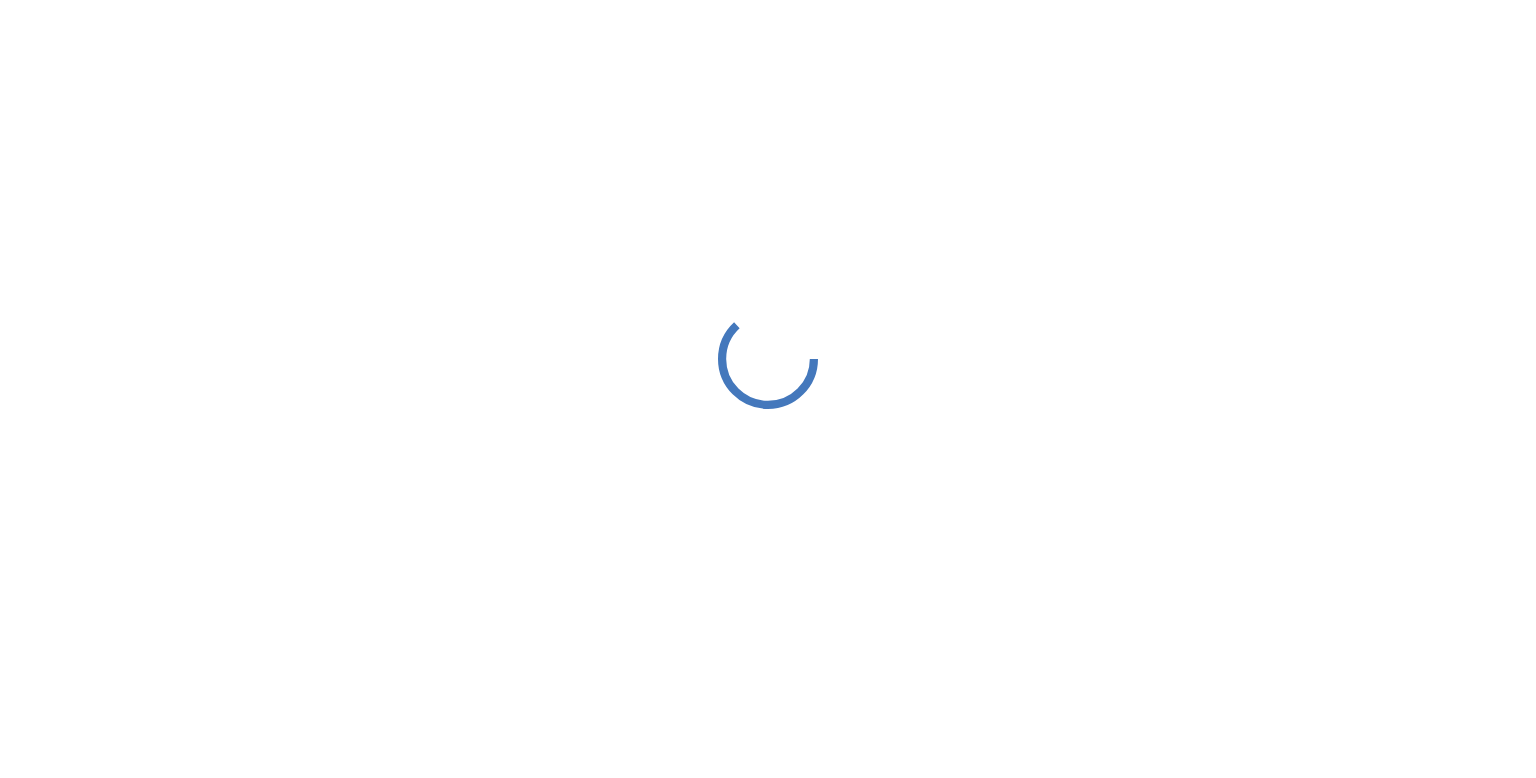 scroll, scrollTop: 0, scrollLeft: 0, axis: both 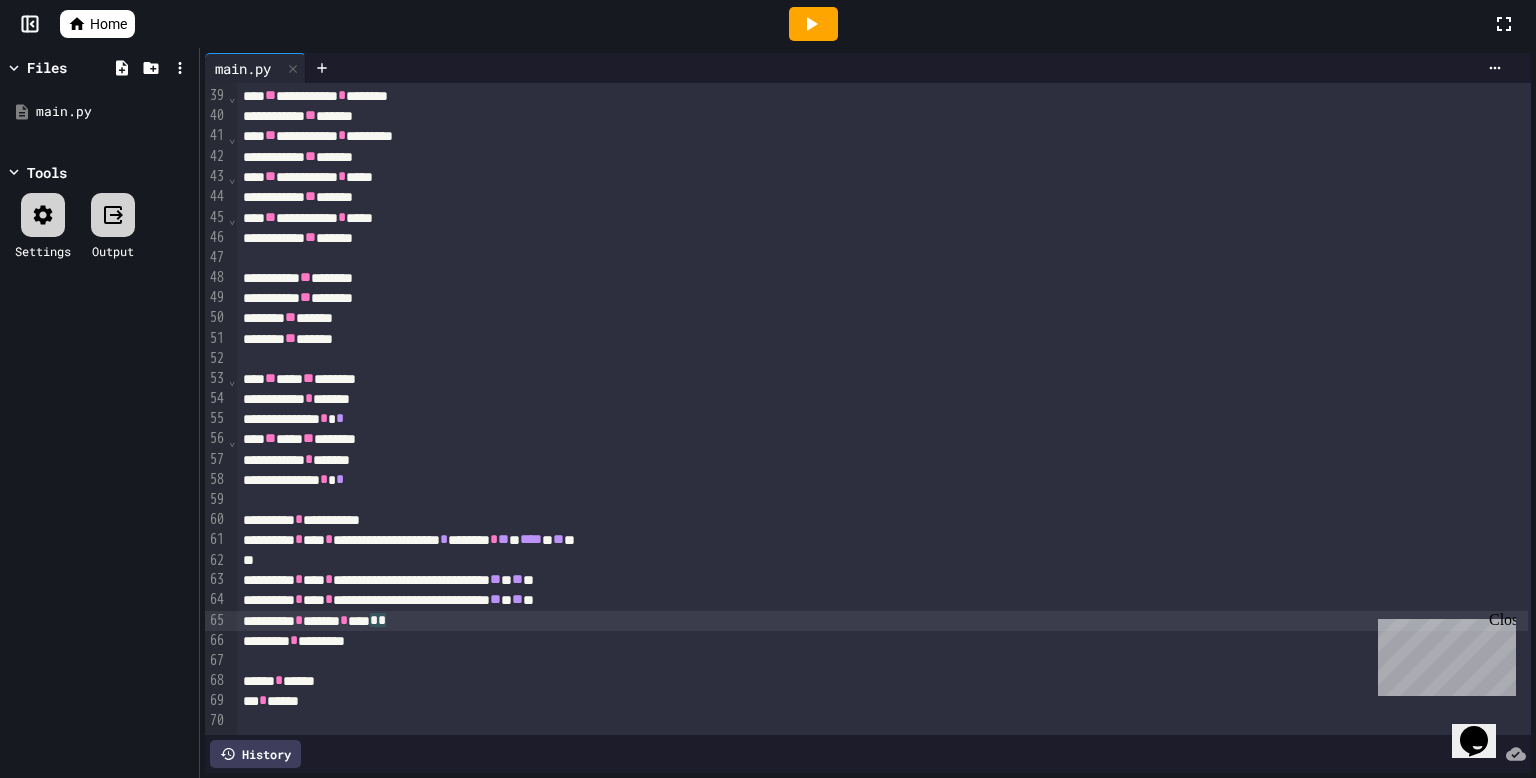 click on "****** * ******* * **** * *" at bounding box center [882, 621] 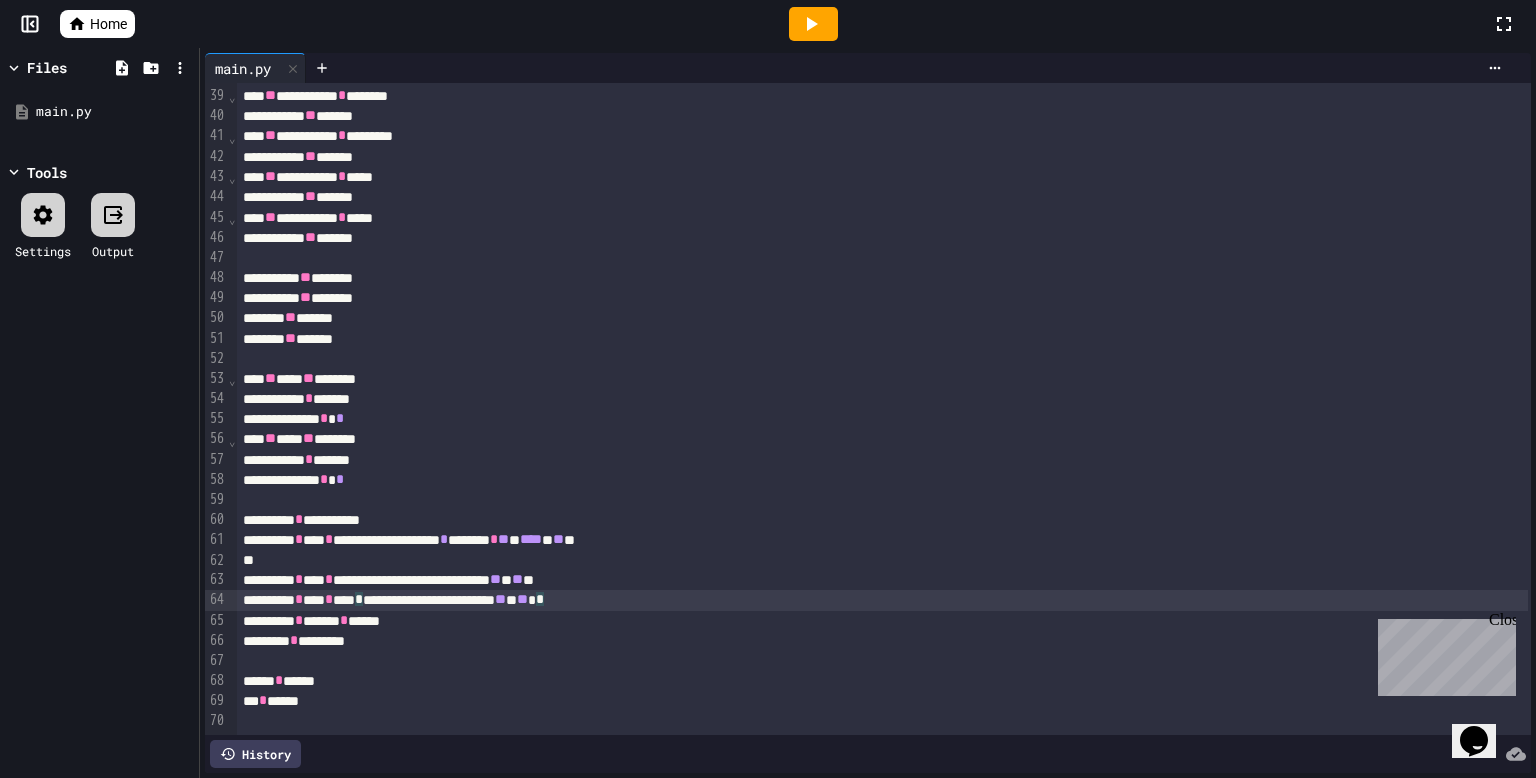 click on "**********" at bounding box center [882, 600] 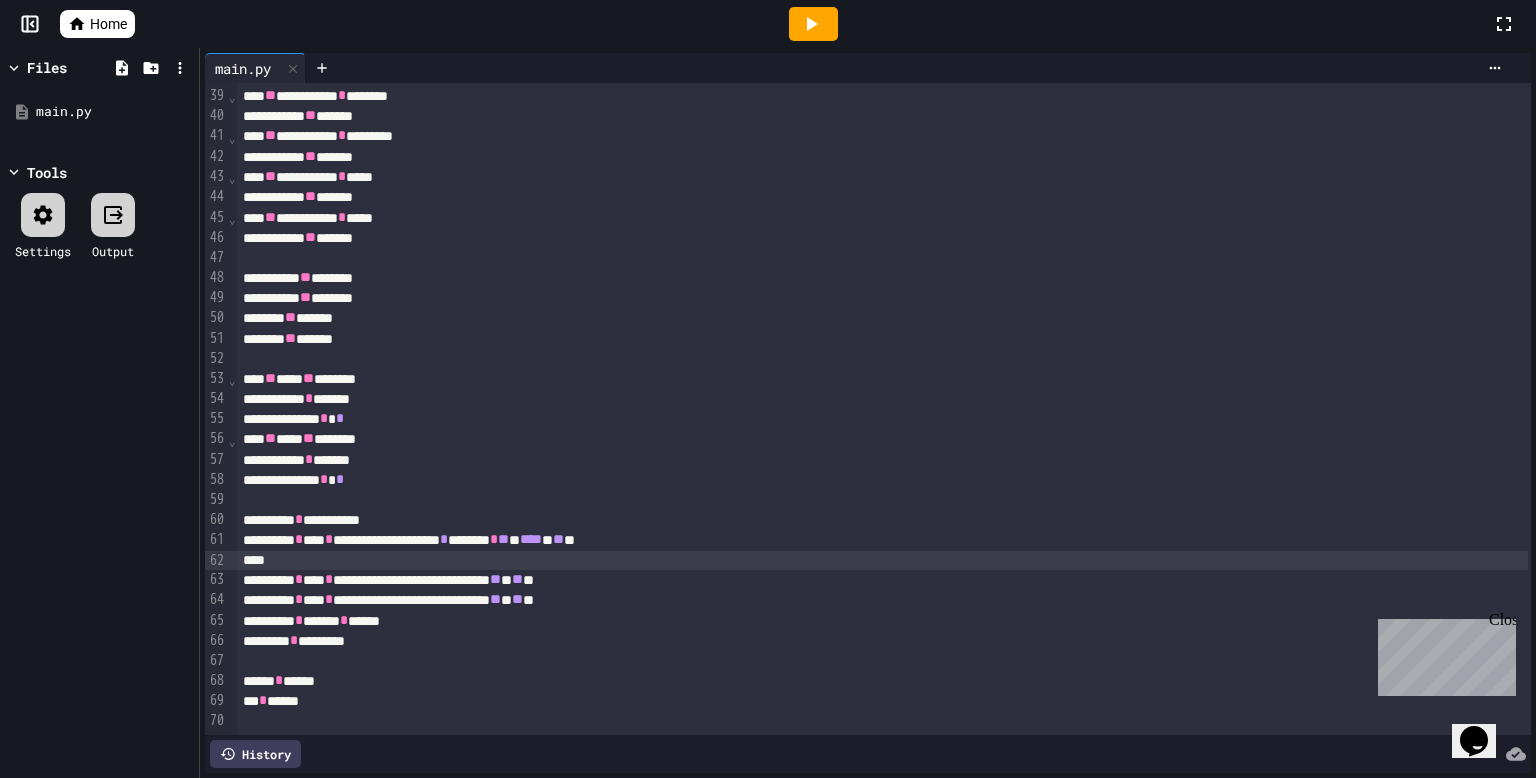 click at bounding box center (813, 24) 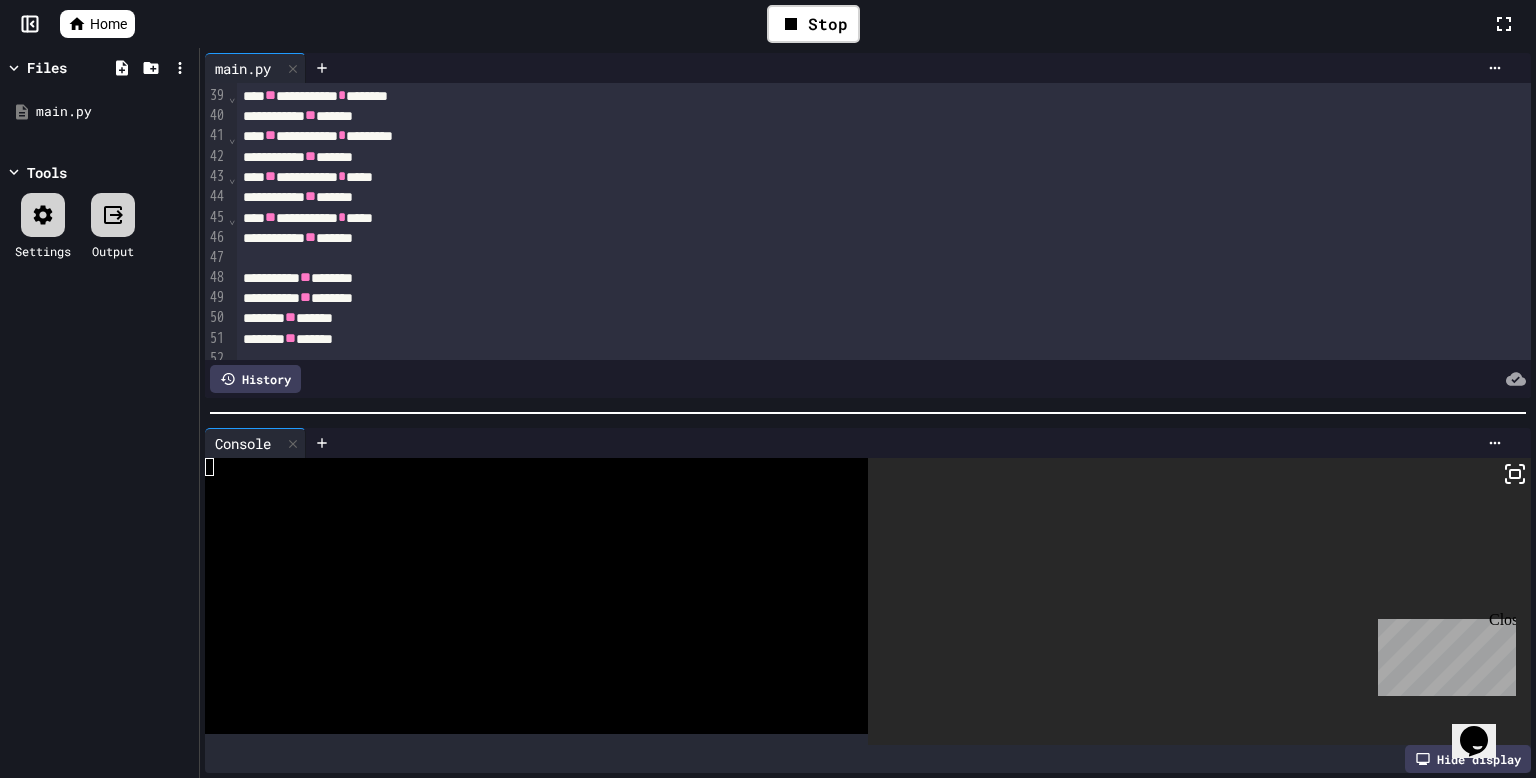 click 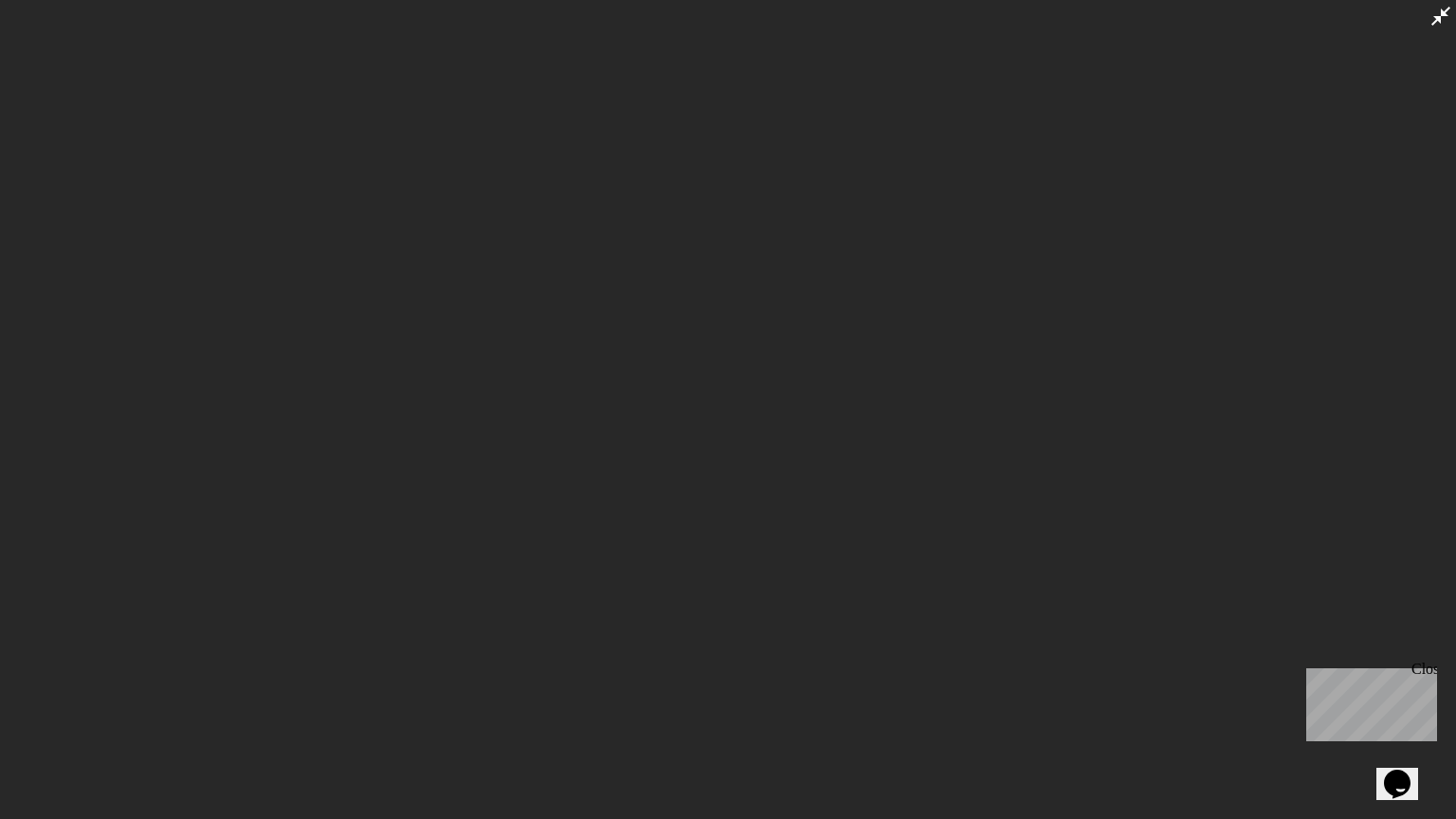 click at bounding box center [728, 410] 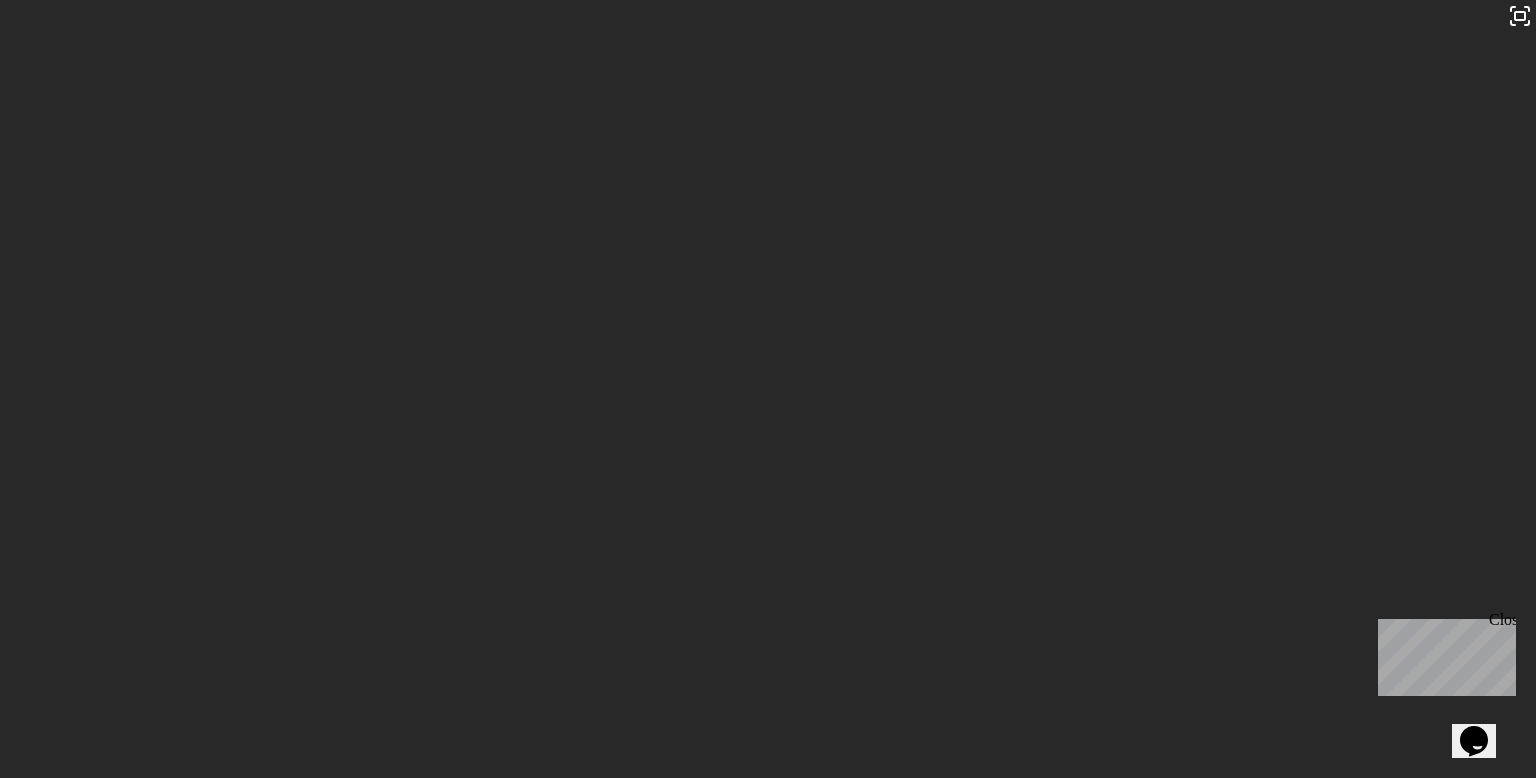 click at bounding box center (868, 747) 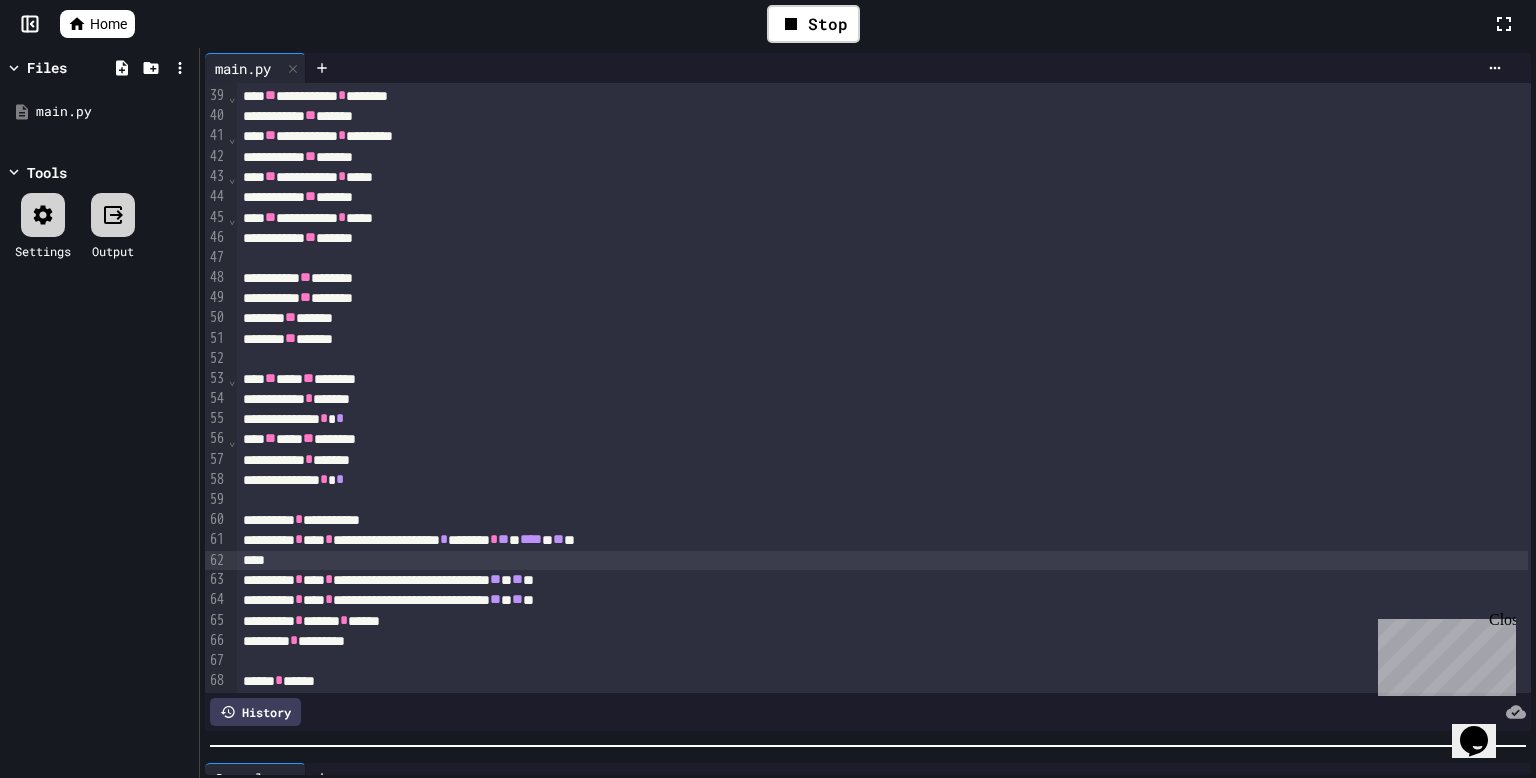 click on "****** *   *" at bounding box center (882, 480) 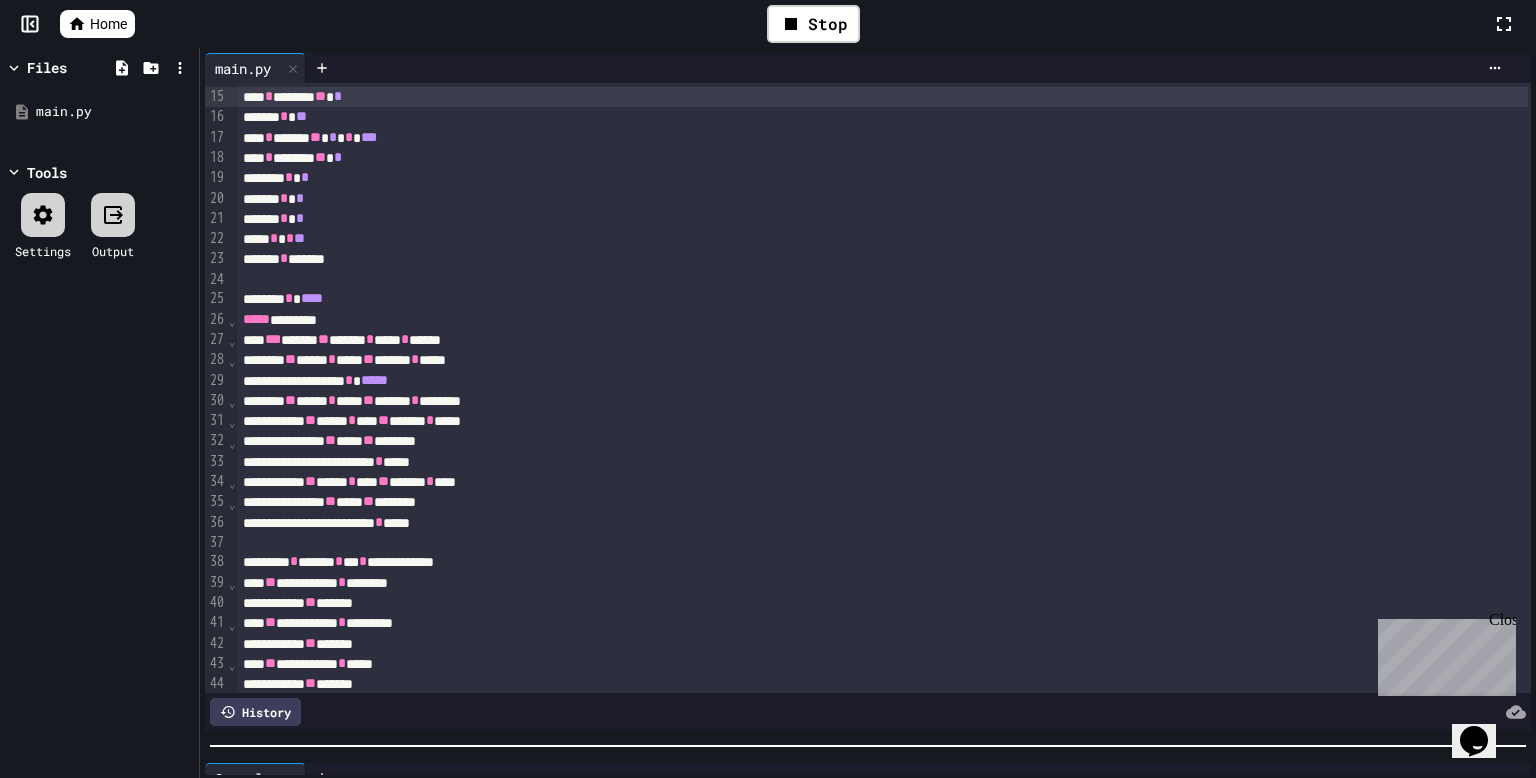 scroll, scrollTop: 241, scrollLeft: 0, axis: vertical 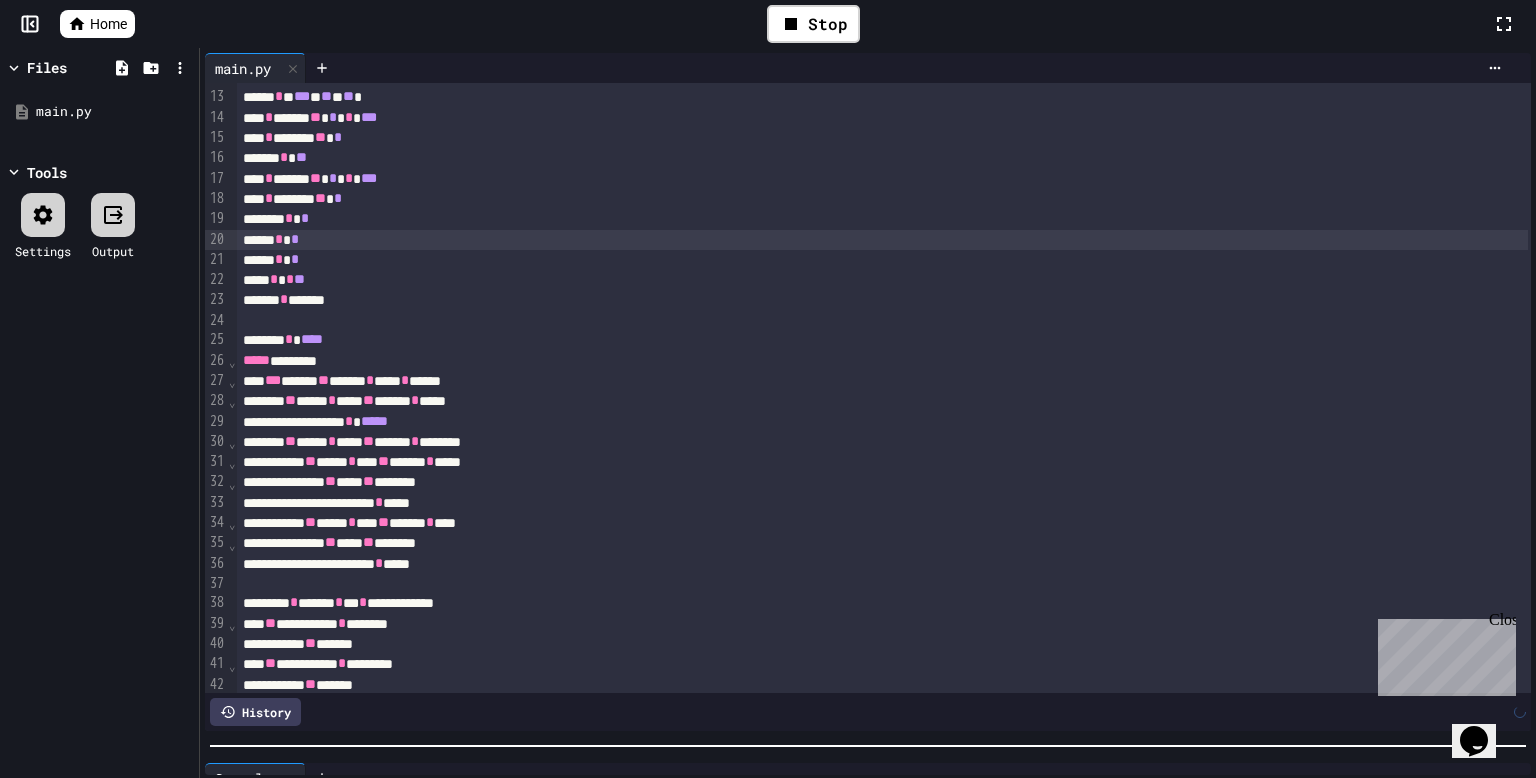 click at bounding box center (884, 584) 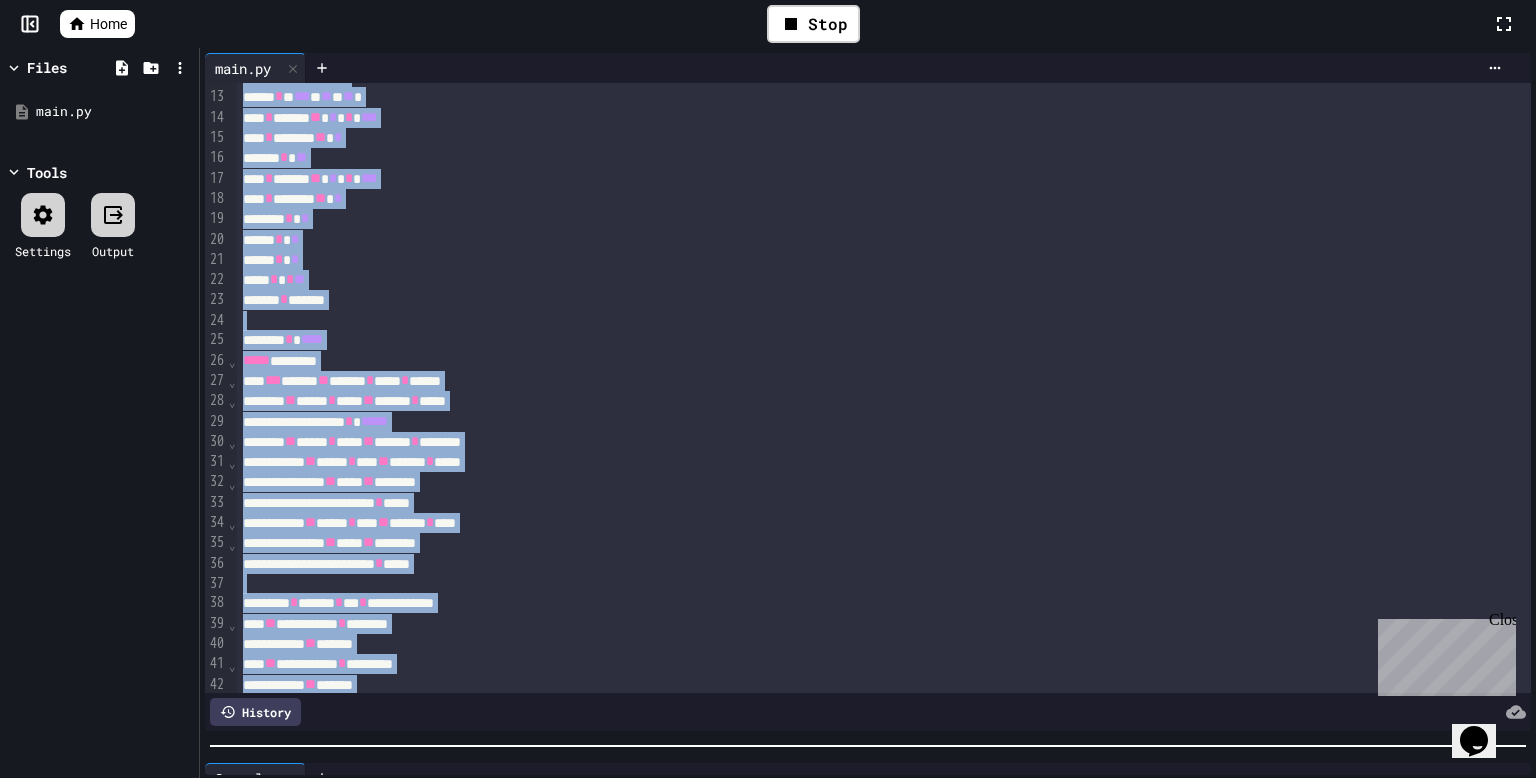 copy on "**********" 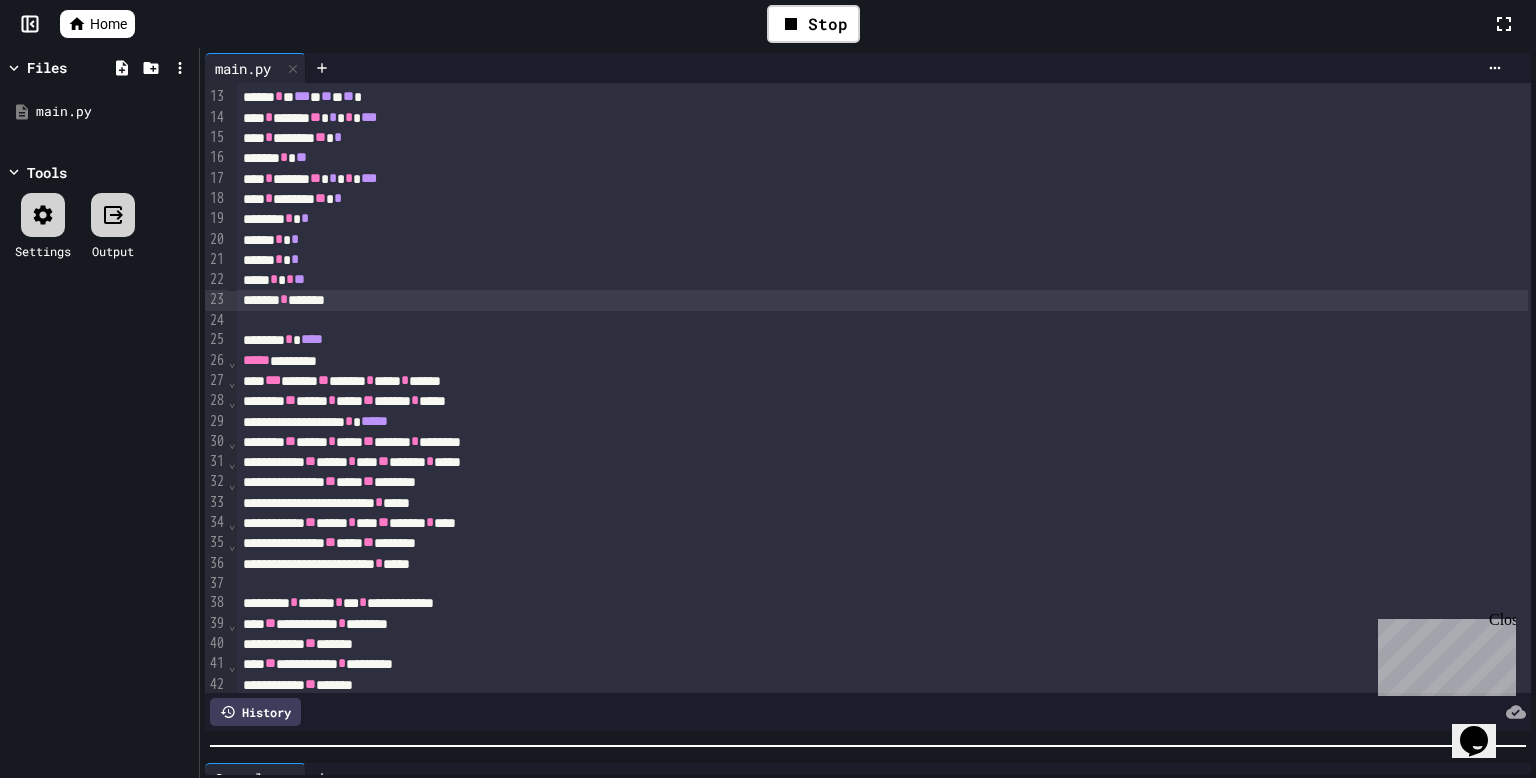 click on "***** *   *" at bounding box center [882, 260] 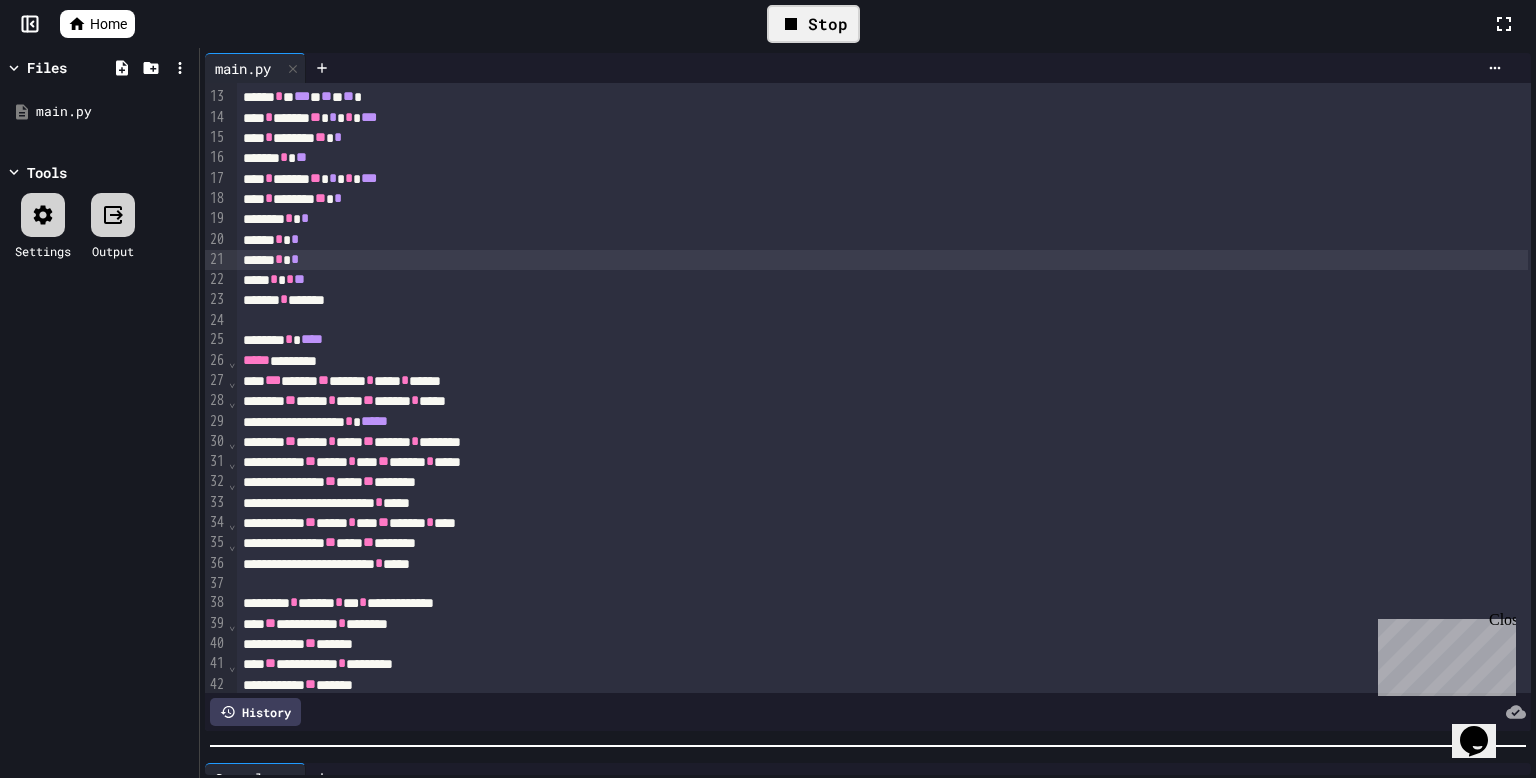 click on "Stop" at bounding box center [813, 24] 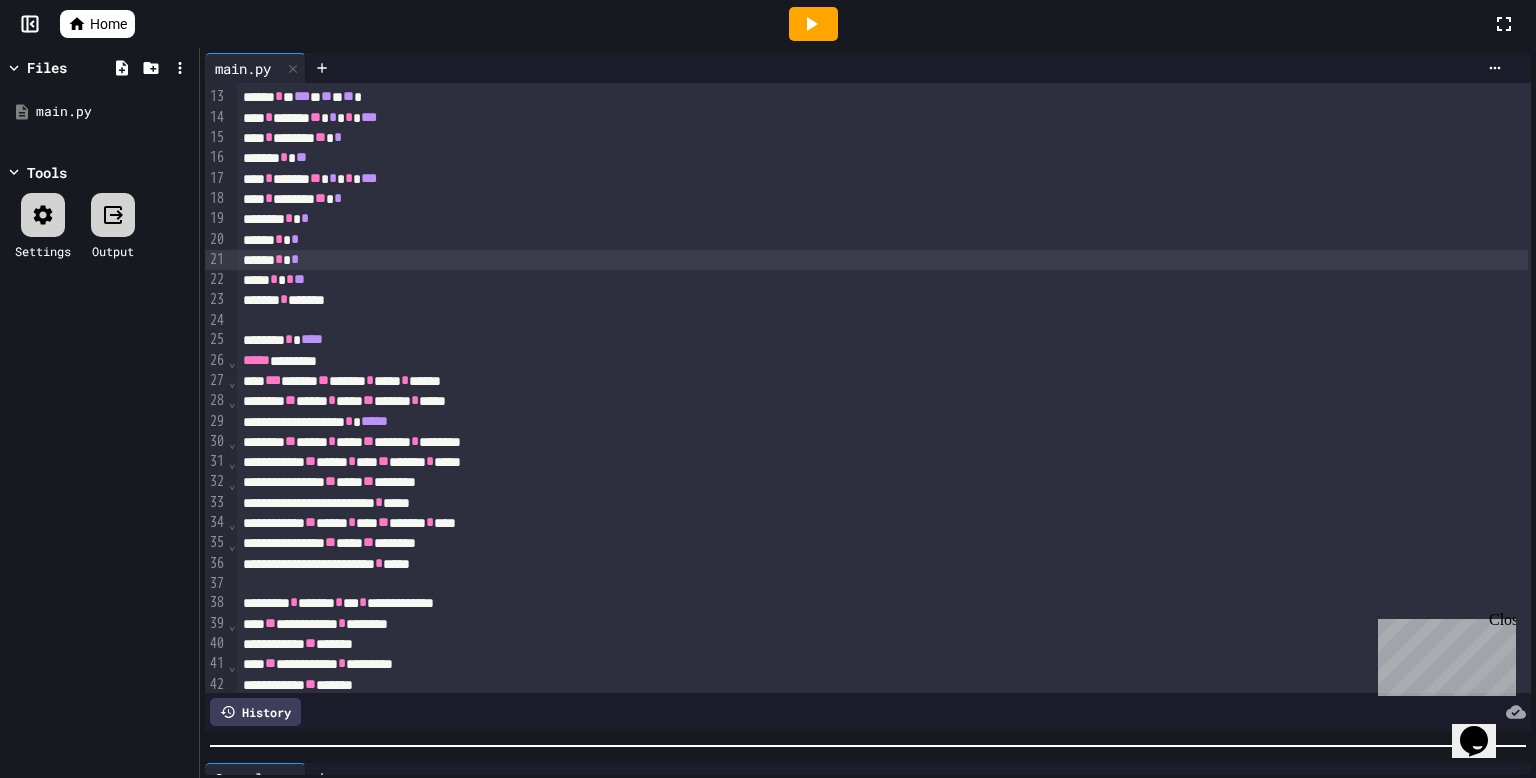 click 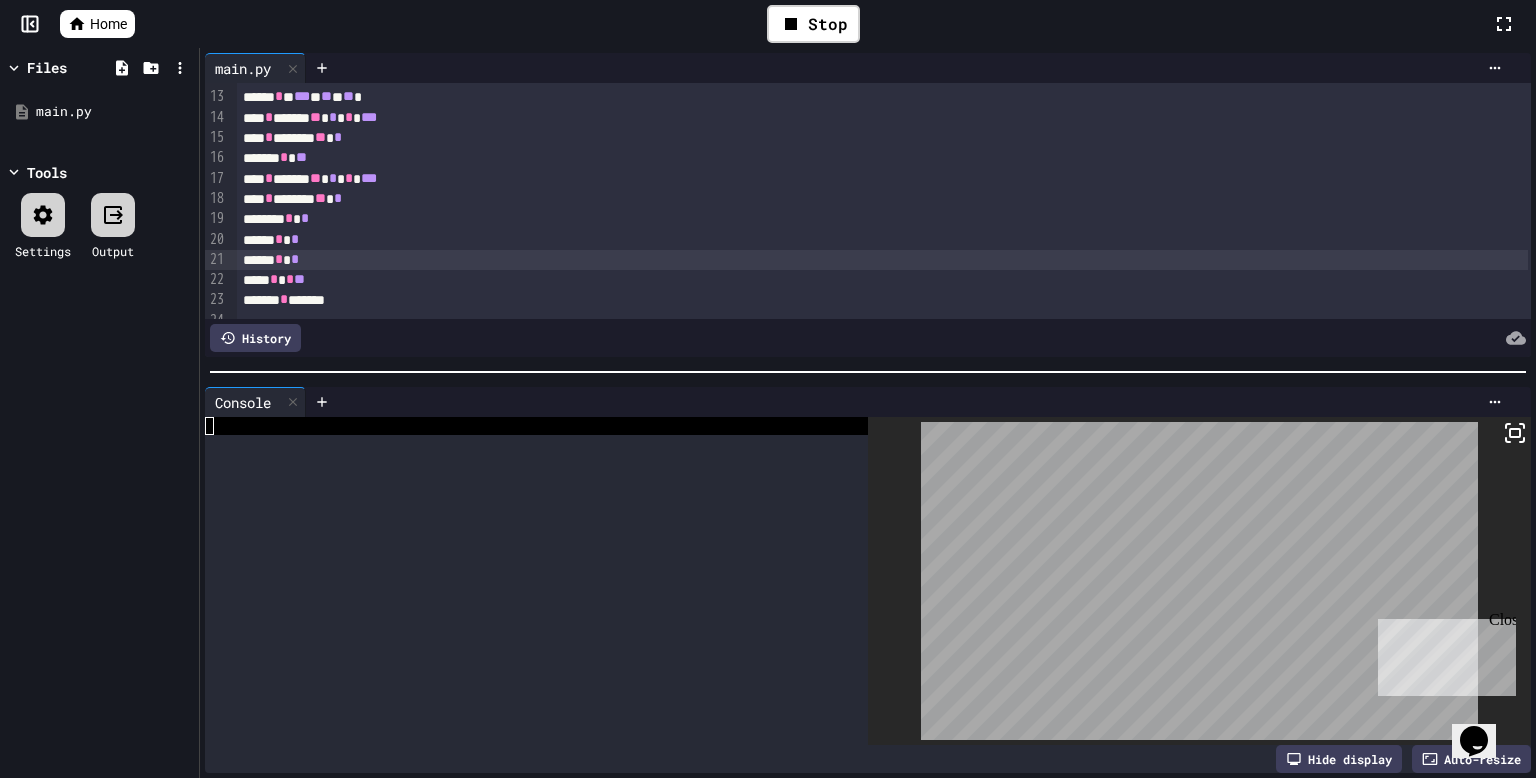 click on "**********" at bounding box center (868, 413) 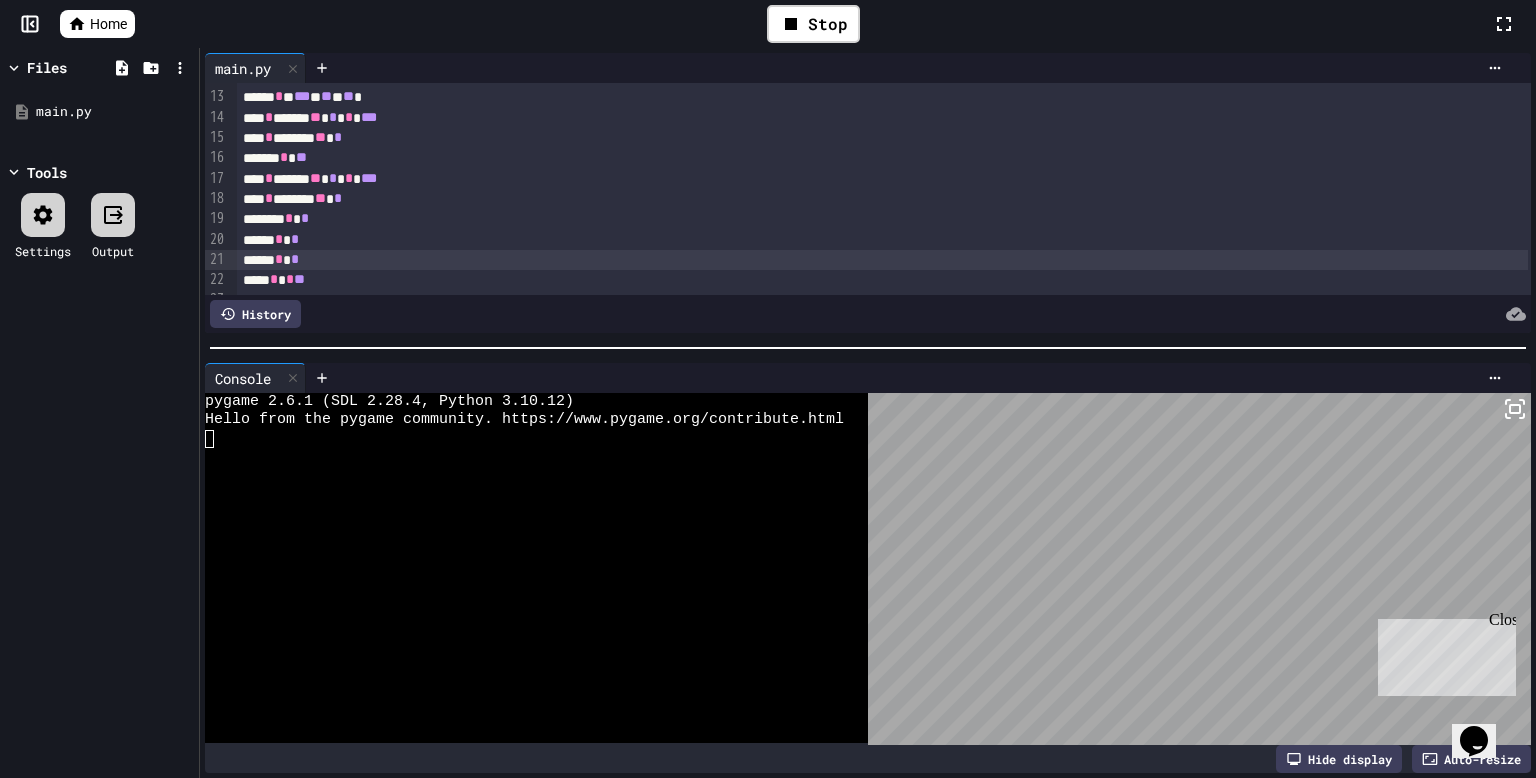 click 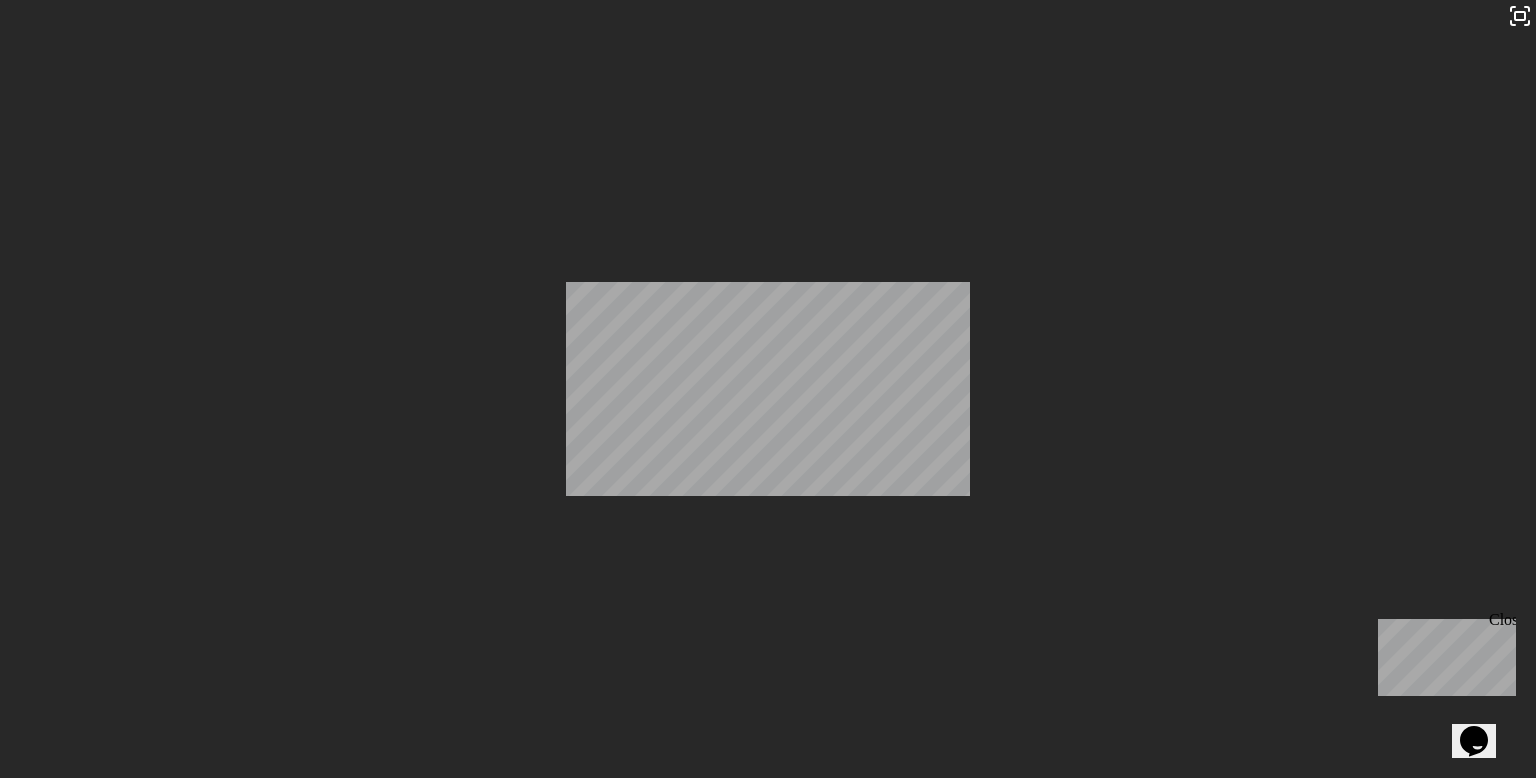 click at bounding box center [868, 502] 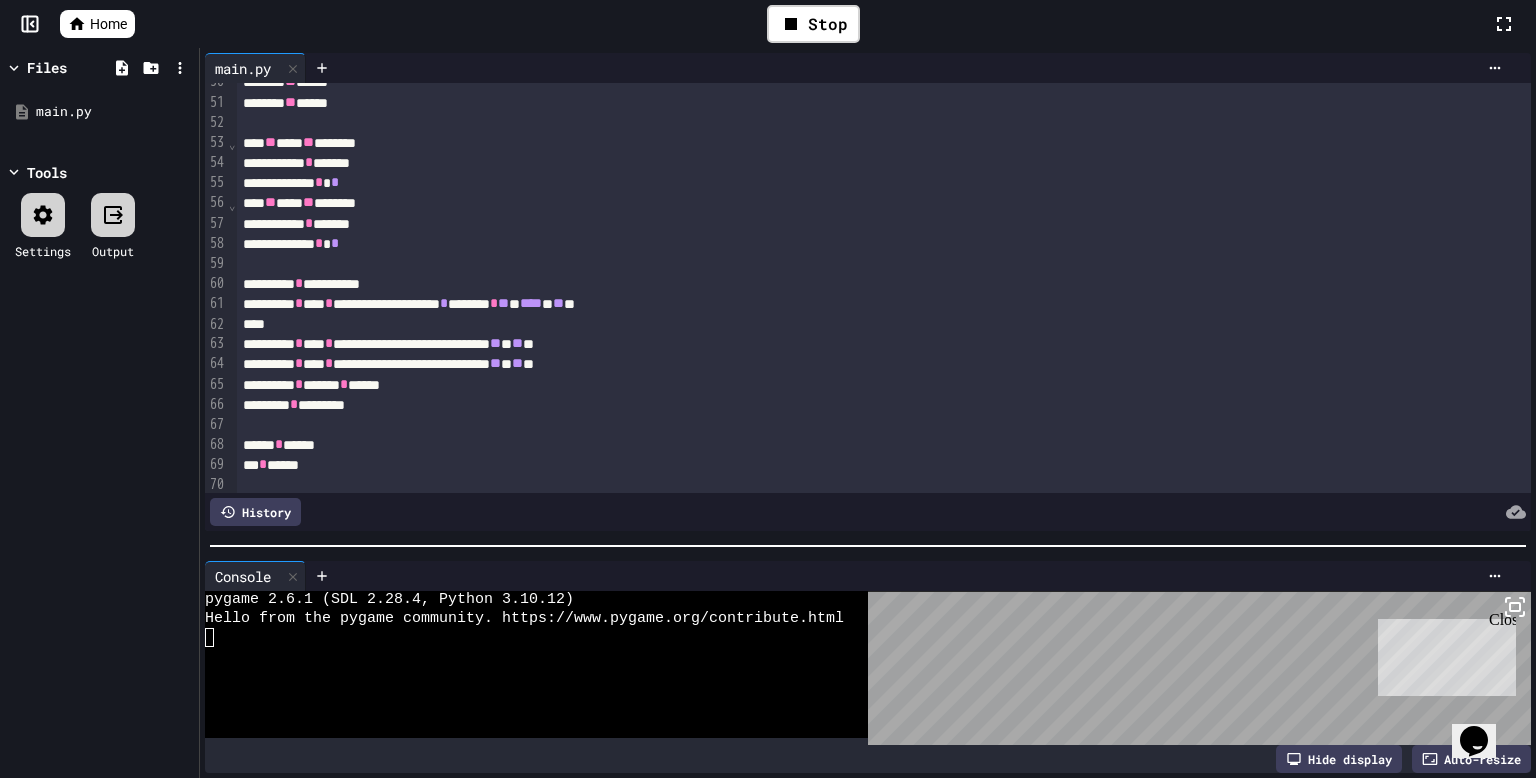 scroll, scrollTop: 1010, scrollLeft: 0, axis: vertical 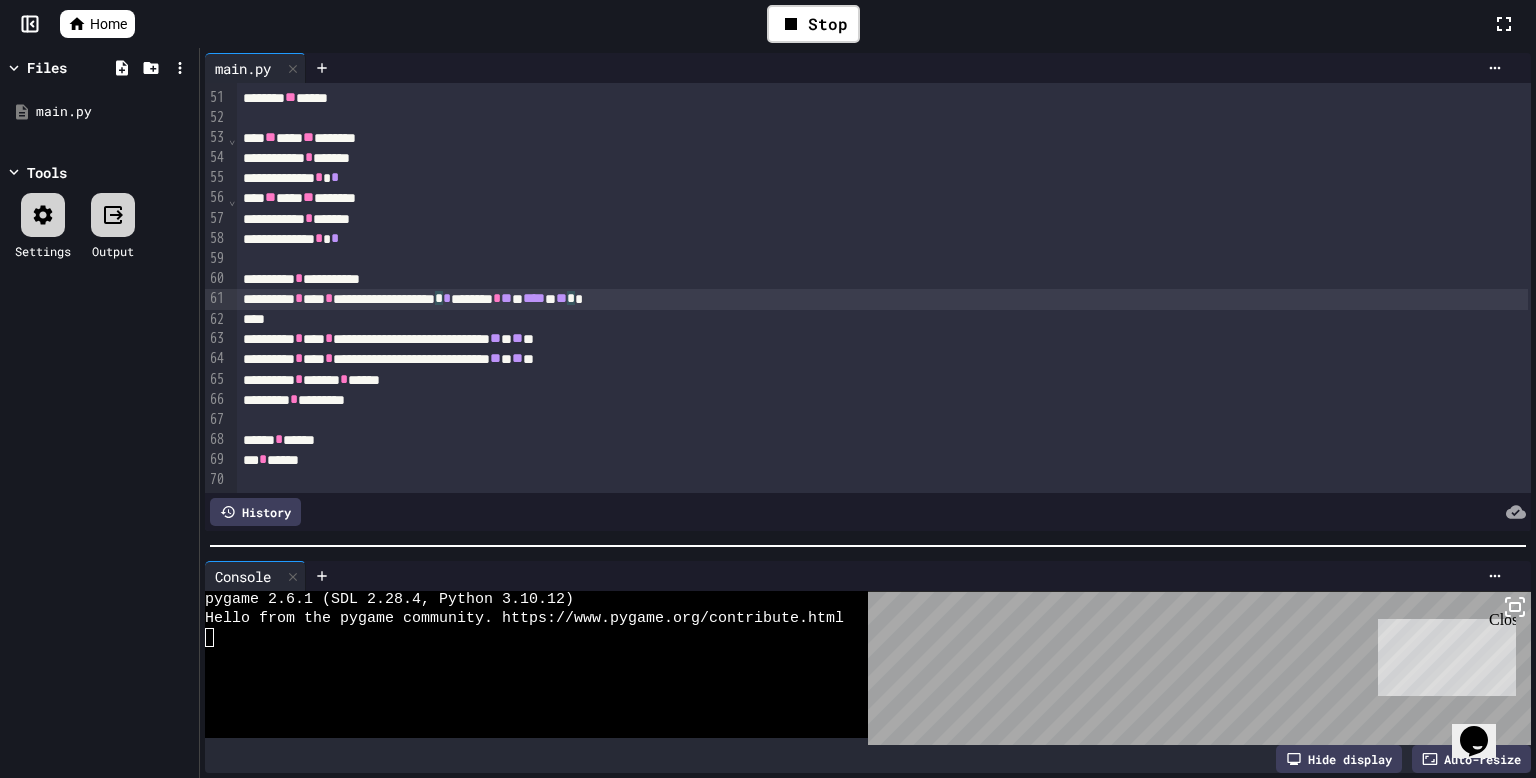 click on "*" at bounding box center (447, 298) 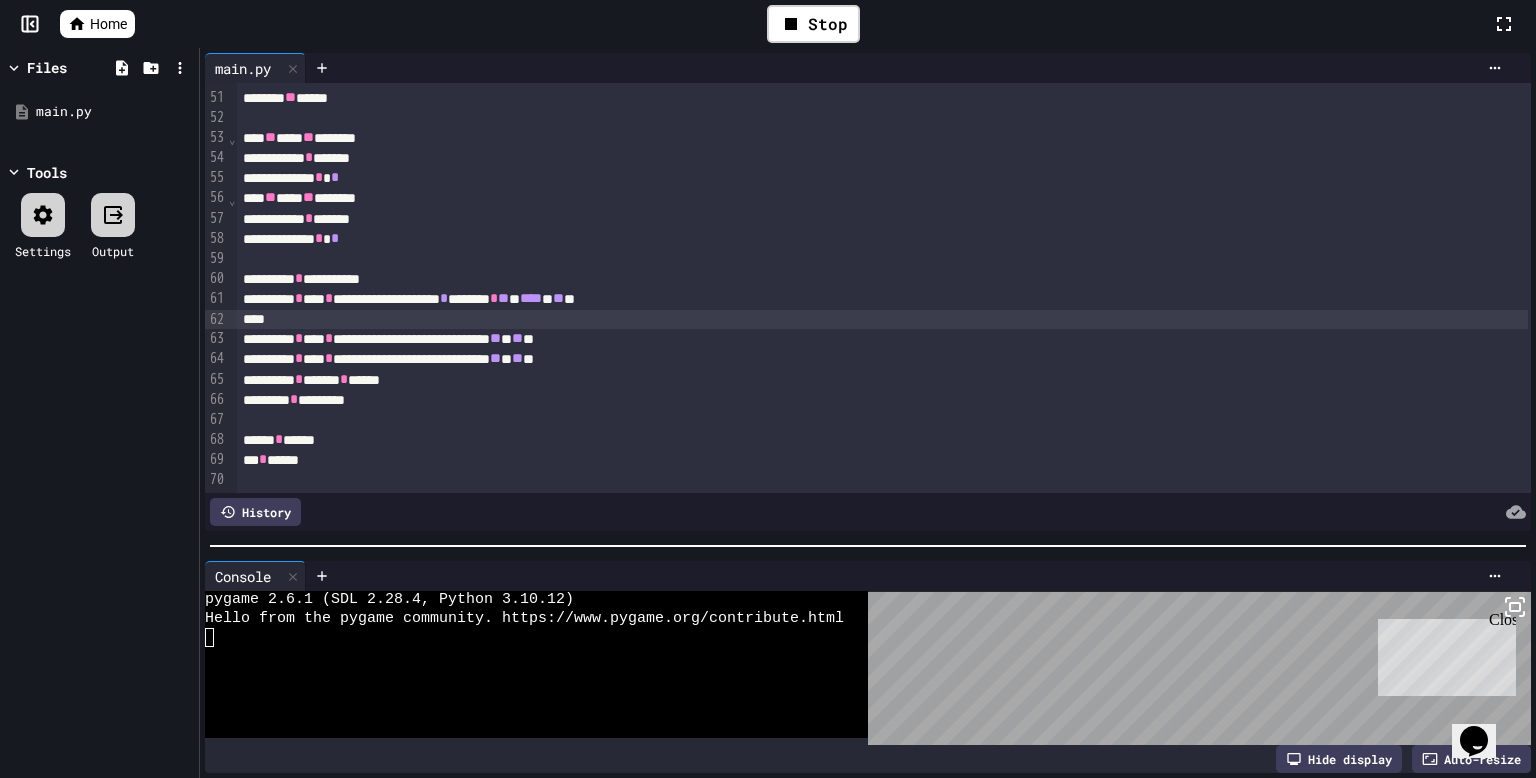 click at bounding box center (882, 320) 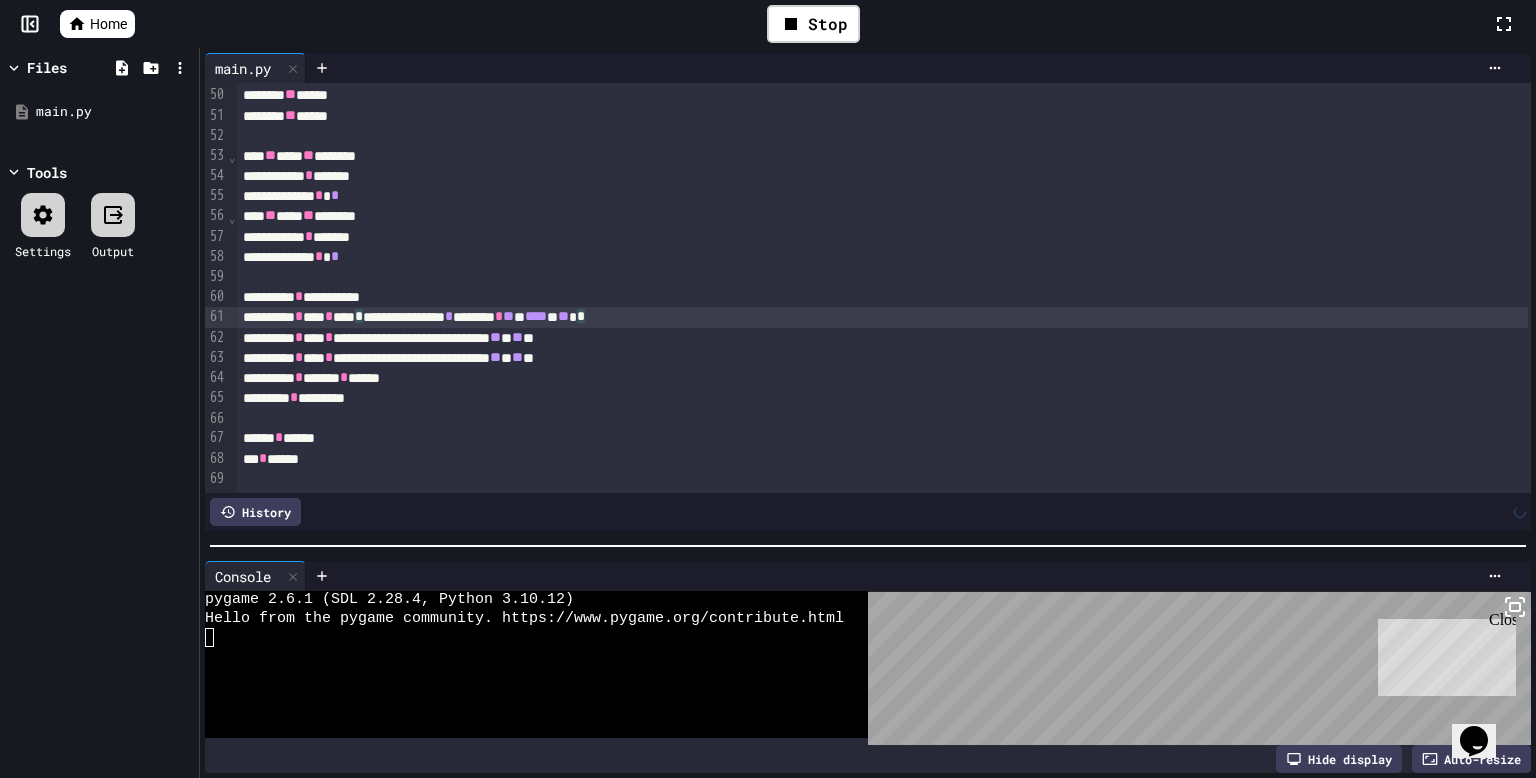 scroll, scrollTop: 991, scrollLeft: 0, axis: vertical 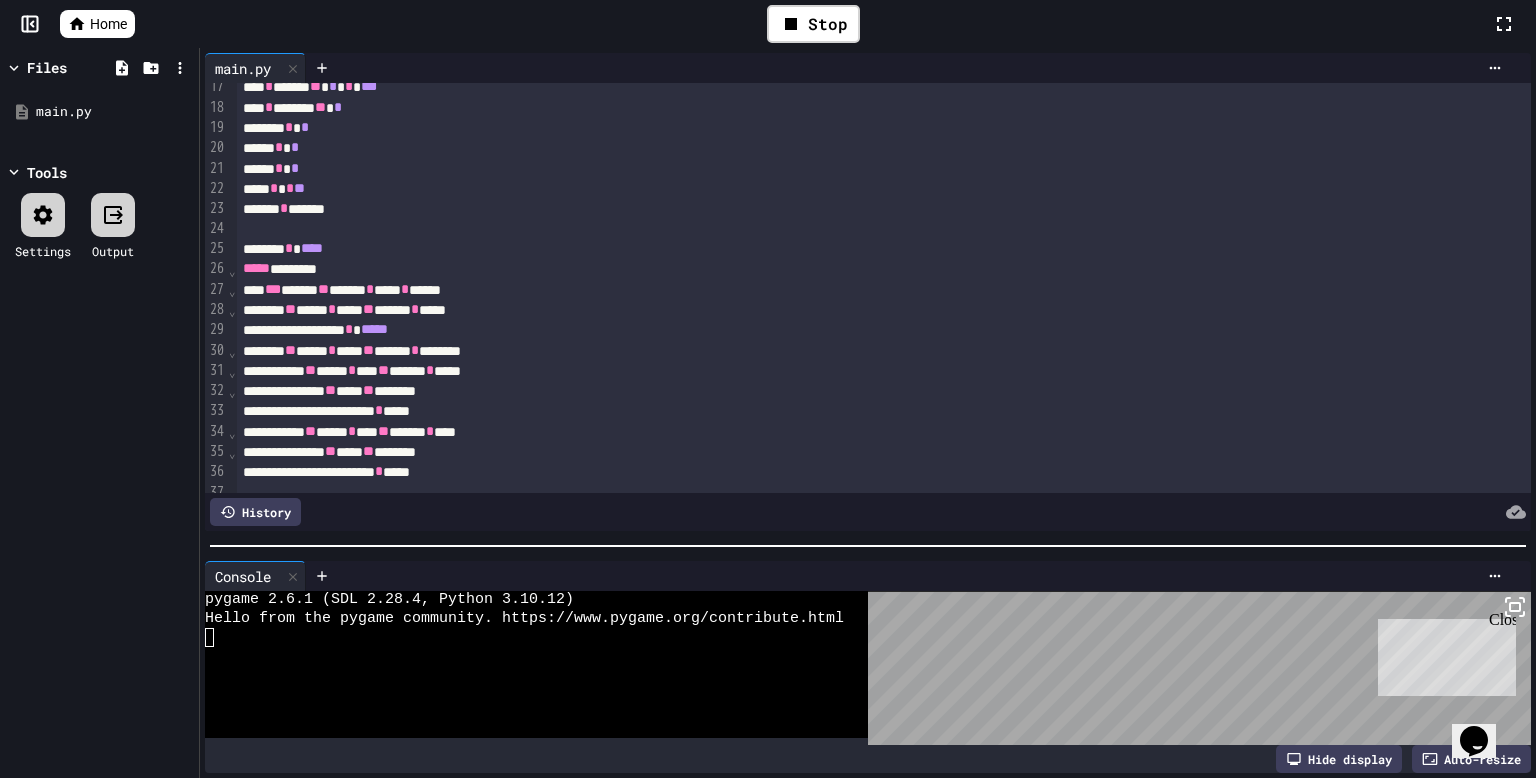 click at bounding box center [884, 229] 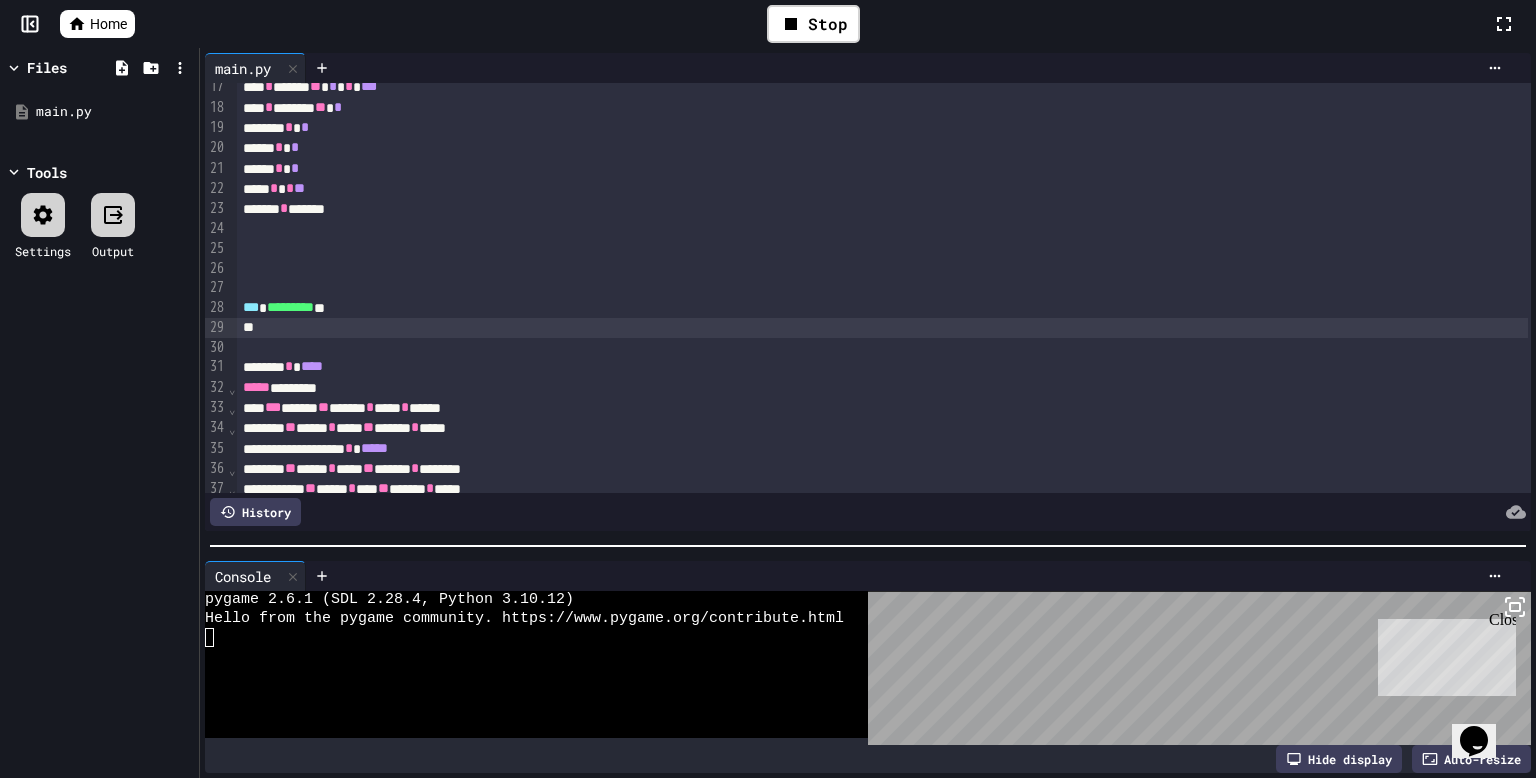 scroll, scrollTop: 1110, scrollLeft: 0, axis: vertical 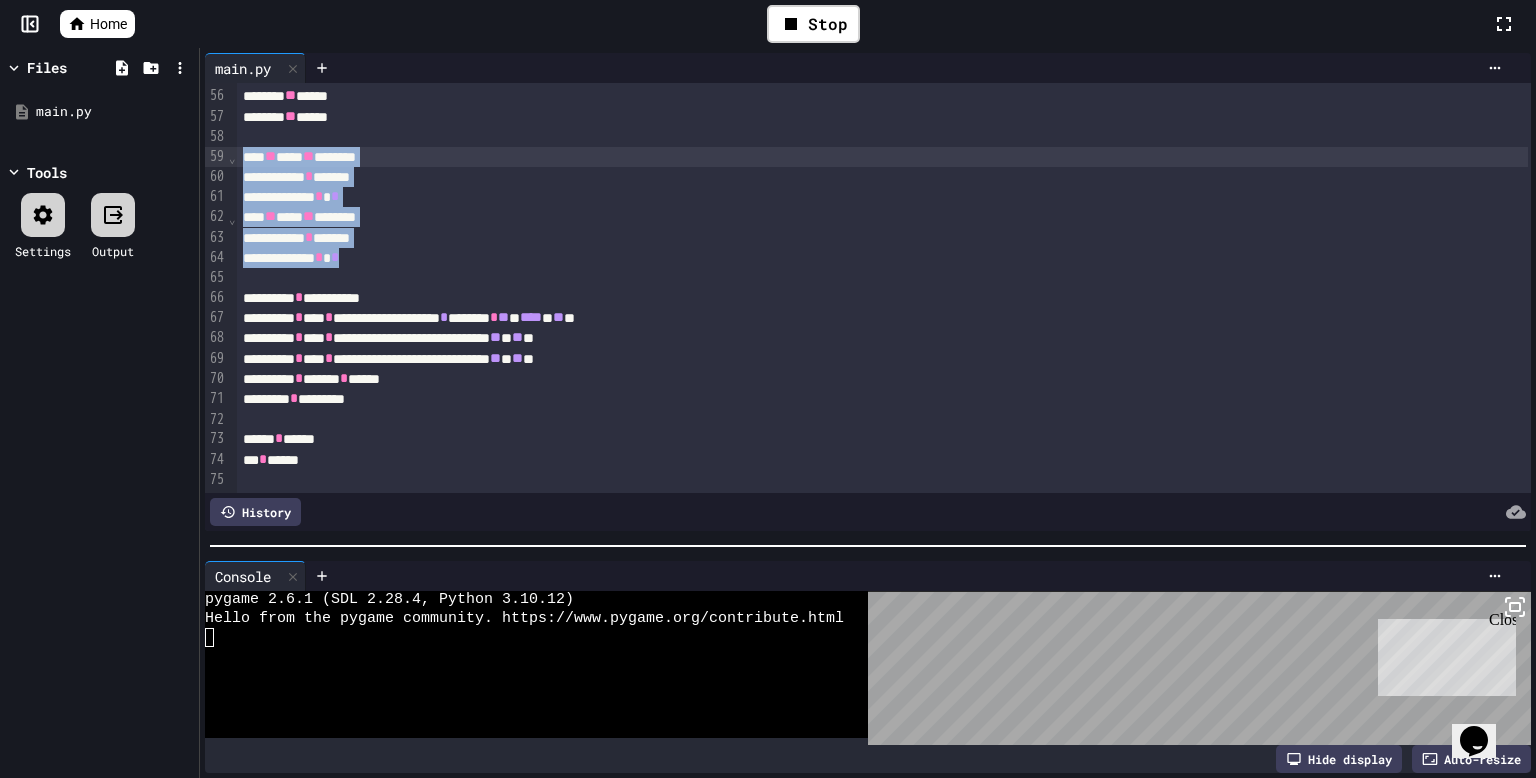 drag, startPoint x: 436, startPoint y: 249, endPoint x: 239, endPoint y: 154, distance: 218.70985 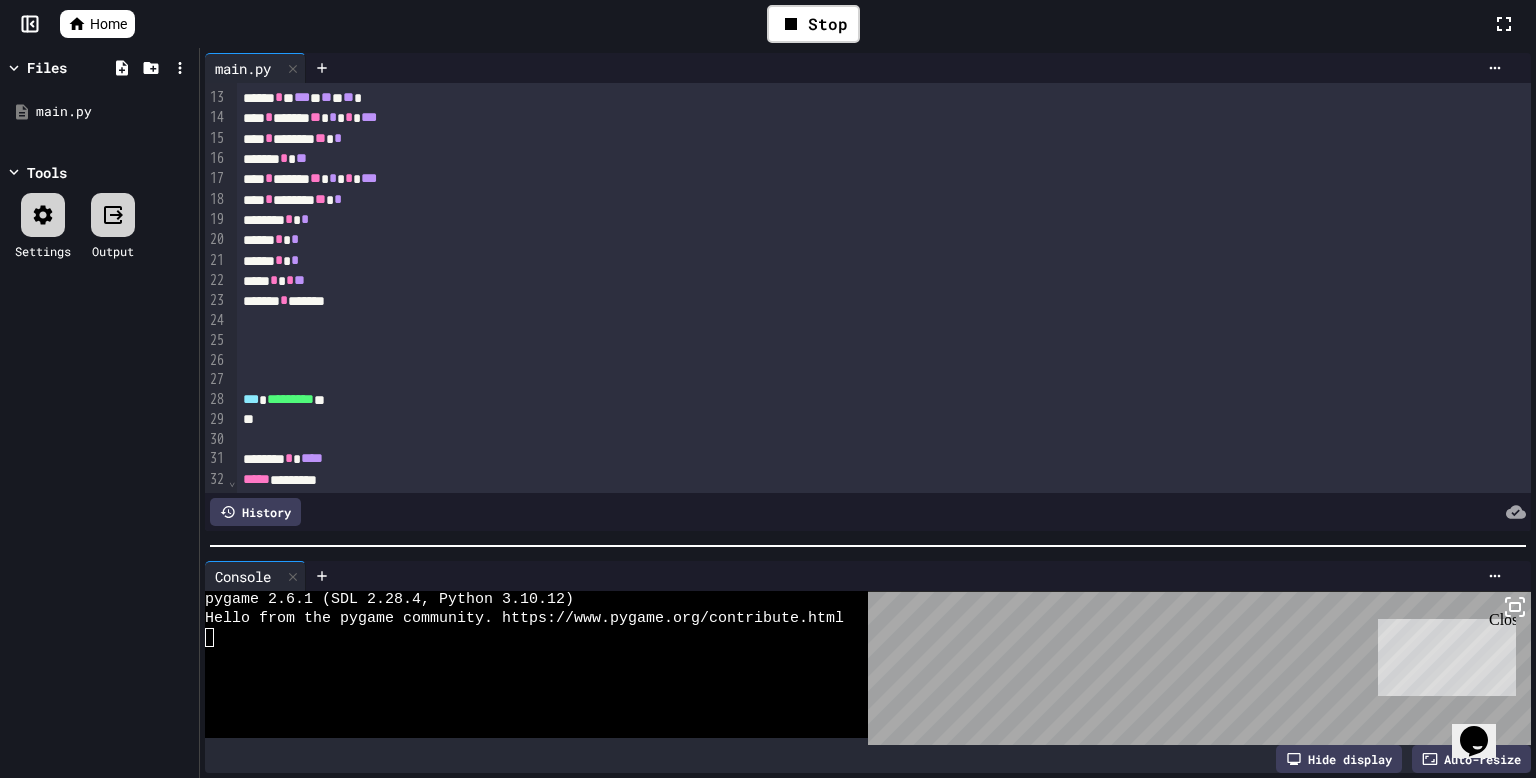 scroll, scrollTop: 228, scrollLeft: 0, axis: vertical 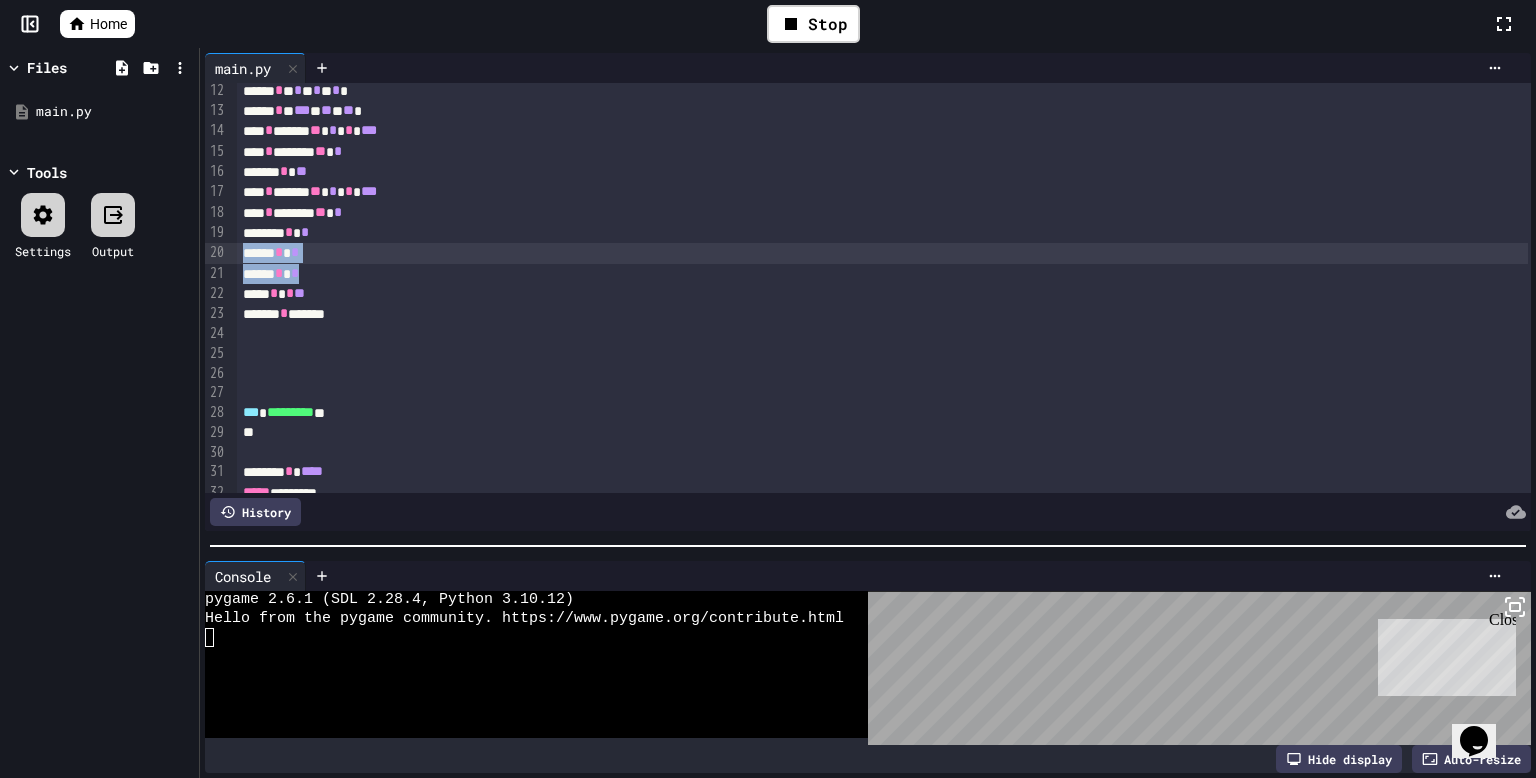 drag, startPoint x: 344, startPoint y: 266, endPoint x: 206, endPoint y: 245, distance: 139.58868 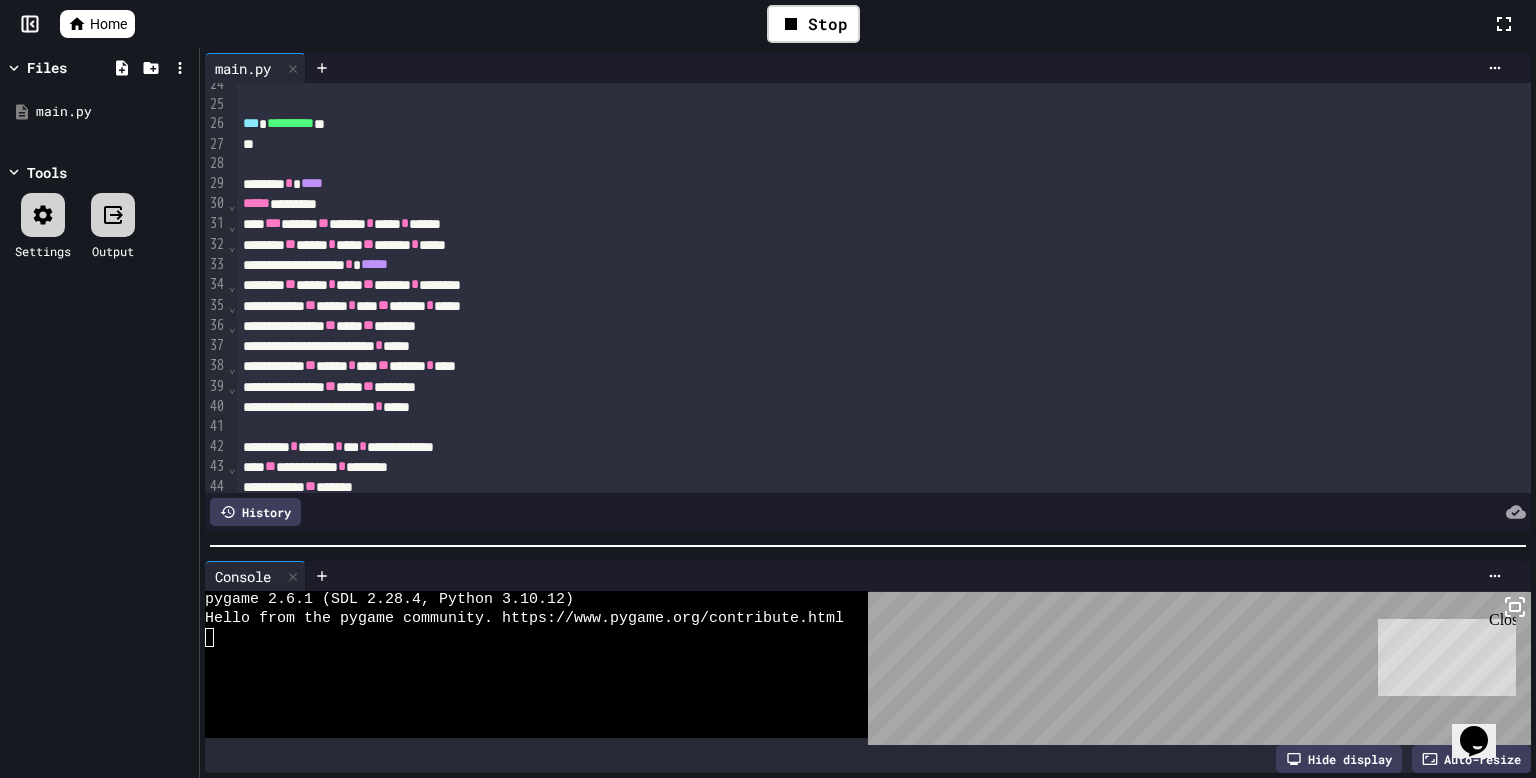 scroll, scrollTop: 482, scrollLeft: 0, axis: vertical 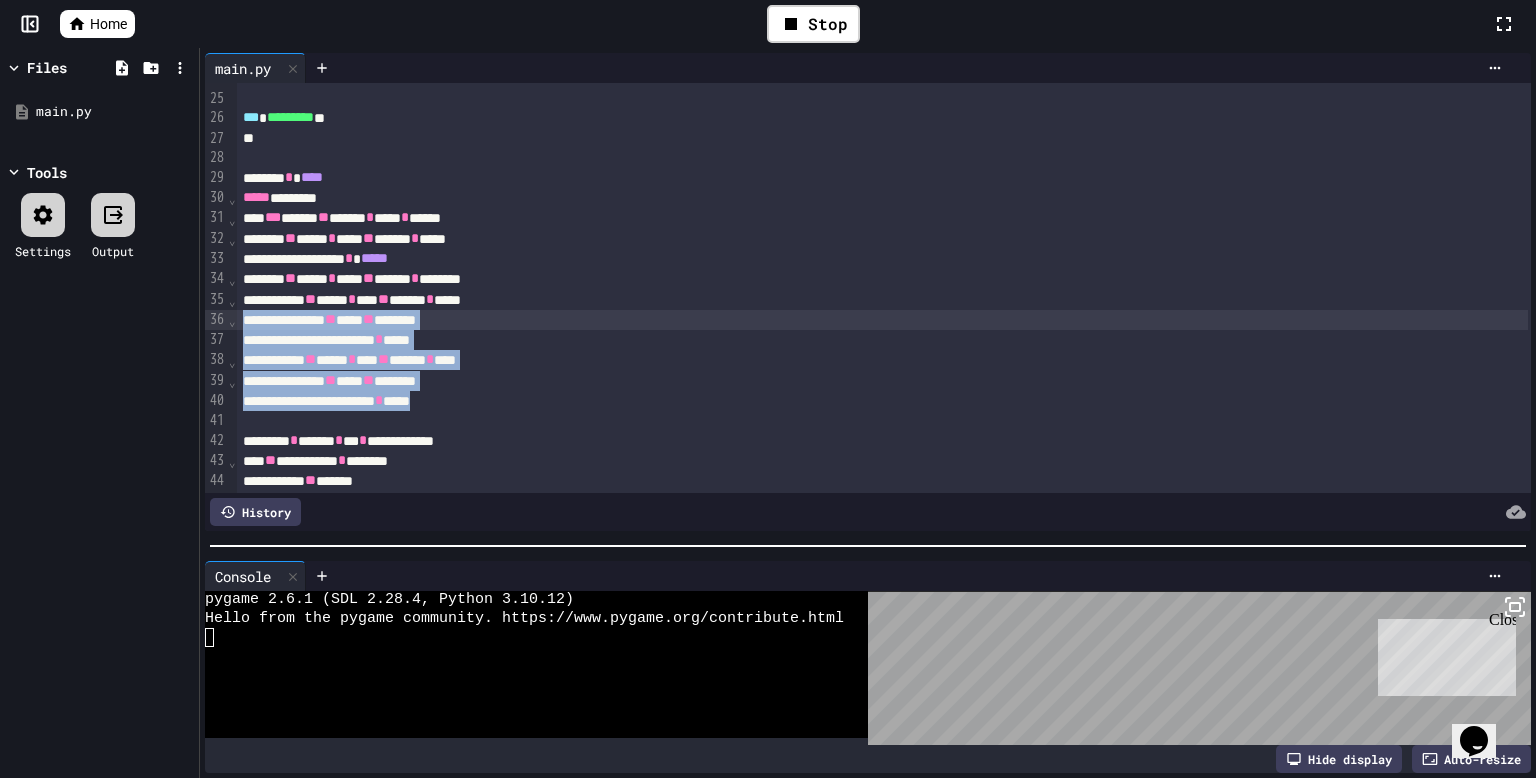 drag, startPoint x: 527, startPoint y: 391, endPoint x: 183, endPoint y: 318, distance: 351.66034 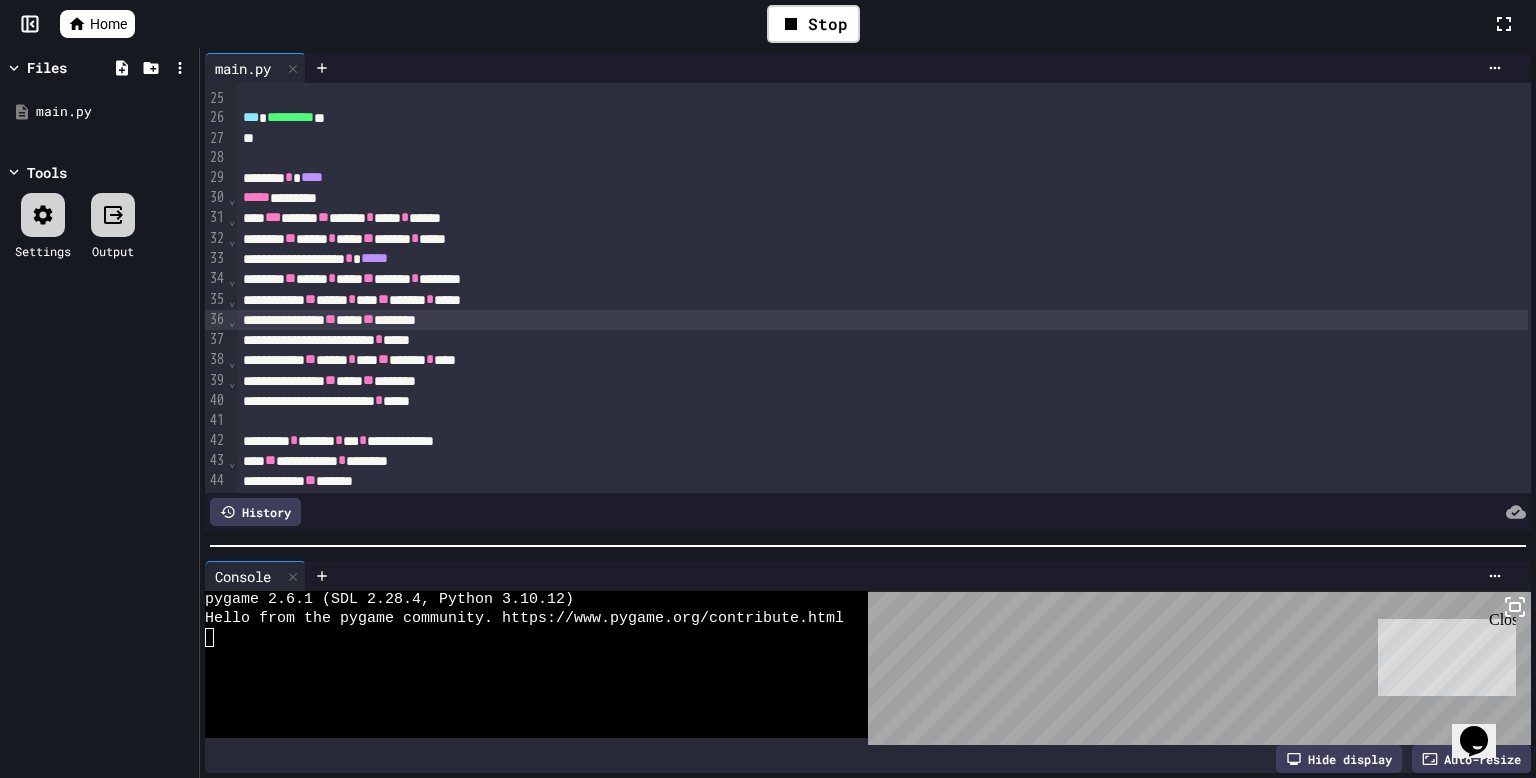 click on "***** * ****" at bounding box center (882, 401) 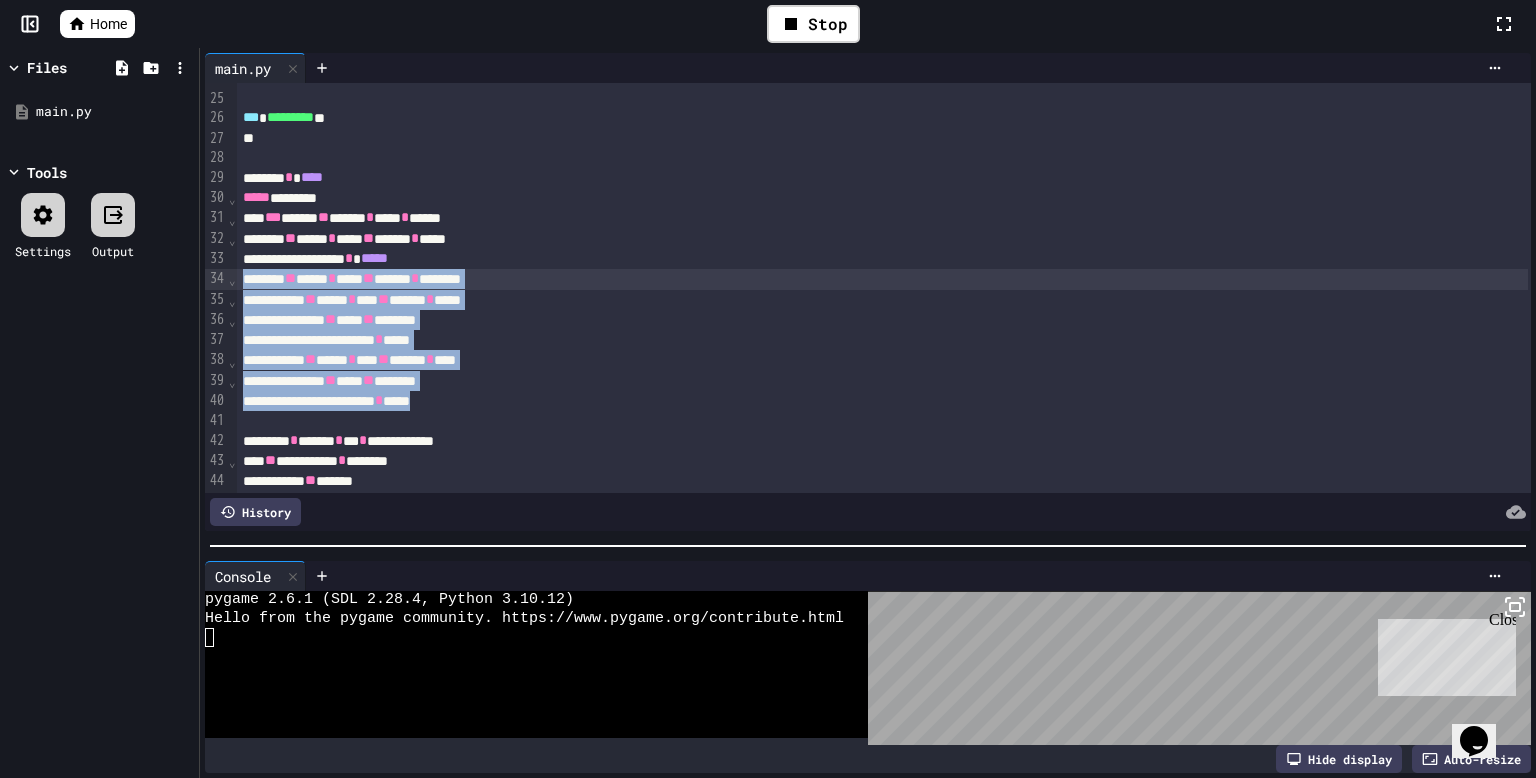 drag, startPoint x: 579, startPoint y: 407, endPoint x: 242, endPoint y: 284, distance: 358.74503 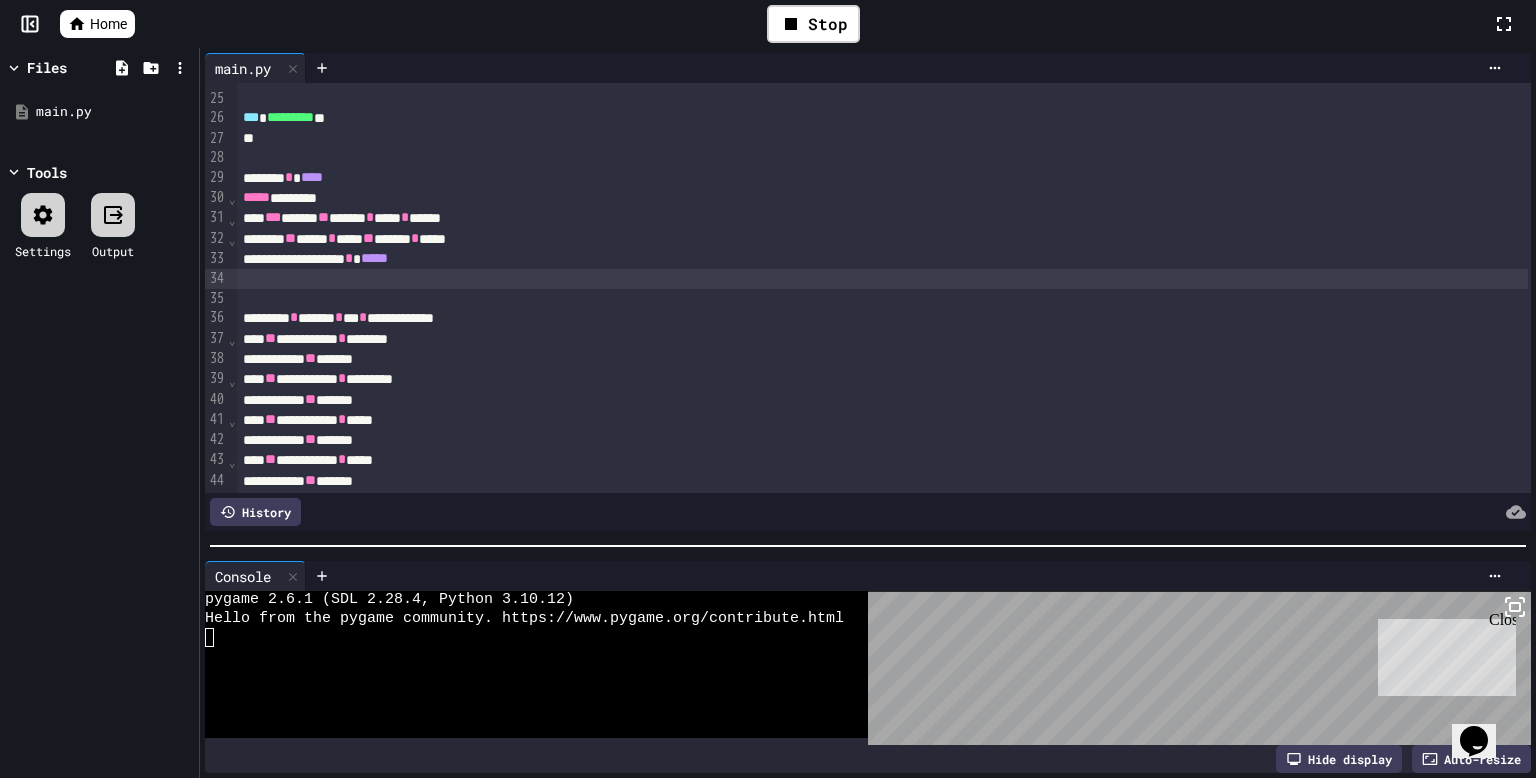 click on "History" at bounding box center [255, 512] 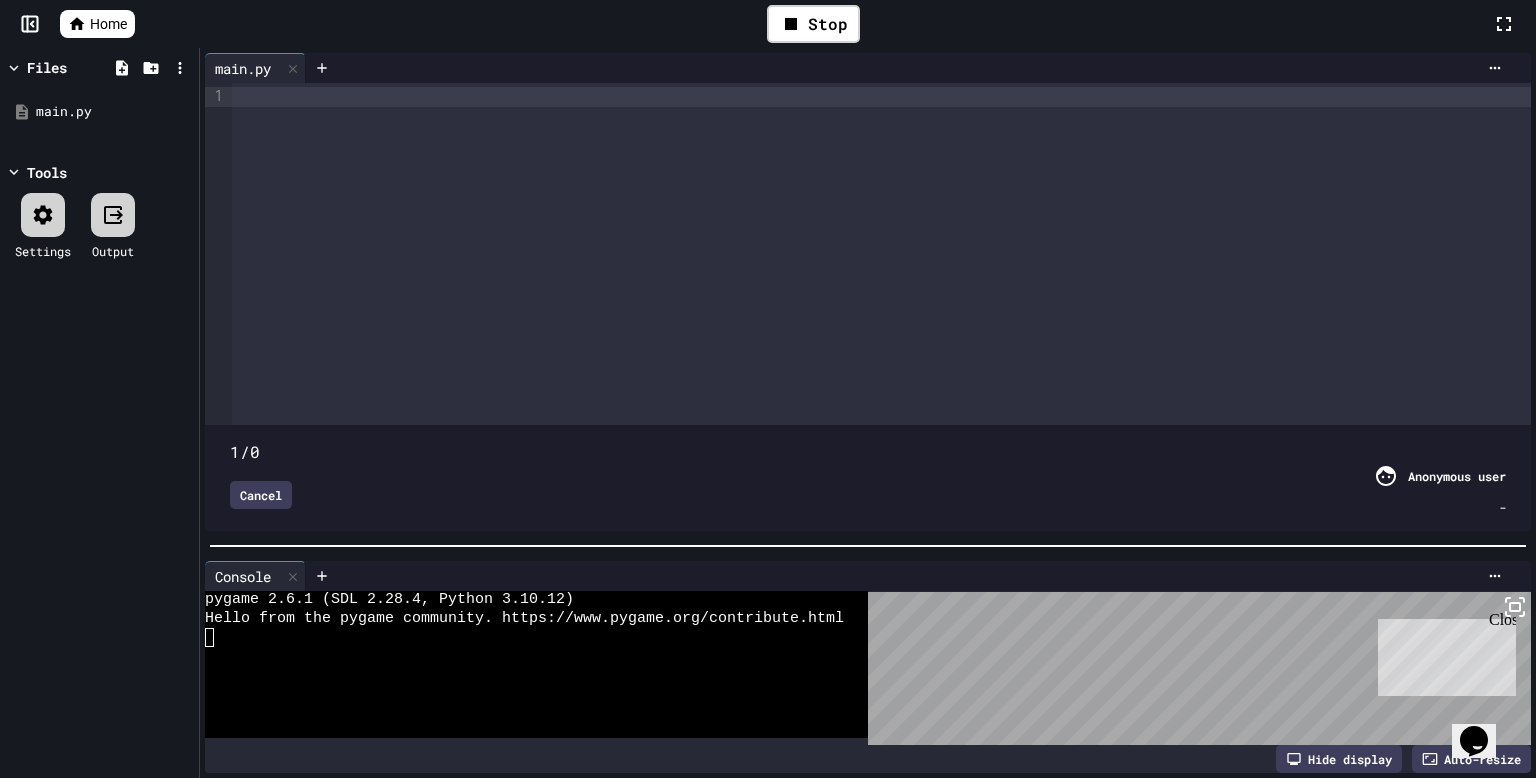 click at bounding box center [868, 440] 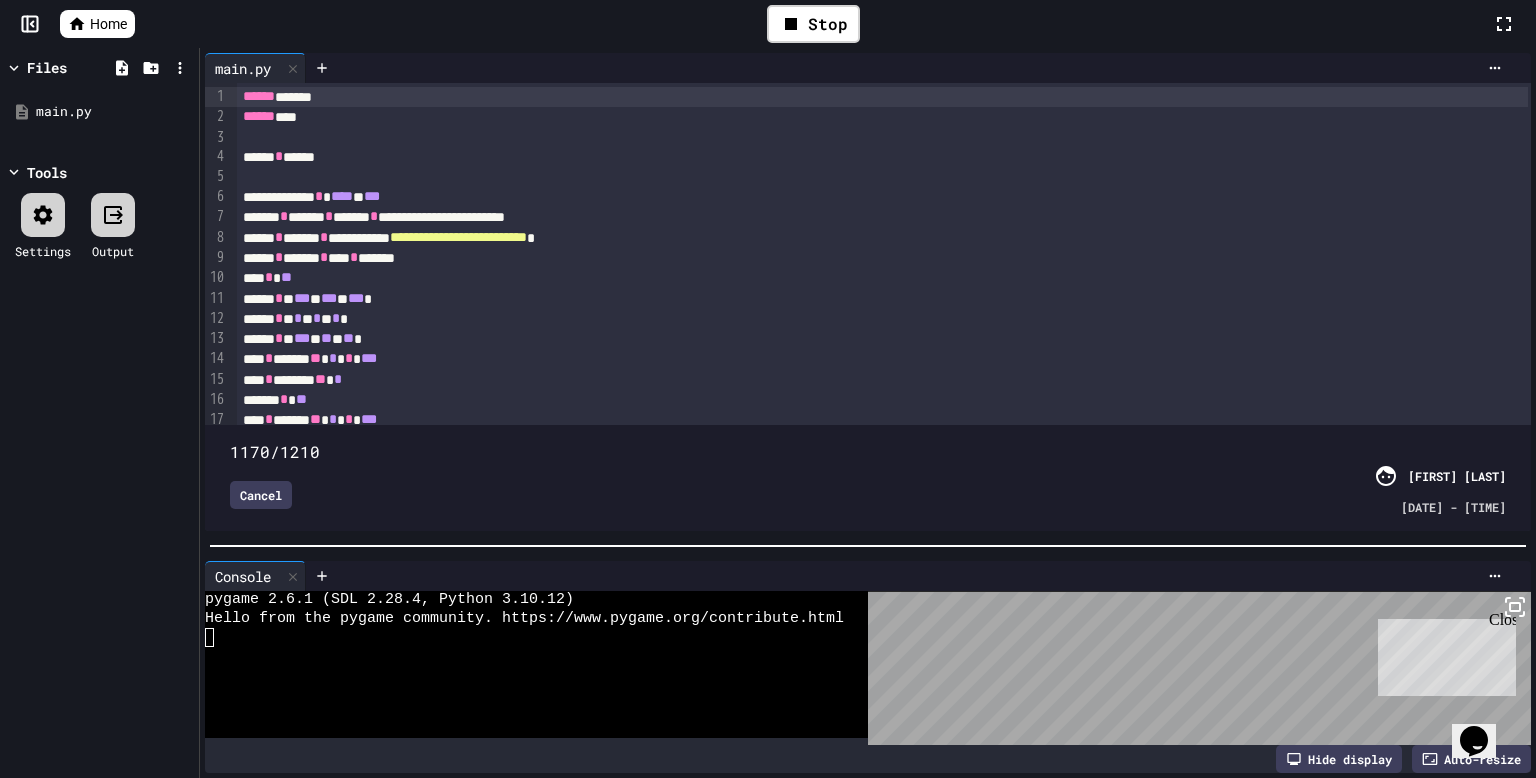 drag, startPoint x: 1510, startPoint y: 416, endPoint x: 1462, endPoint y: 423, distance: 48.507732 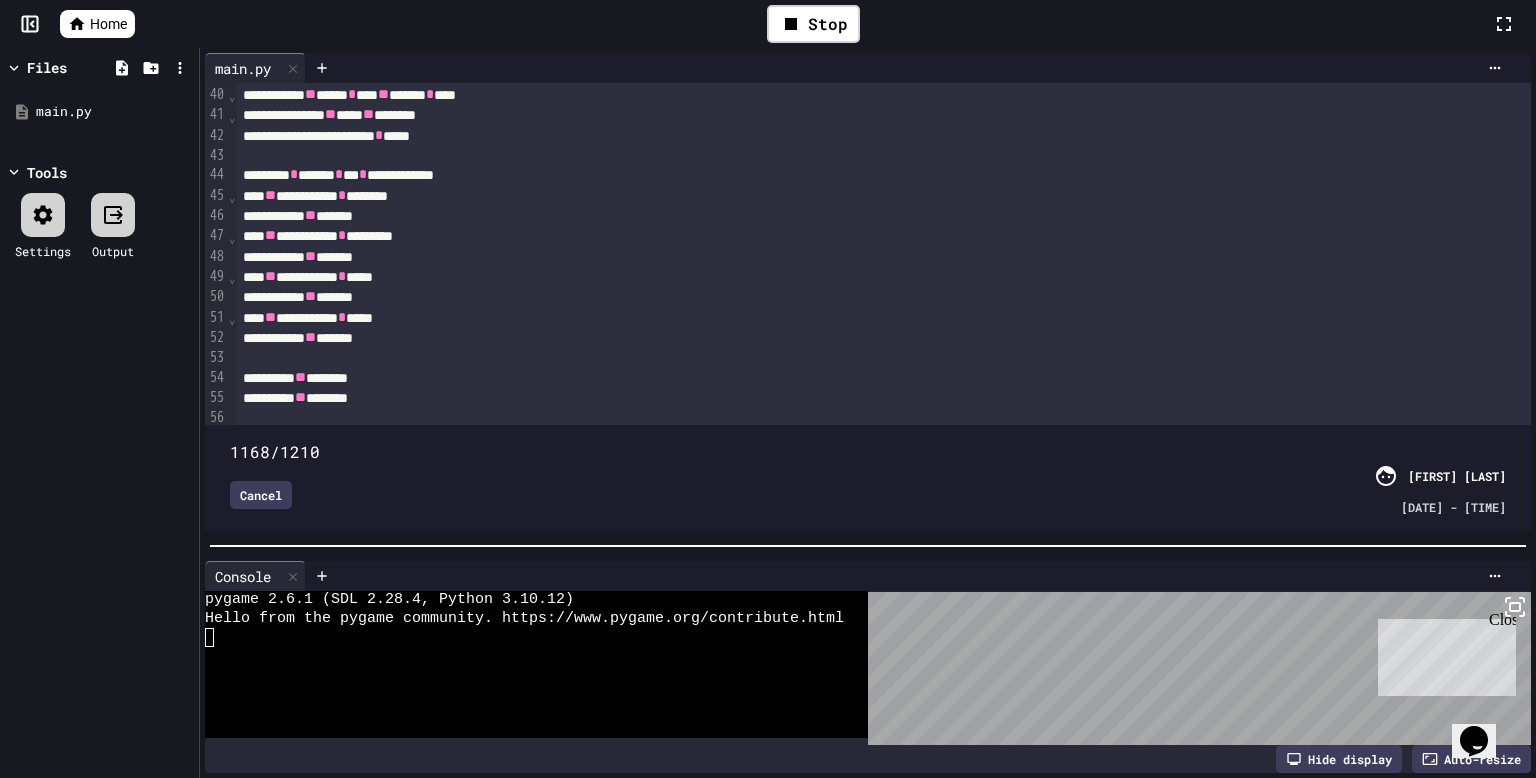 scroll, scrollTop: 816, scrollLeft: 0, axis: vertical 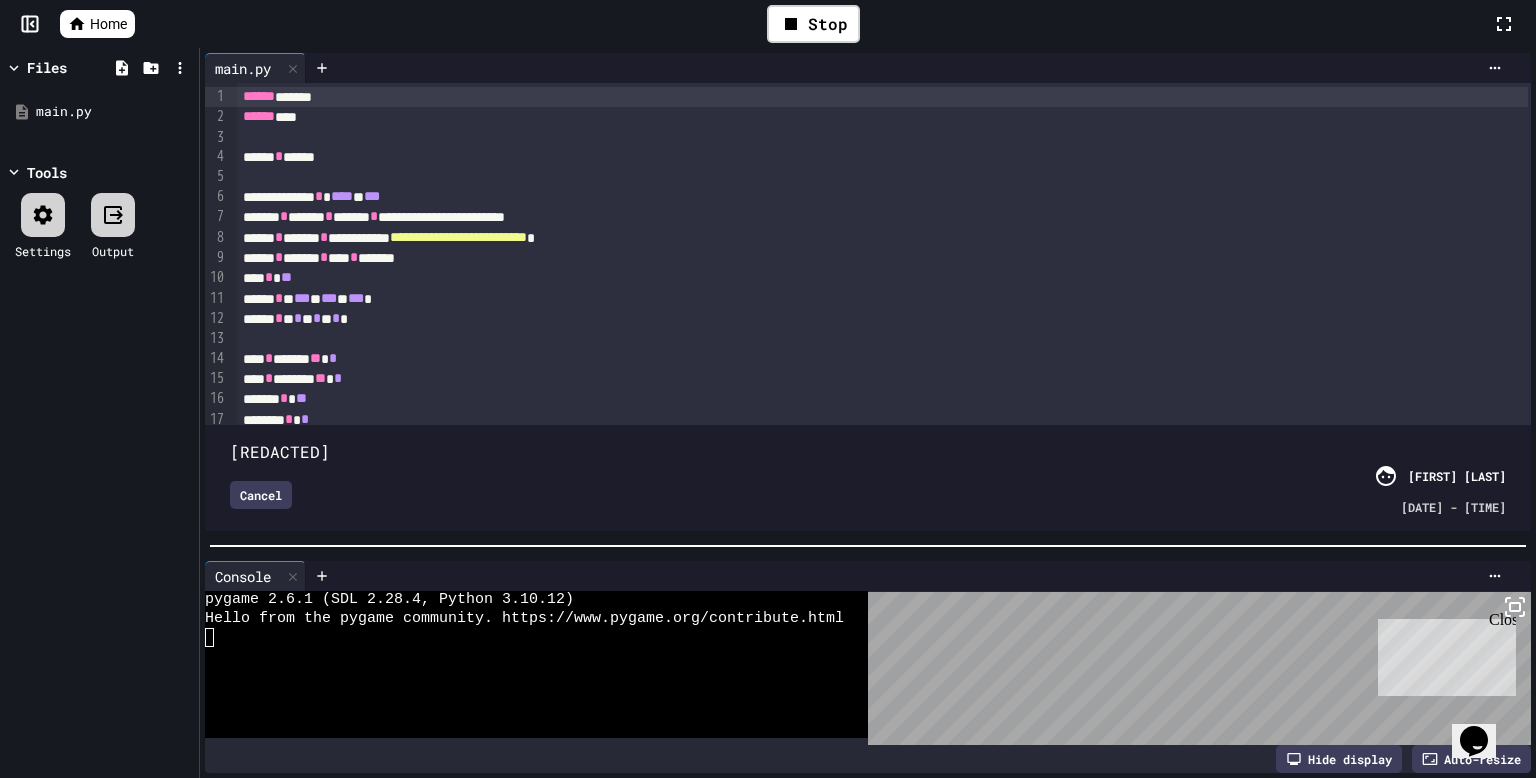 type on "***" 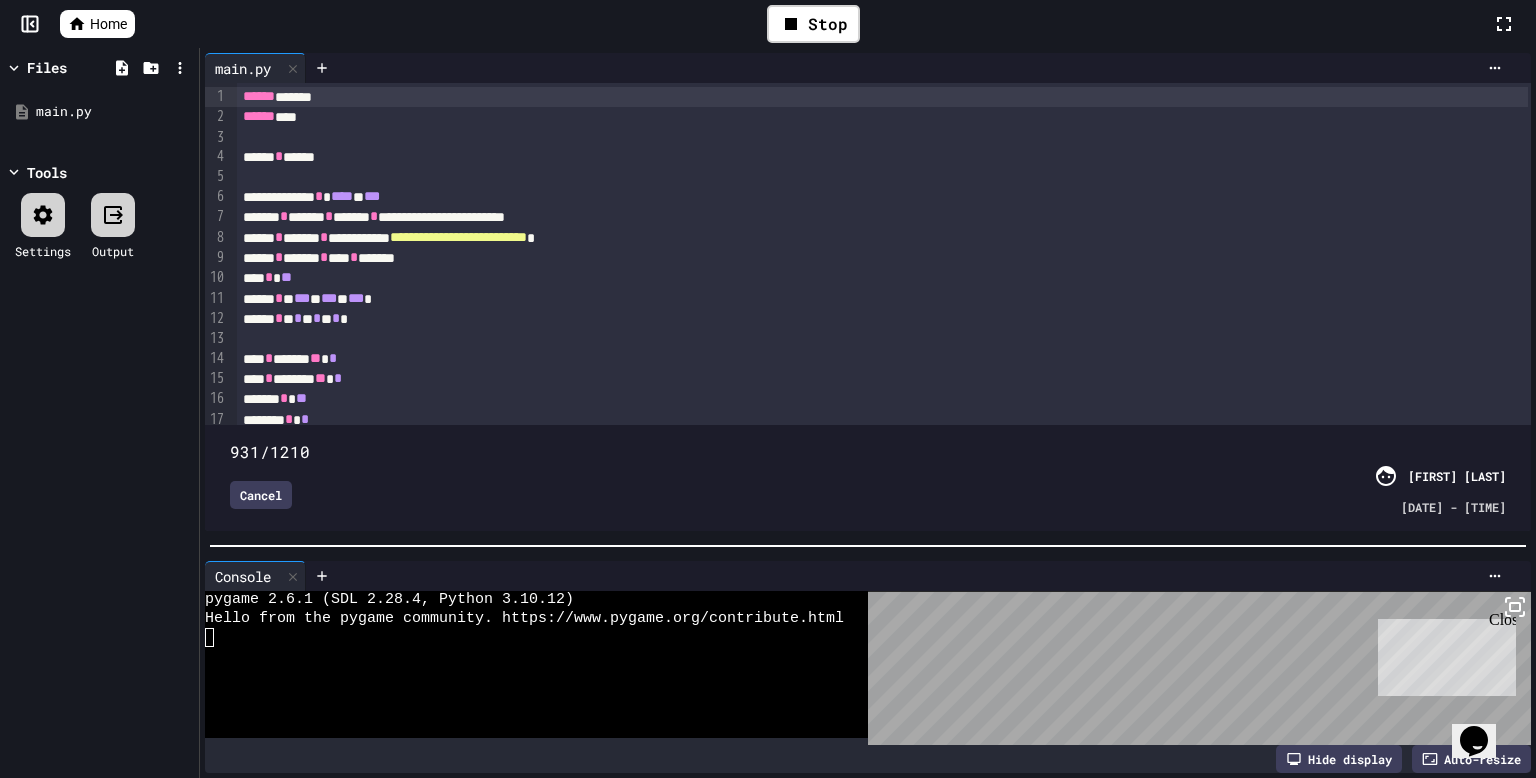 drag, startPoint x: 1453, startPoint y: 422, endPoint x: 1212, endPoint y: 419, distance: 241.01868 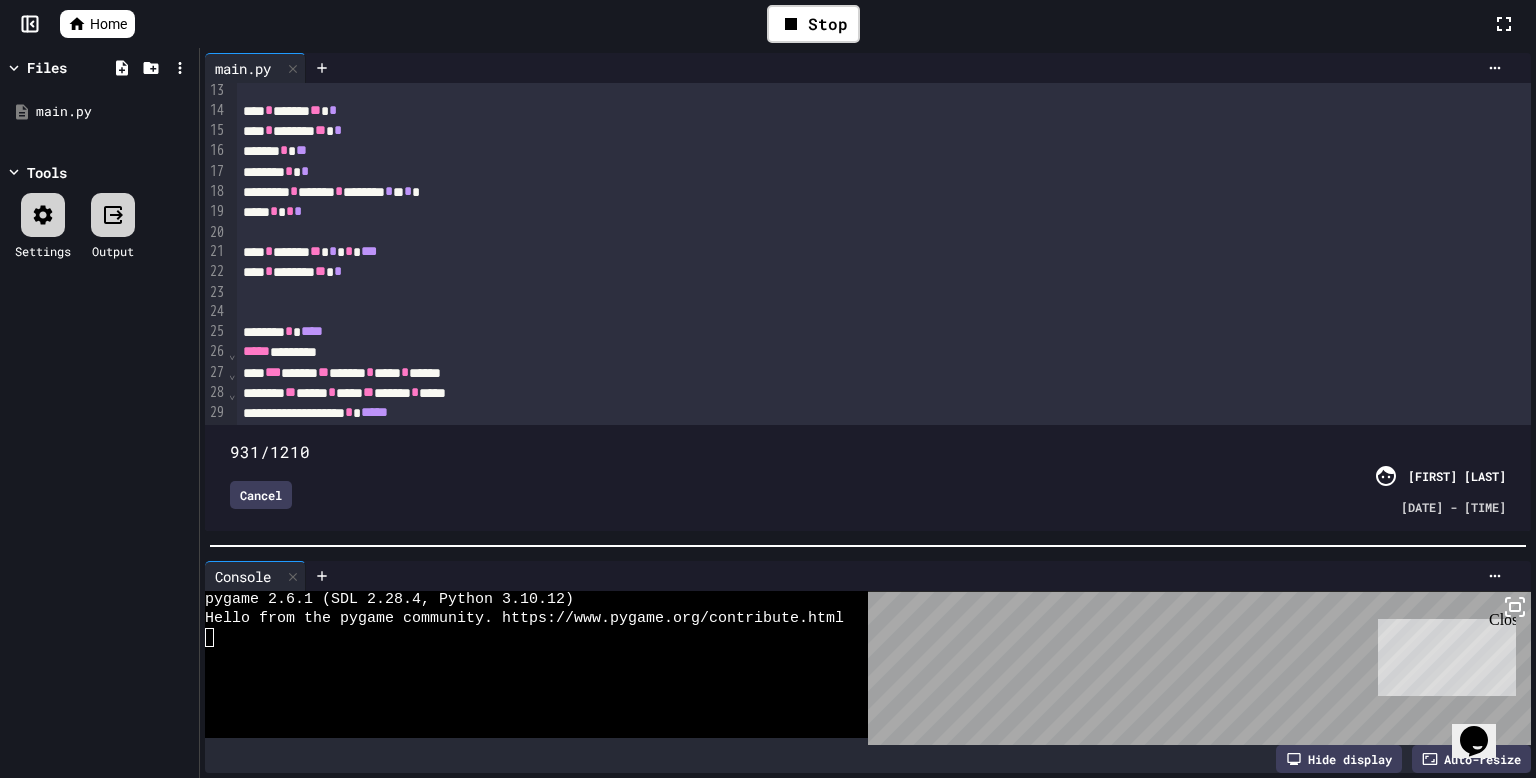 scroll, scrollTop: 249, scrollLeft: 0, axis: vertical 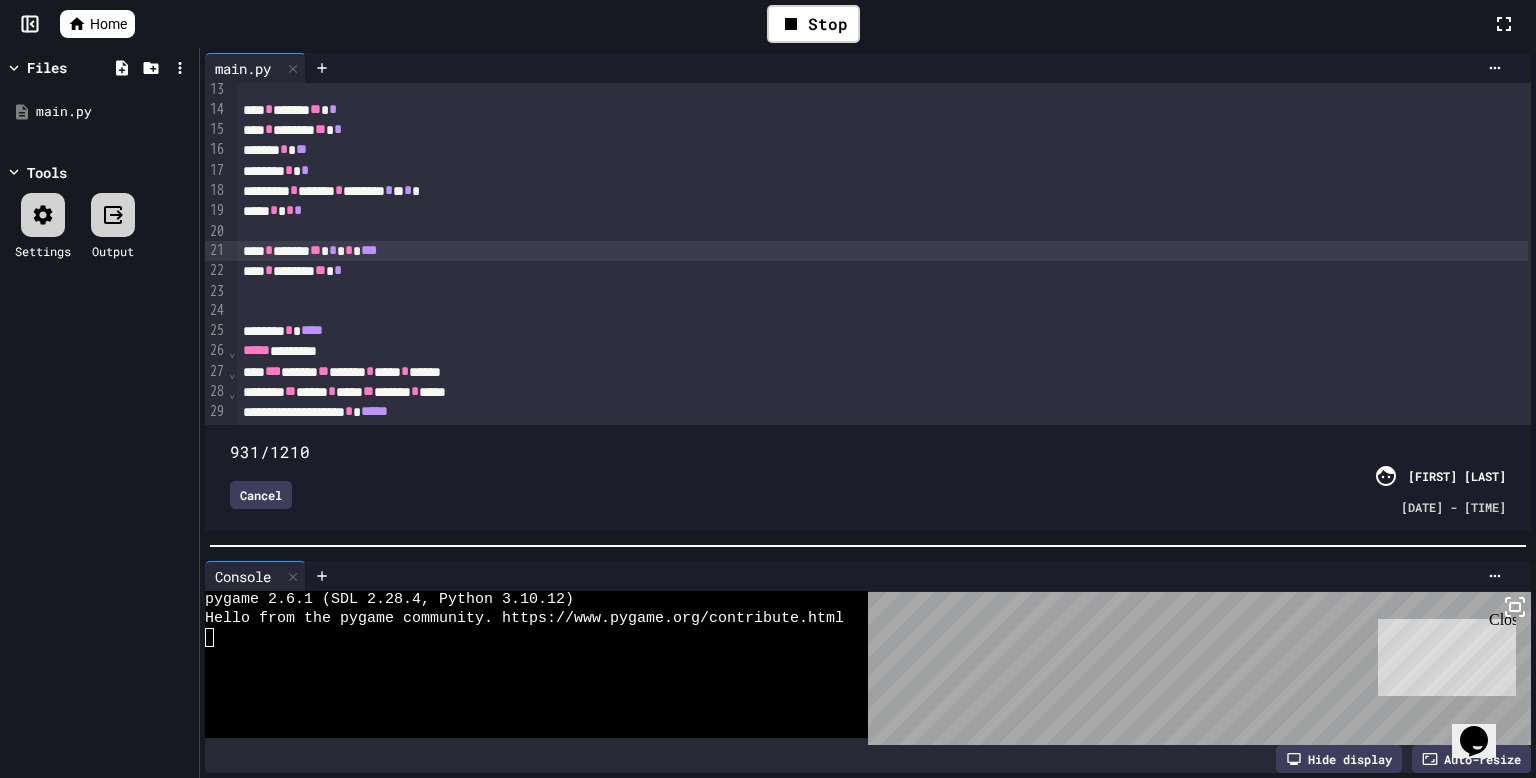 click on "*** * ***** **   *   *   ***" at bounding box center [882, 251] 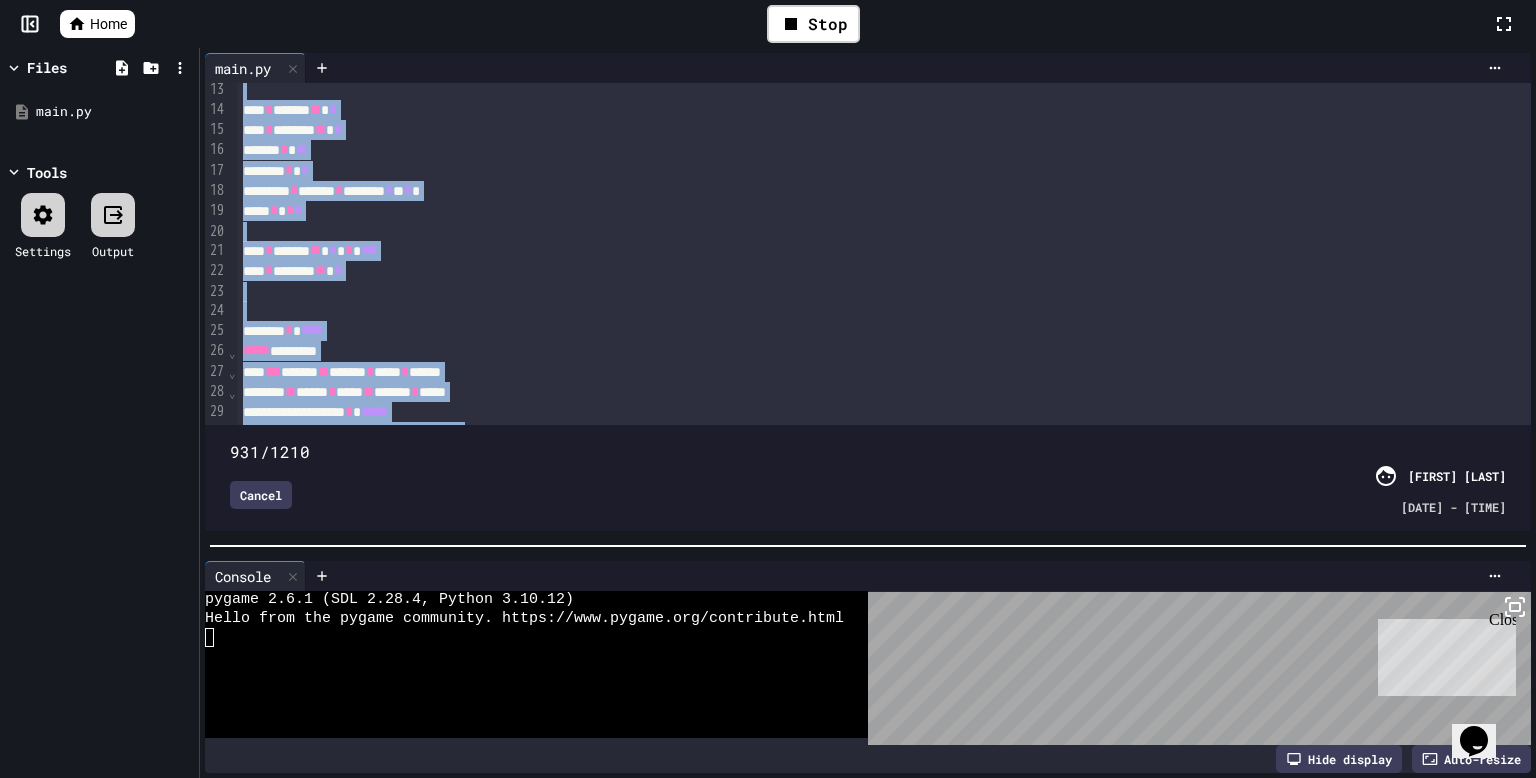 copy on "**********" 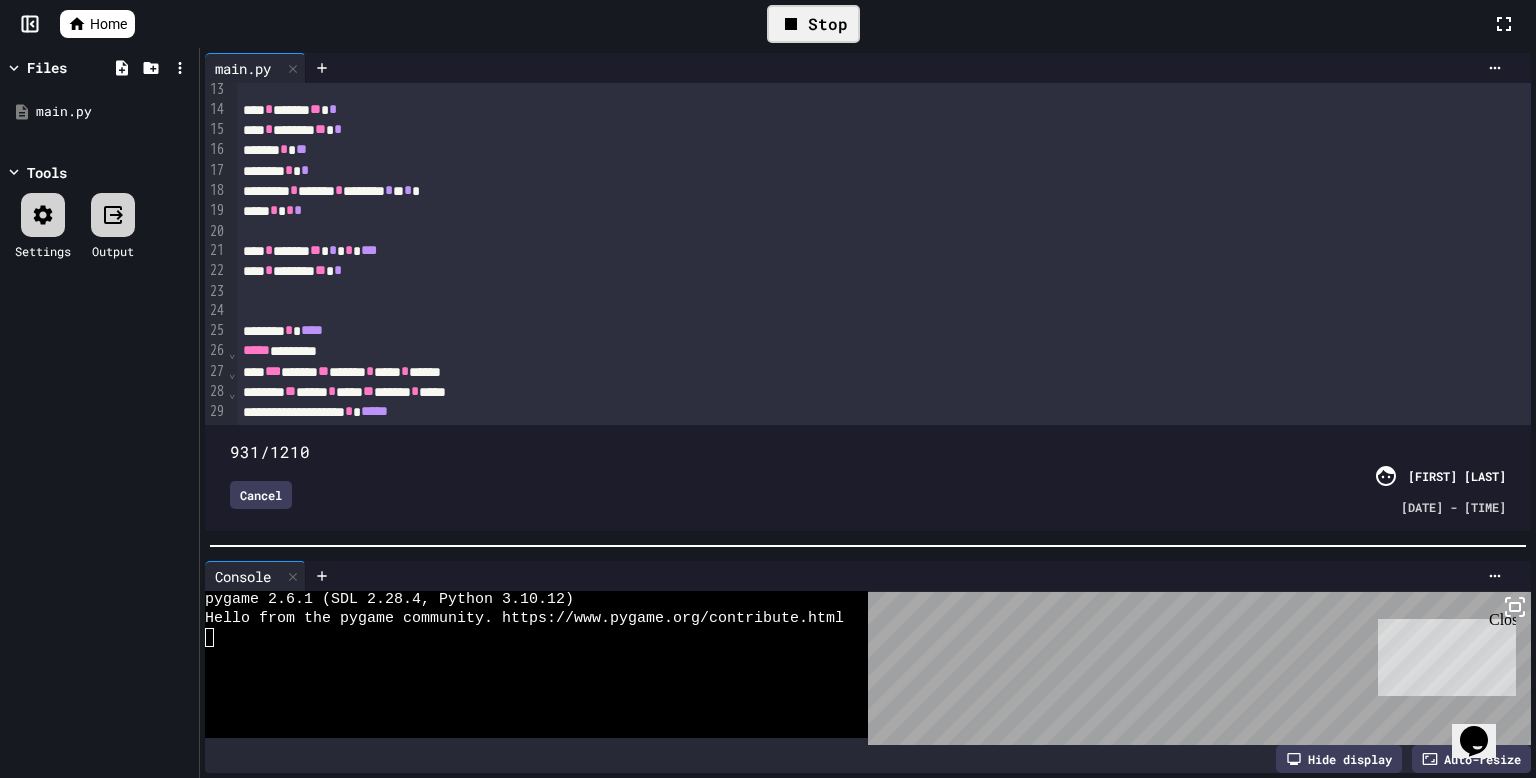 click on "Stop" at bounding box center [813, 24] 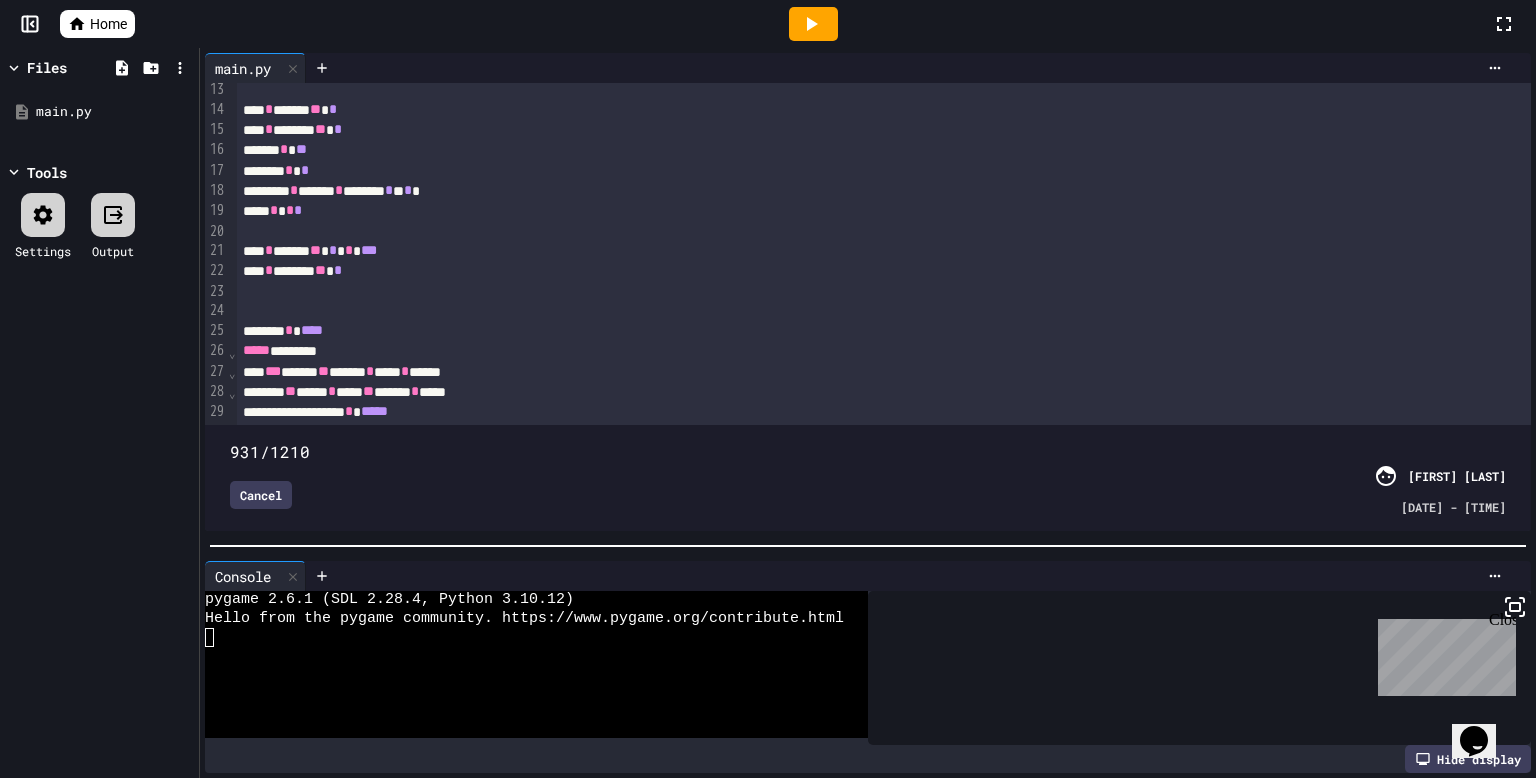 click on "Cancel" at bounding box center (261, 495) 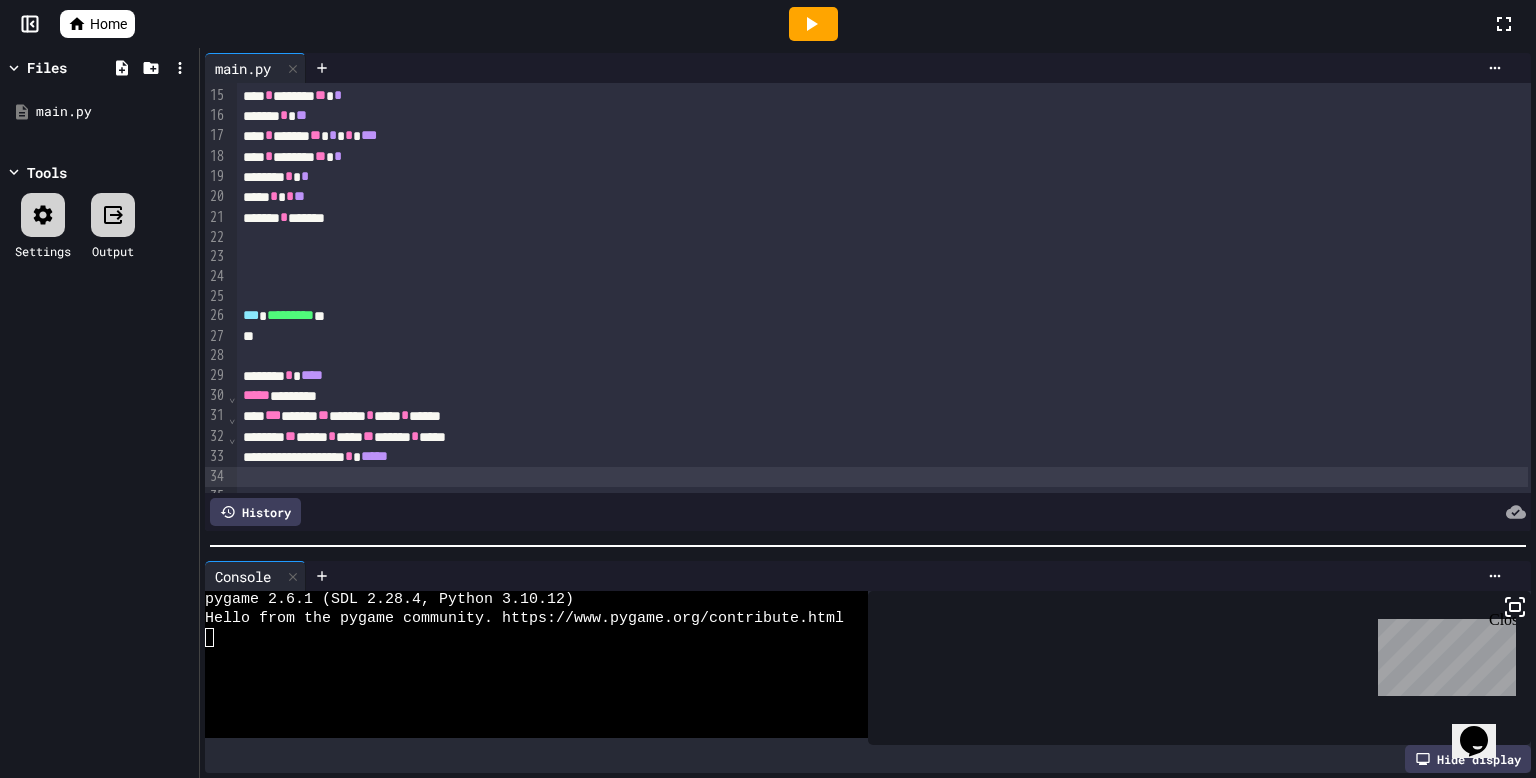 scroll, scrollTop: 0, scrollLeft: 0, axis: both 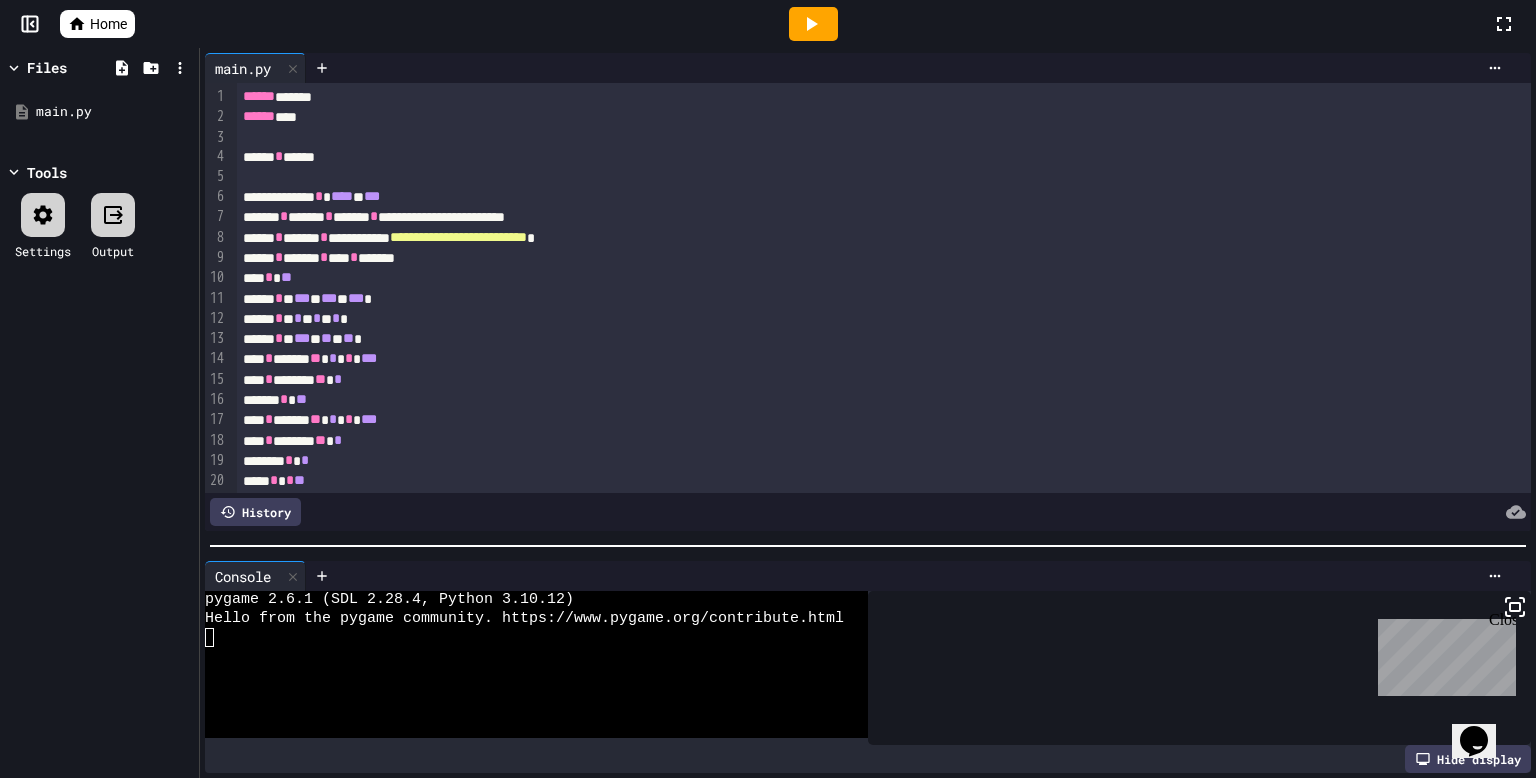 click on "***** * * *** * ** * ** *" at bounding box center (882, 339) 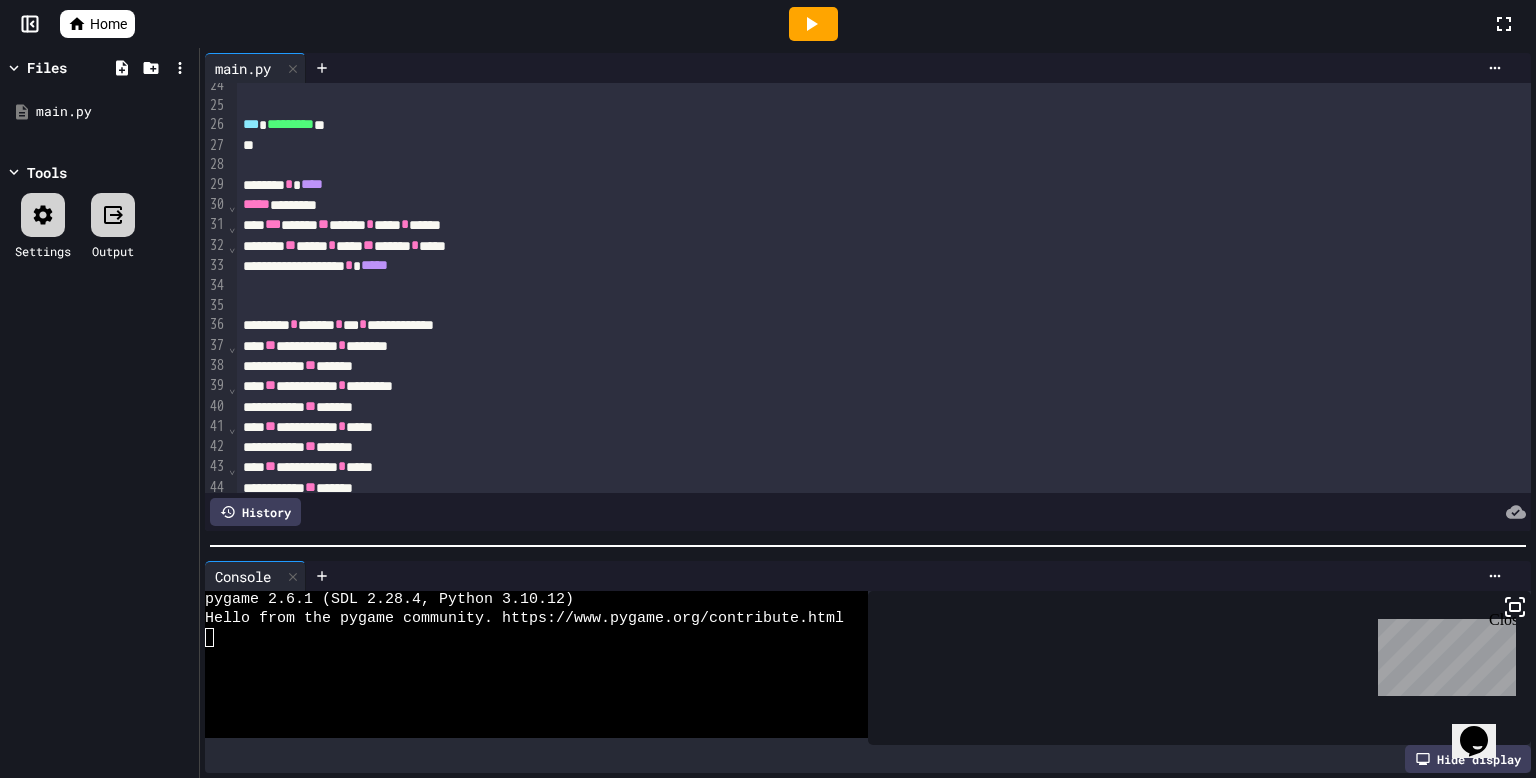 scroll, scrollTop: 485, scrollLeft: 0, axis: vertical 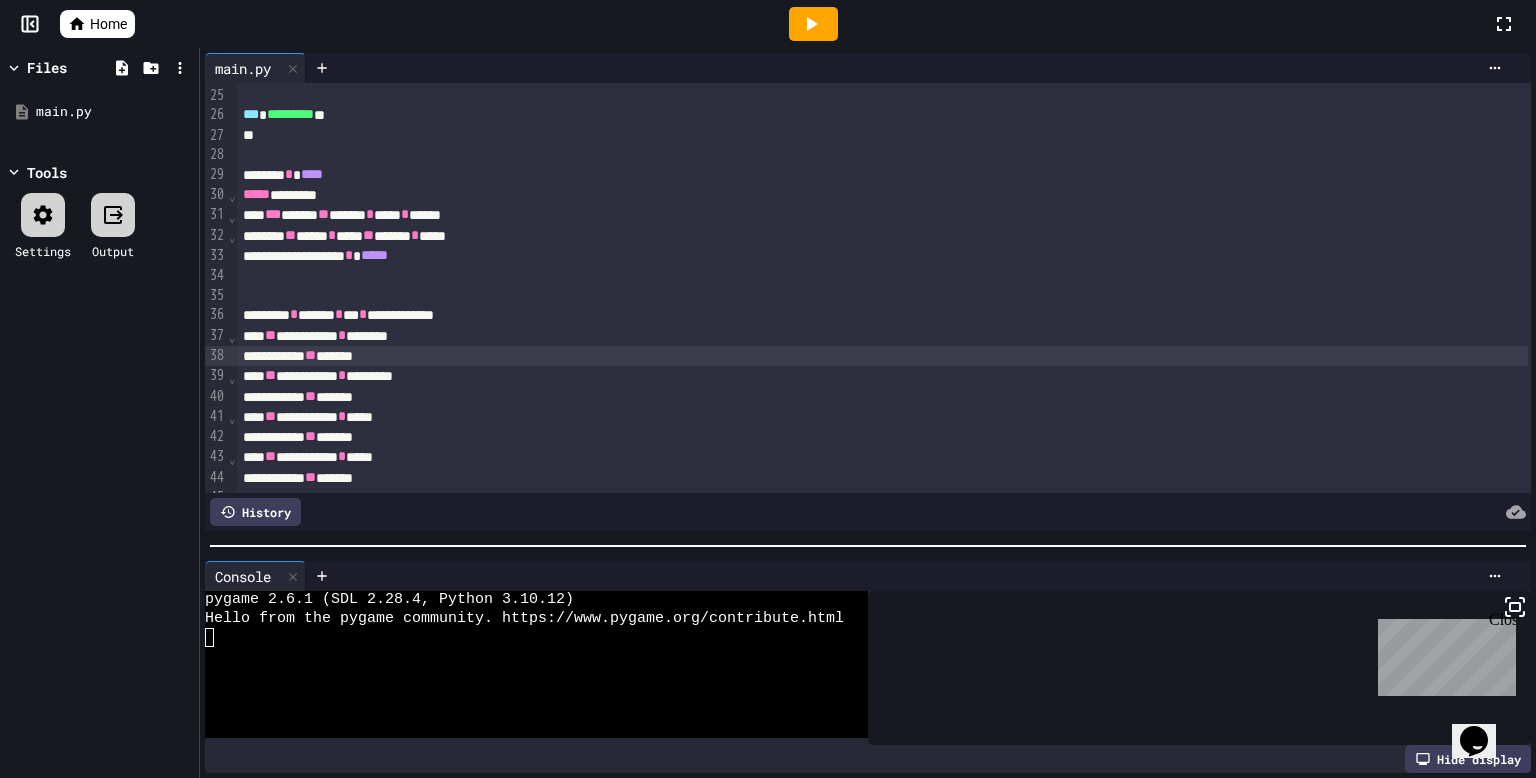 click on "*** ** ******" at bounding box center [882, 356] 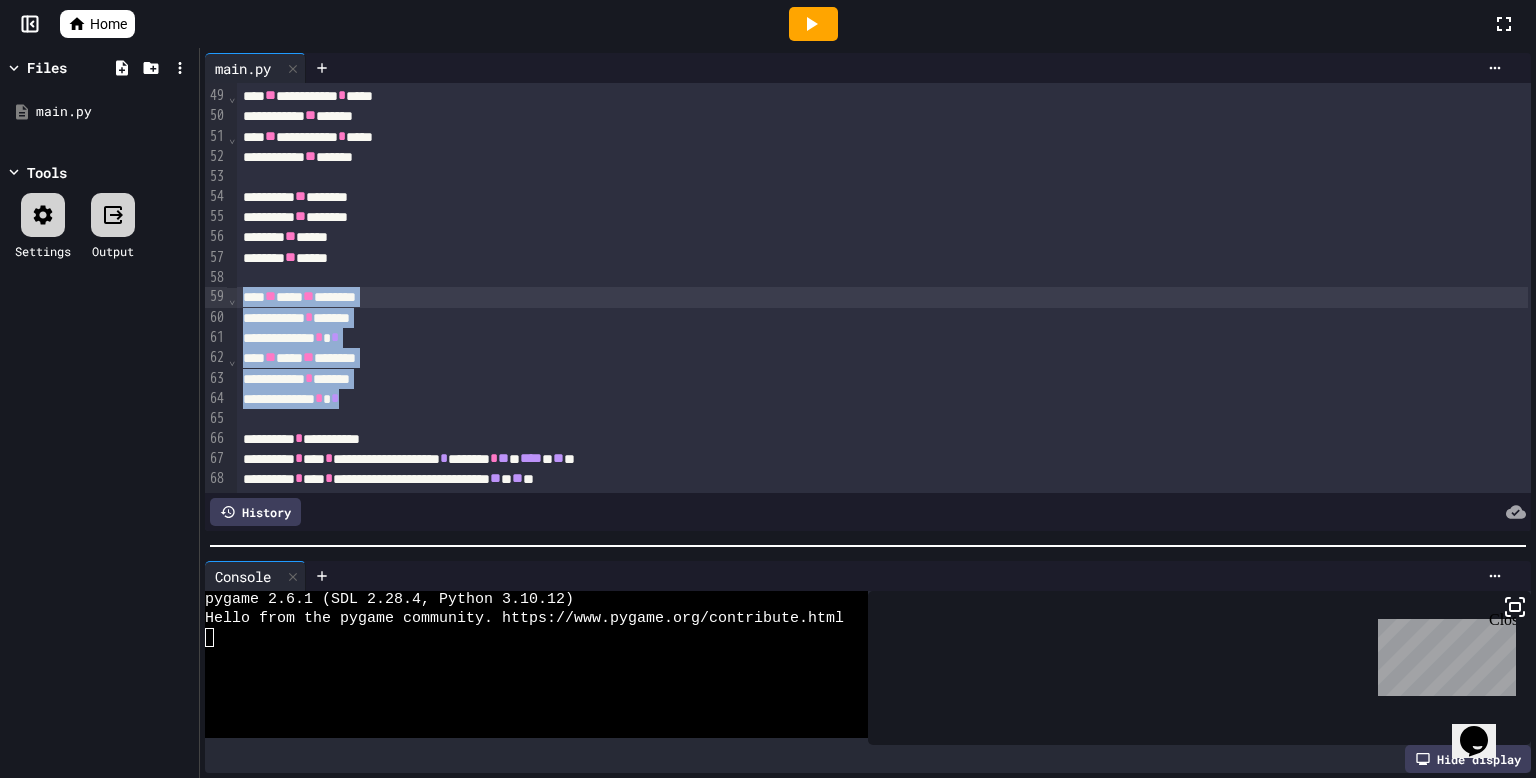 scroll, scrollTop: 972, scrollLeft: 0, axis: vertical 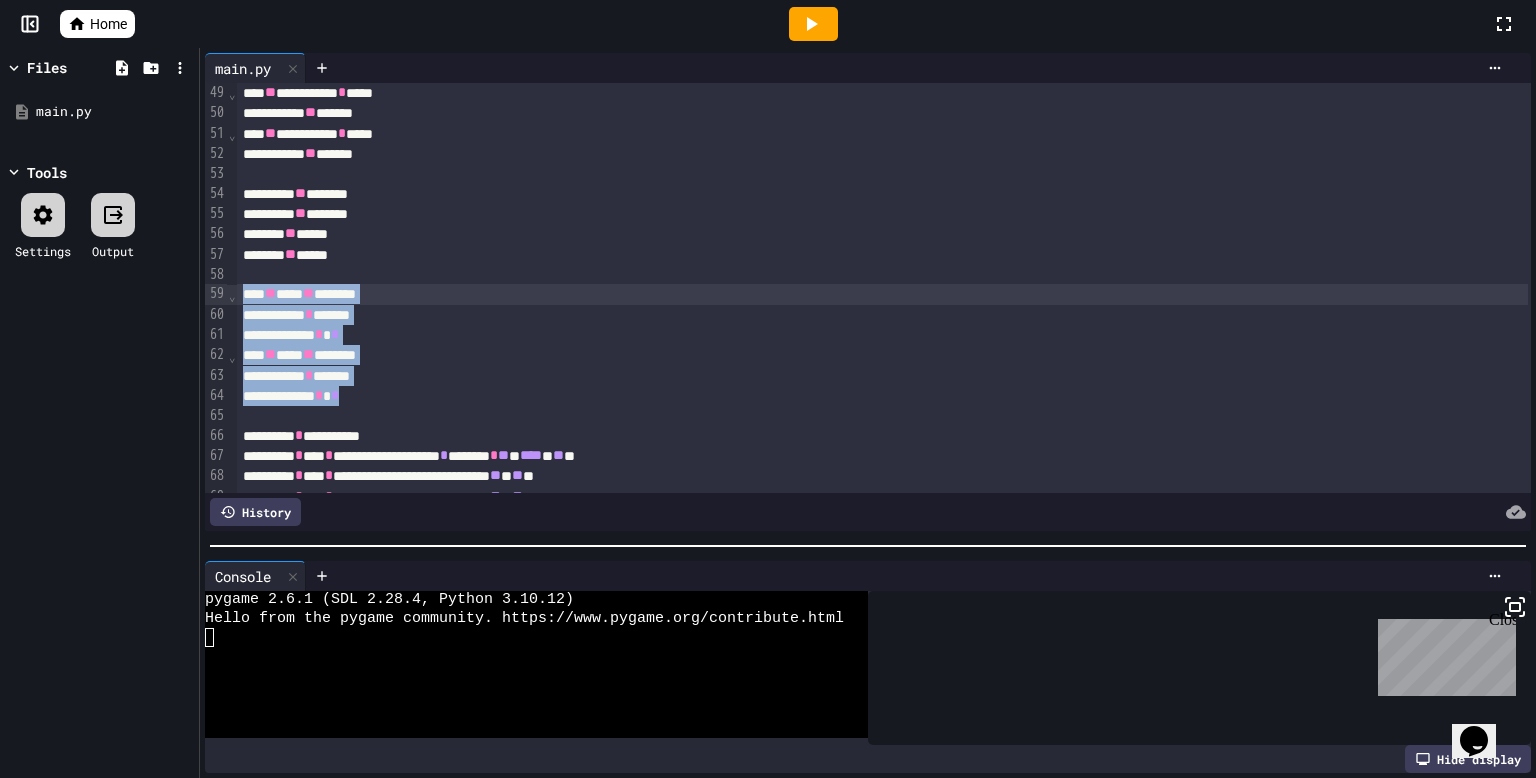 click on "*** * ******" at bounding box center (882, 376) 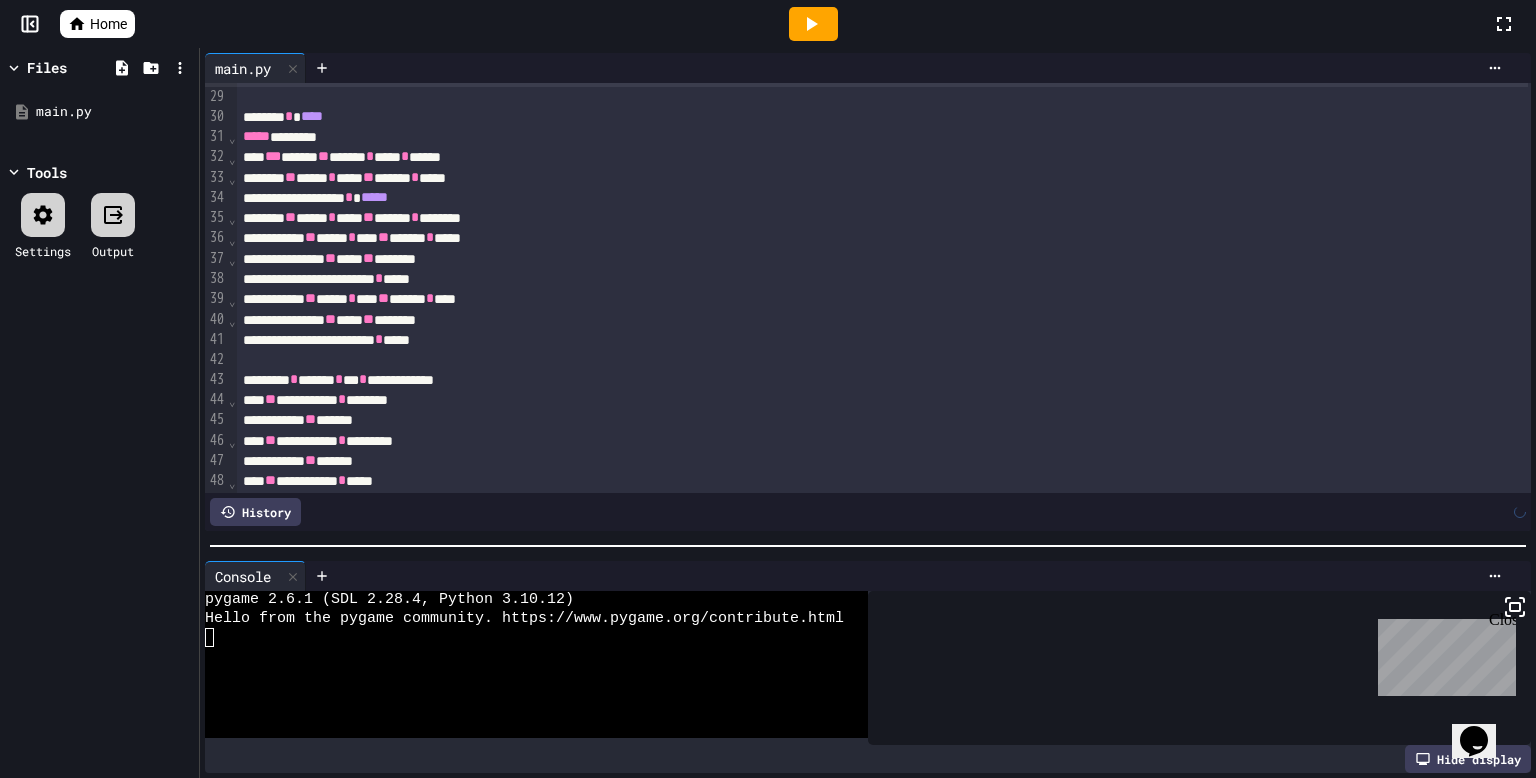 scroll, scrollTop: 544, scrollLeft: 0, axis: vertical 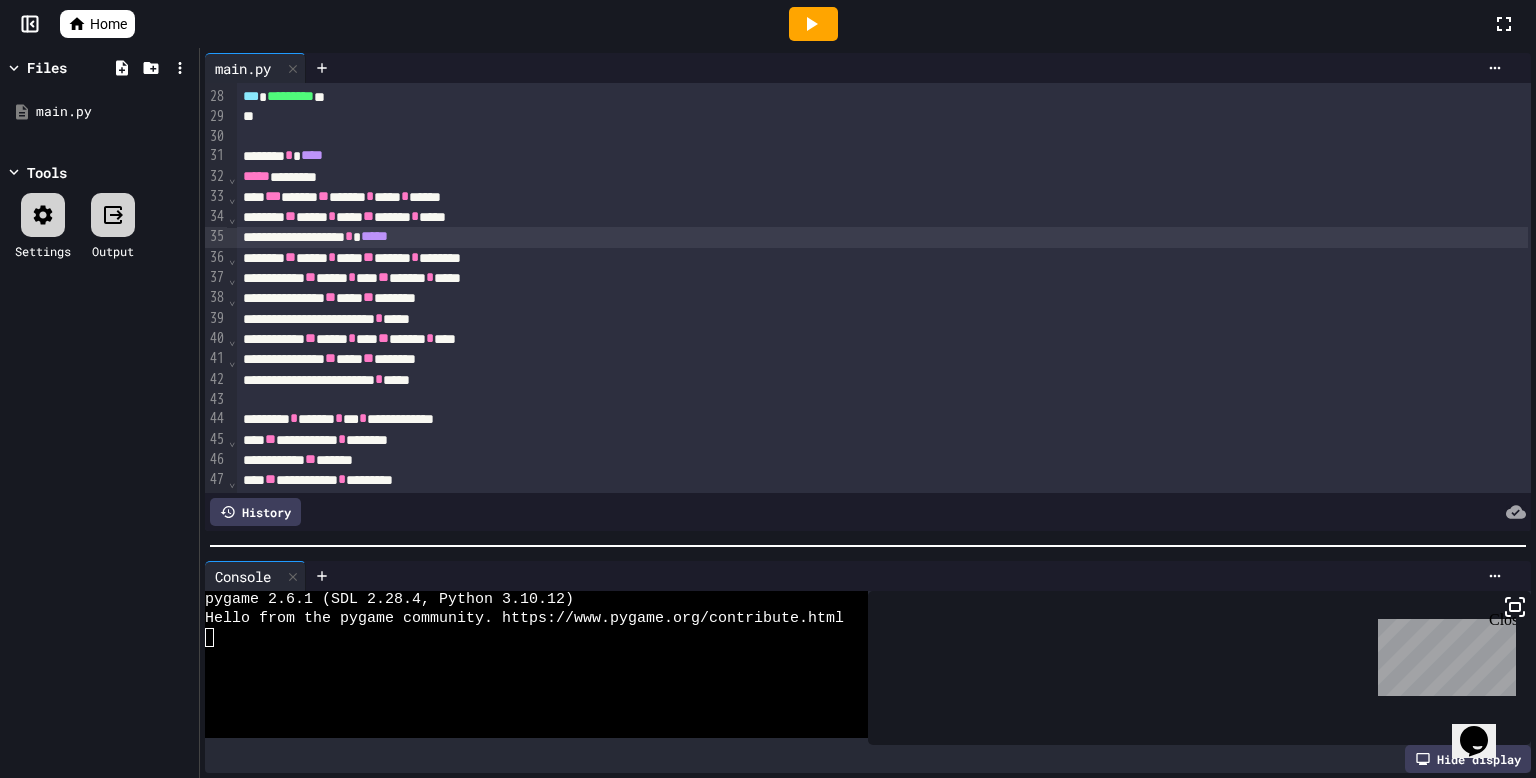 click on "******* *   *****" at bounding box center [882, 237] 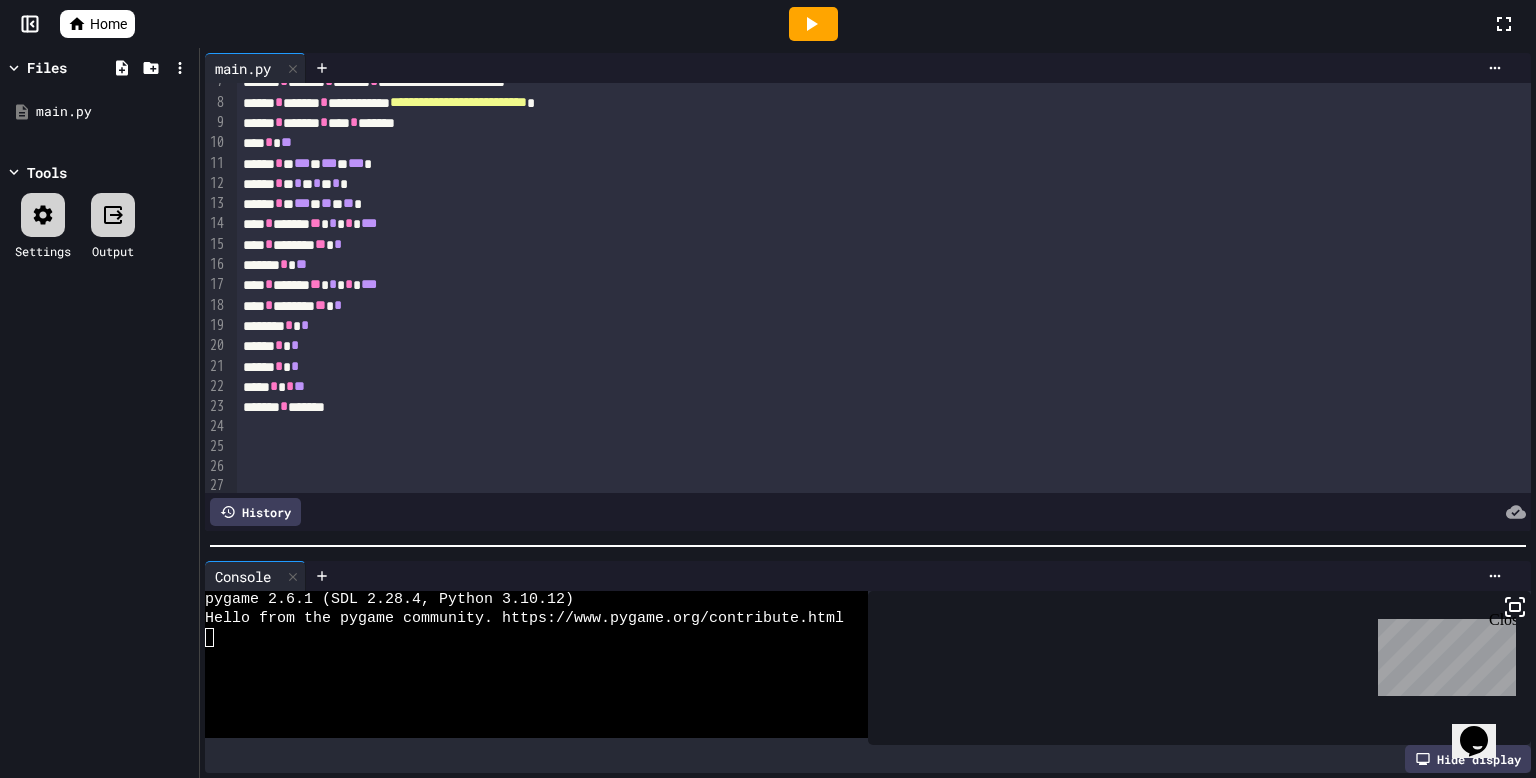 scroll, scrollTop: 0, scrollLeft: 0, axis: both 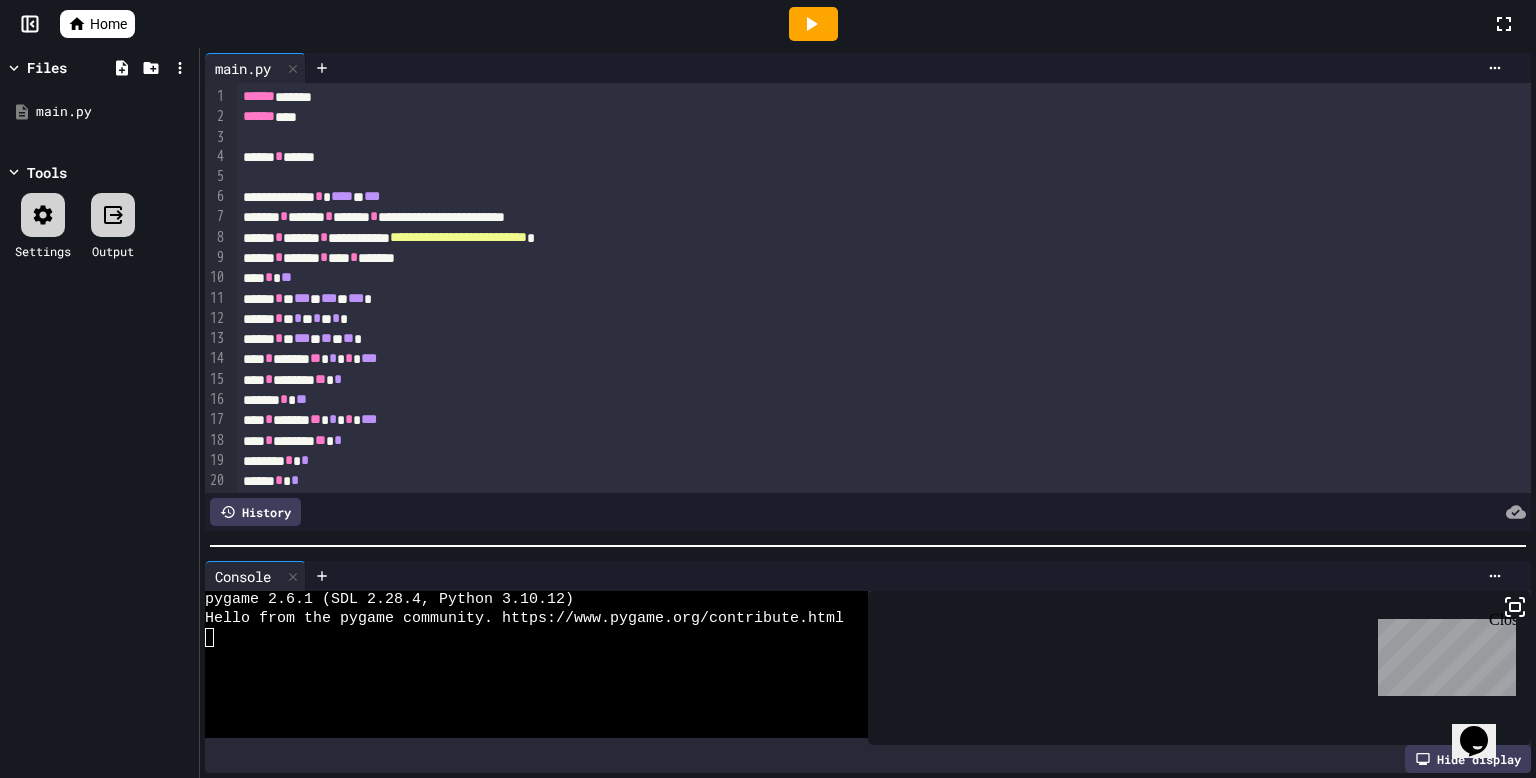 click at bounding box center [884, 138] 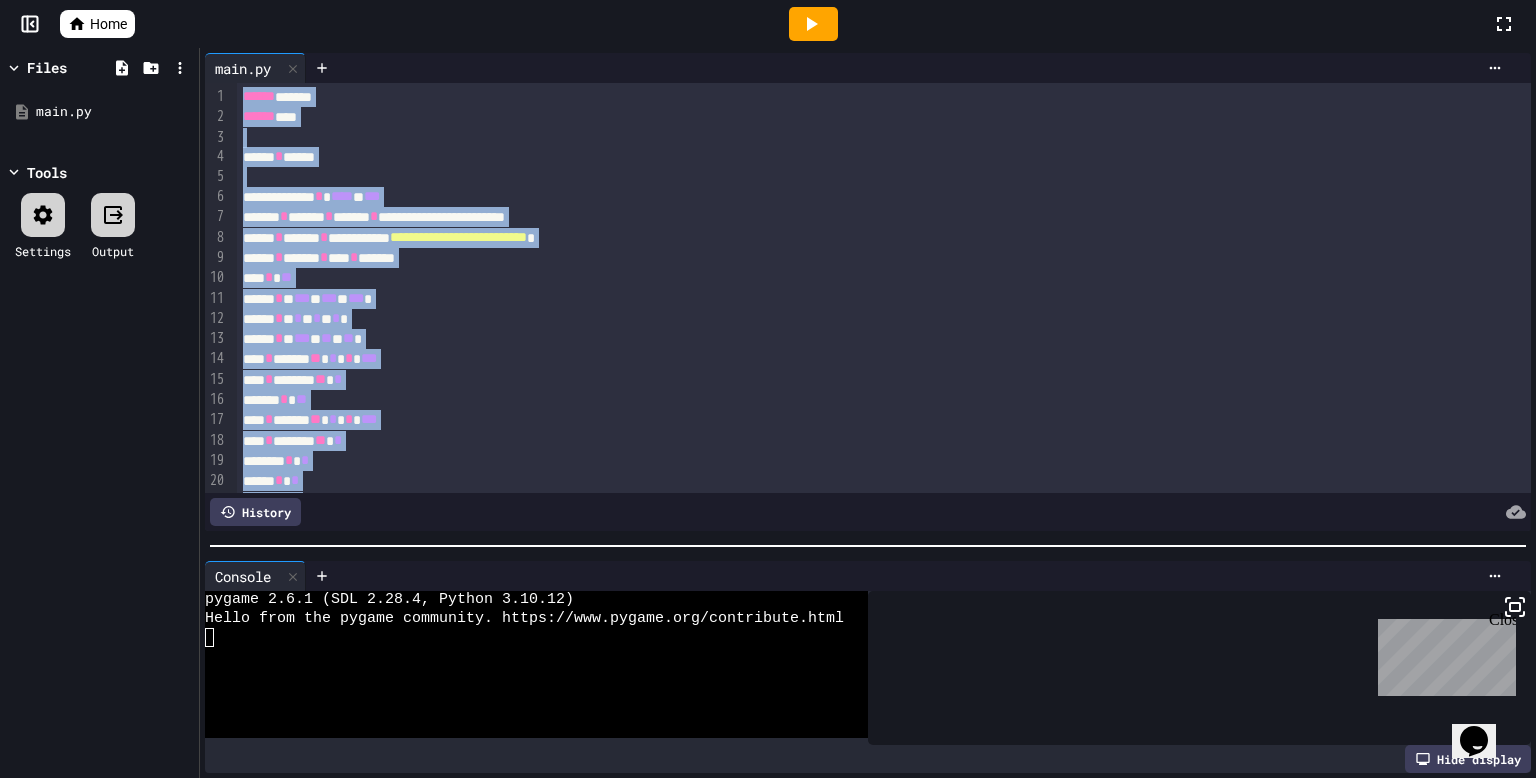 copy on "**********" 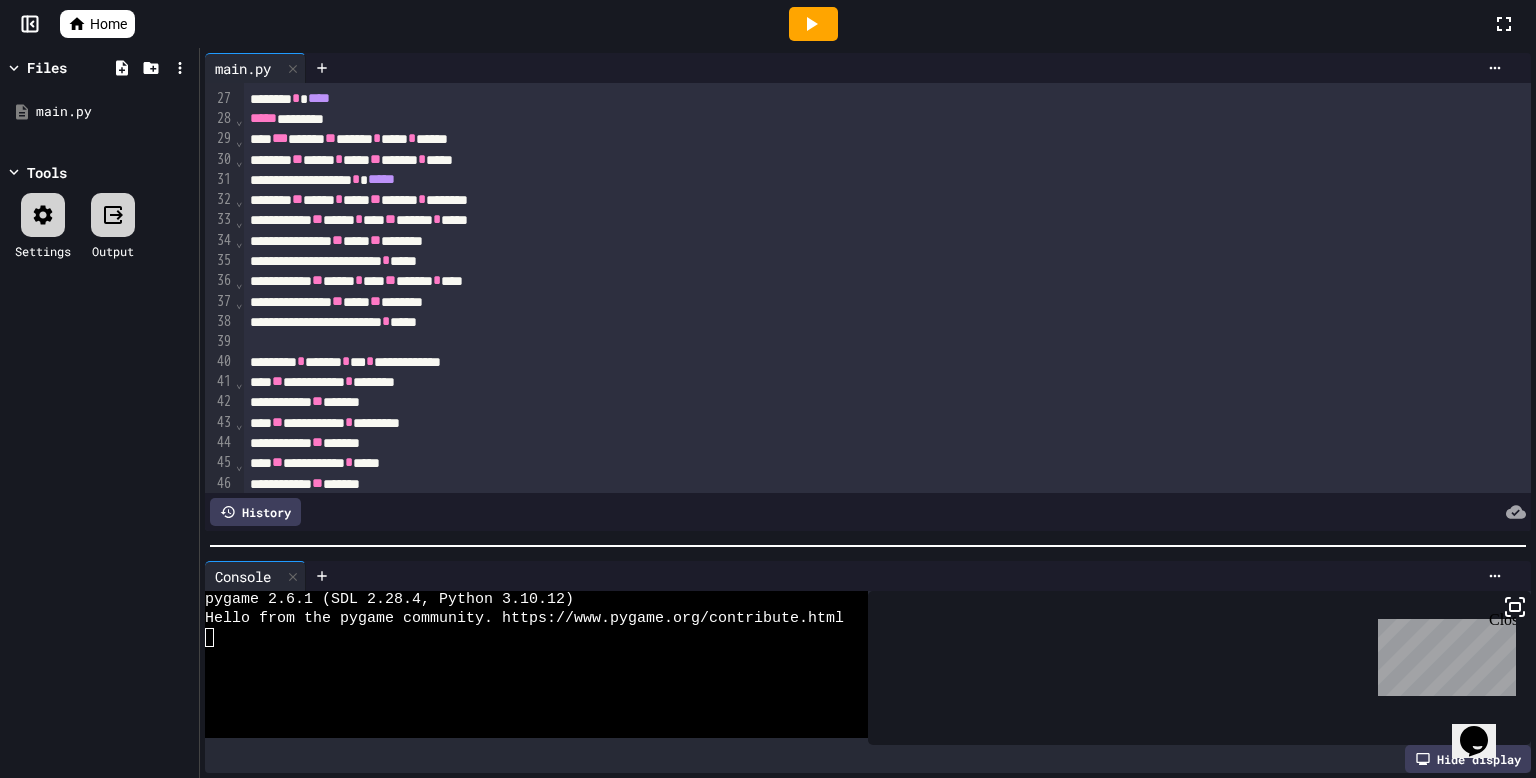 scroll, scrollTop: 0, scrollLeft: 0, axis: both 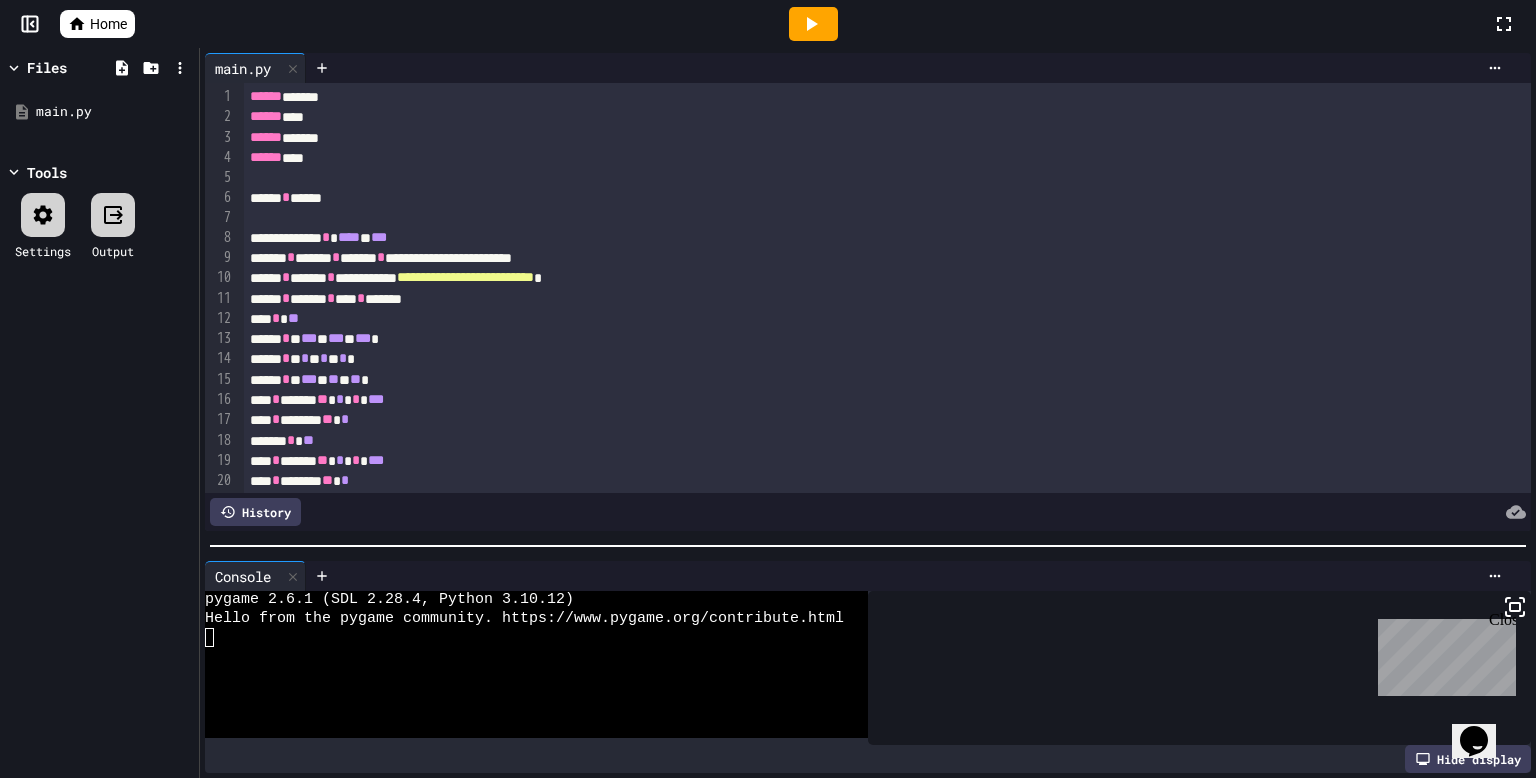 click on "***** * * *** * *** * *** *" at bounding box center [885, 339] 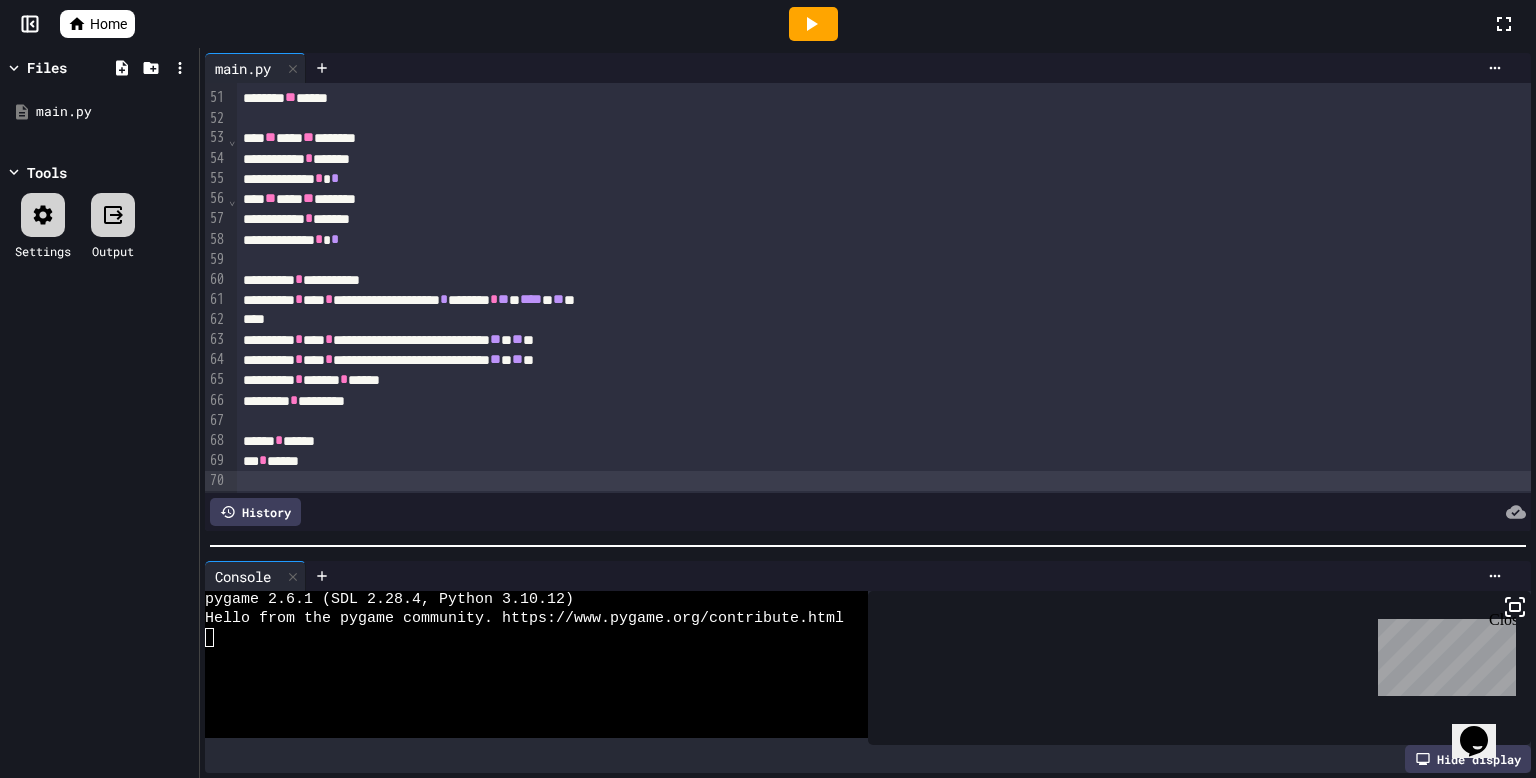 scroll, scrollTop: 0, scrollLeft: 0, axis: both 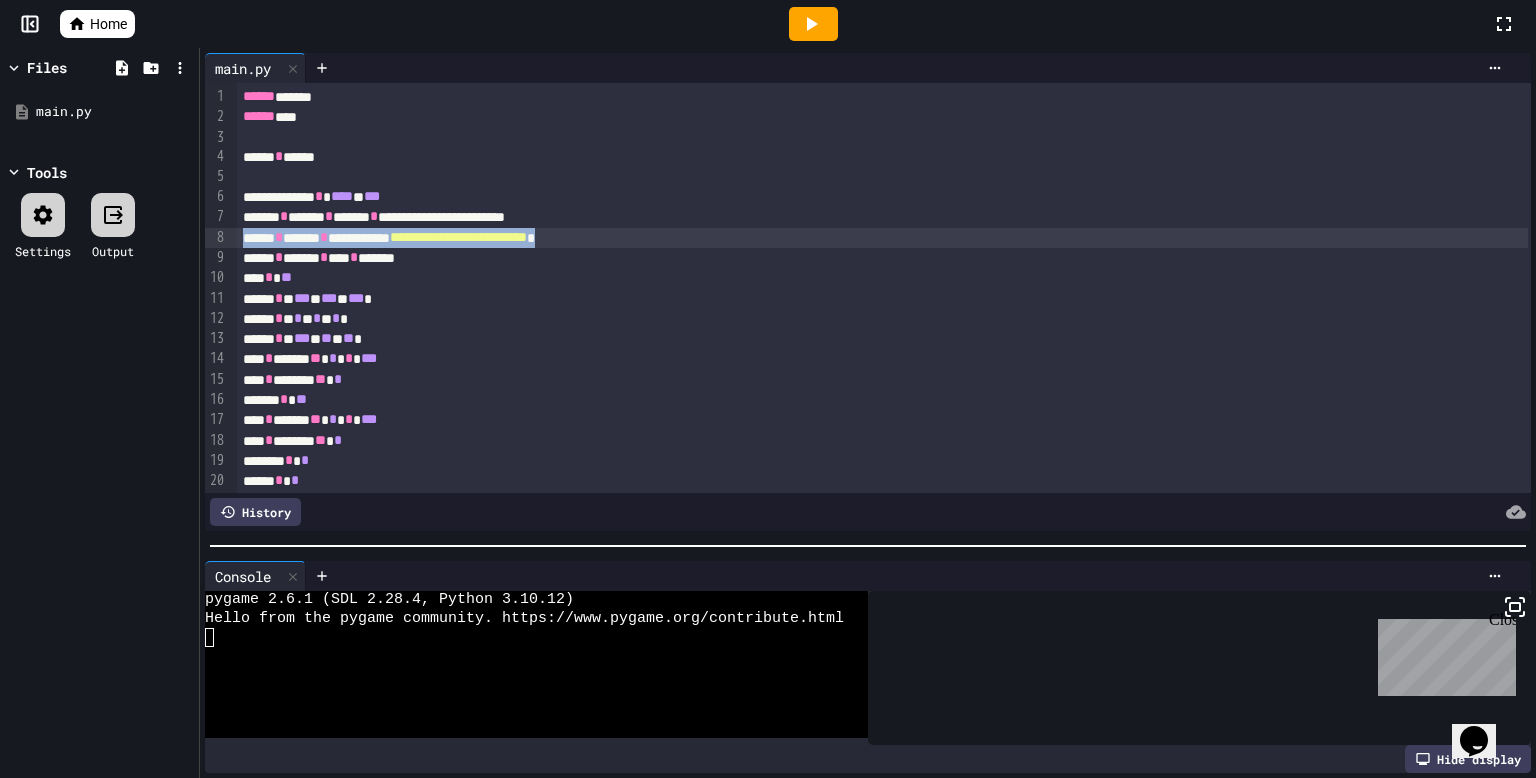 drag, startPoint x: 735, startPoint y: 243, endPoint x: 223, endPoint y: 236, distance: 512.04785 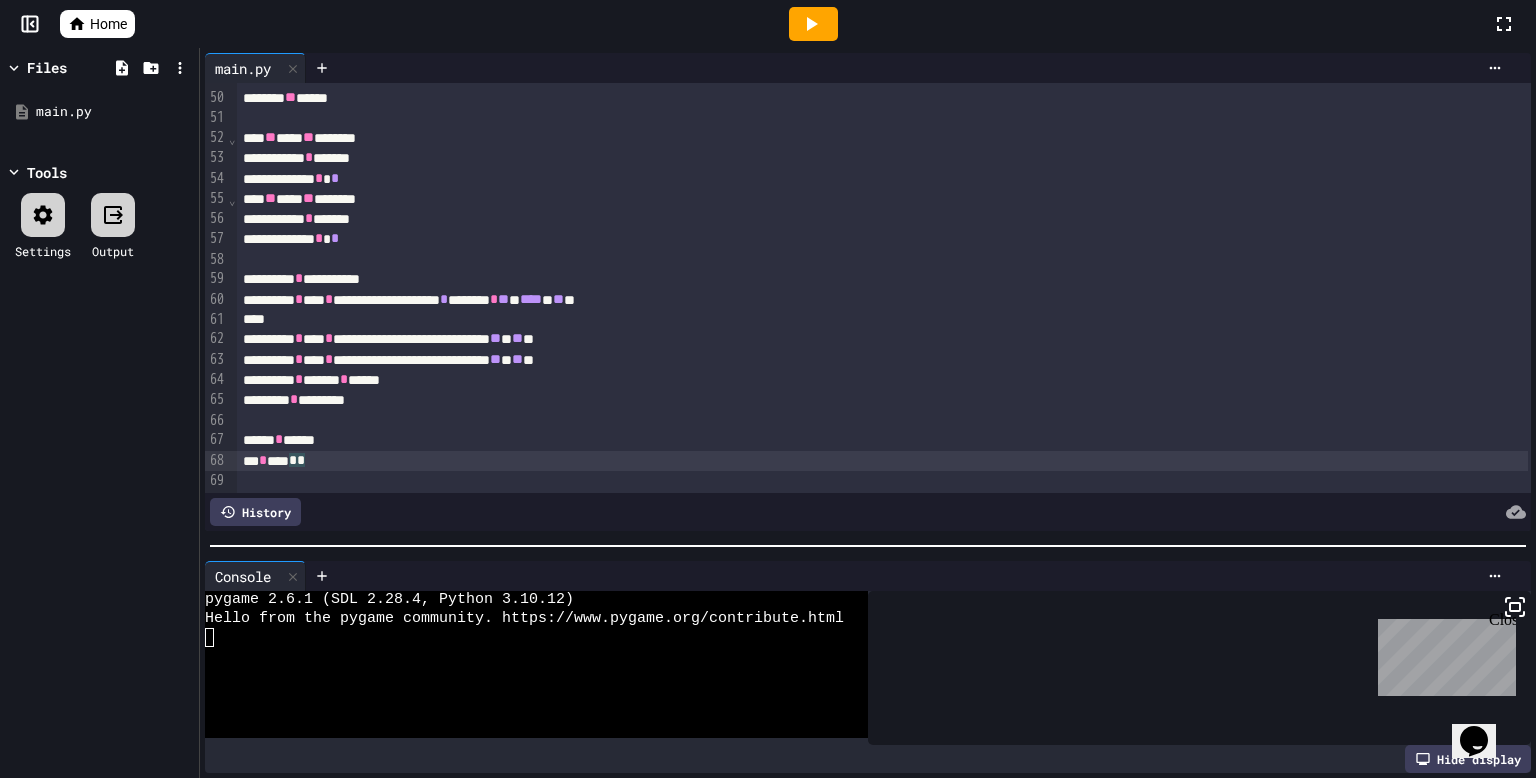 scroll, scrollTop: 990, scrollLeft: 0, axis: vertical 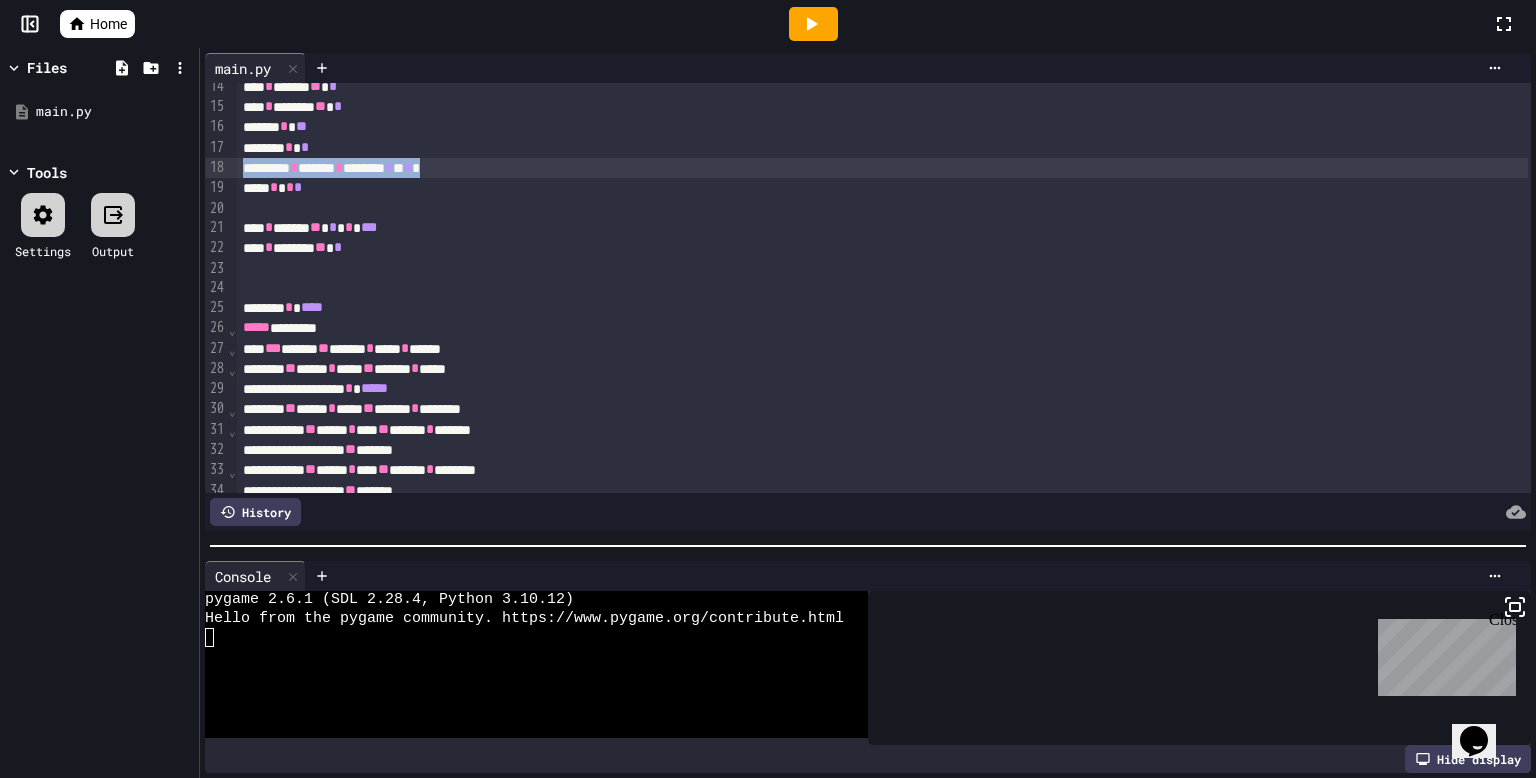 drag, startPoint x: 540, startPoint y: 167, endPoint x: 214, endPoint y: 161, distance: 326.0552 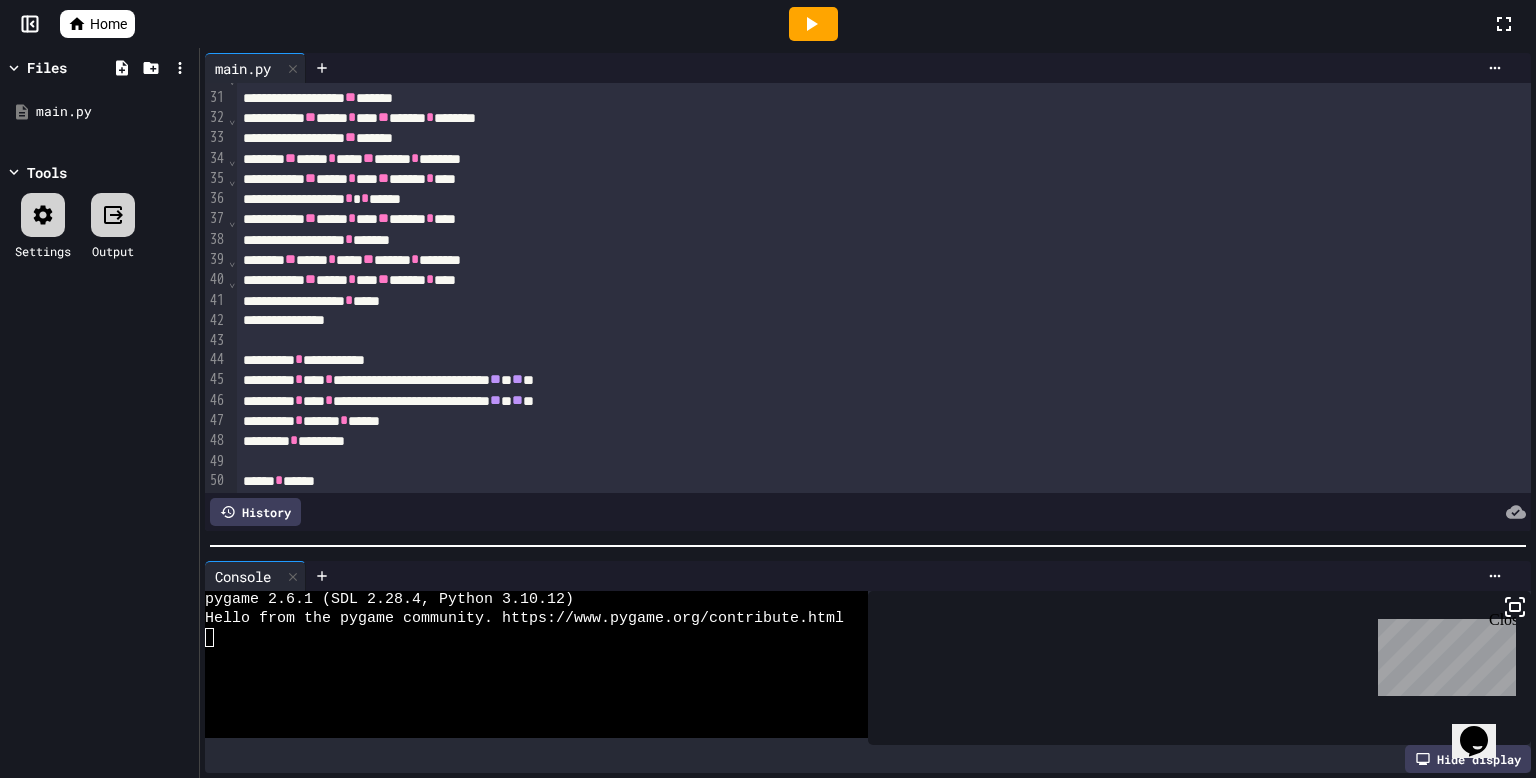 scroll, scrollTop: 606, scrollLeft: 0, axis: vertical 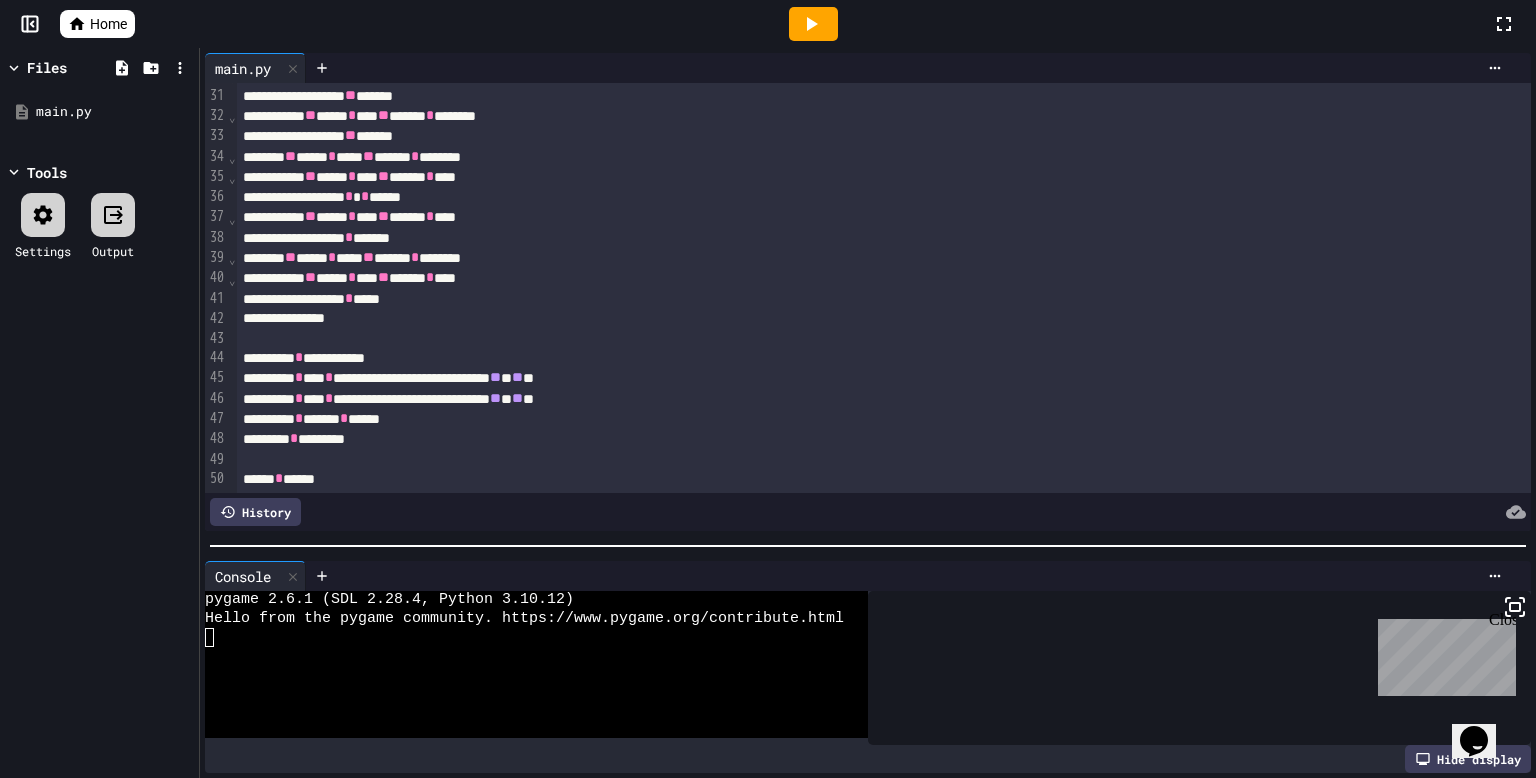 click on "**********" at bounding box center (882, 358) 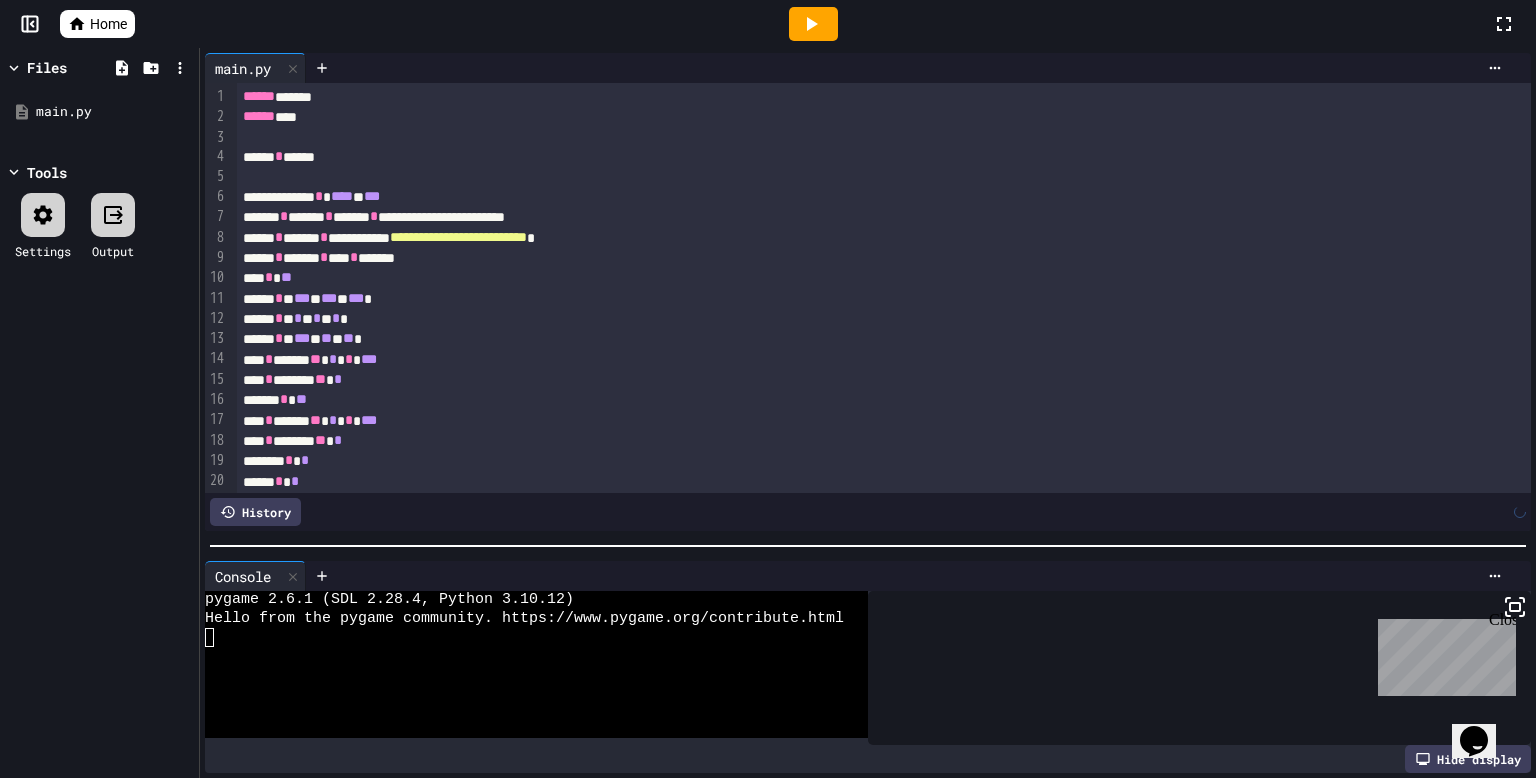 scroll, scrollTop: 1109, scrollLeft: 0, axis: vertical 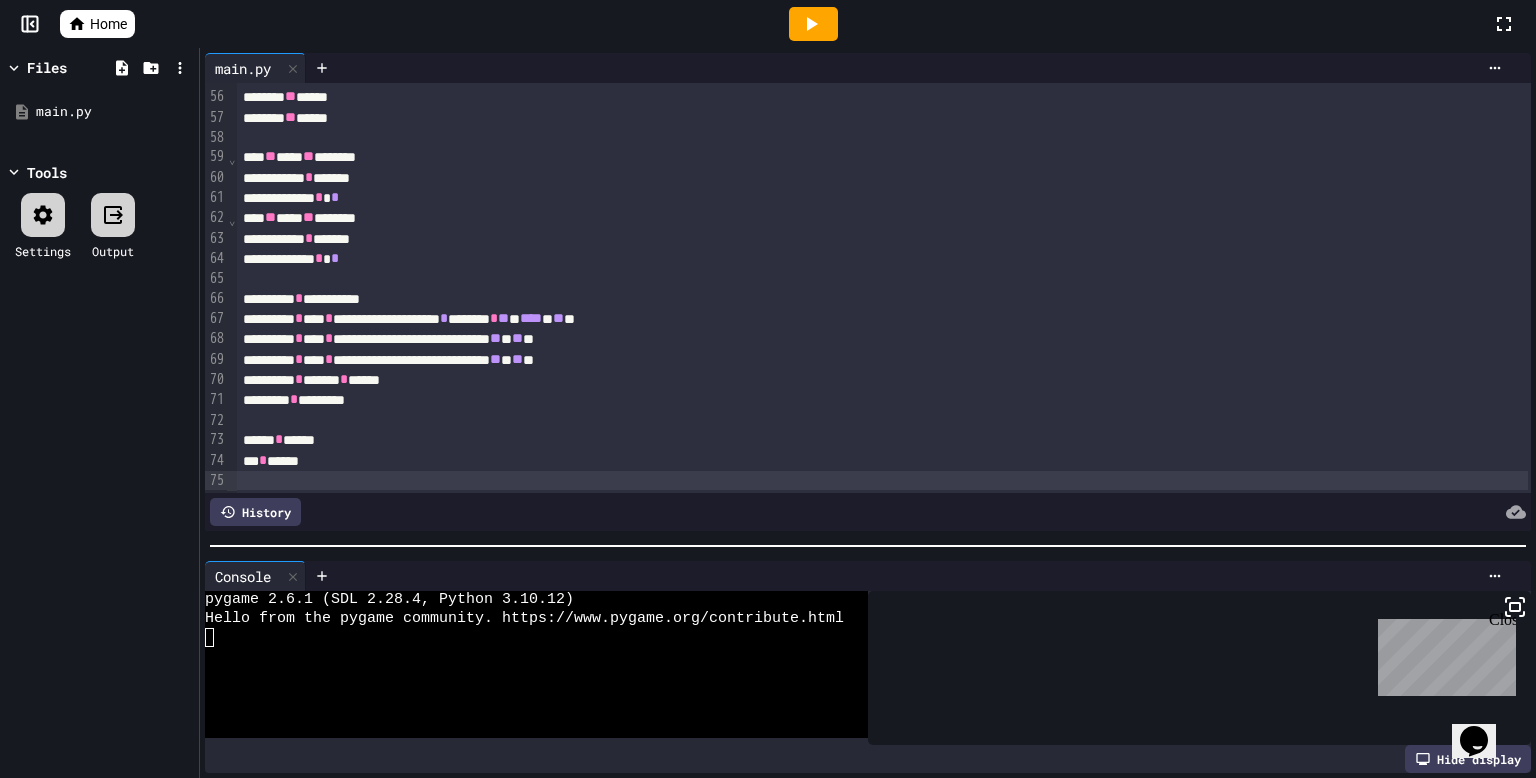 click at bounding box center (813, 24) 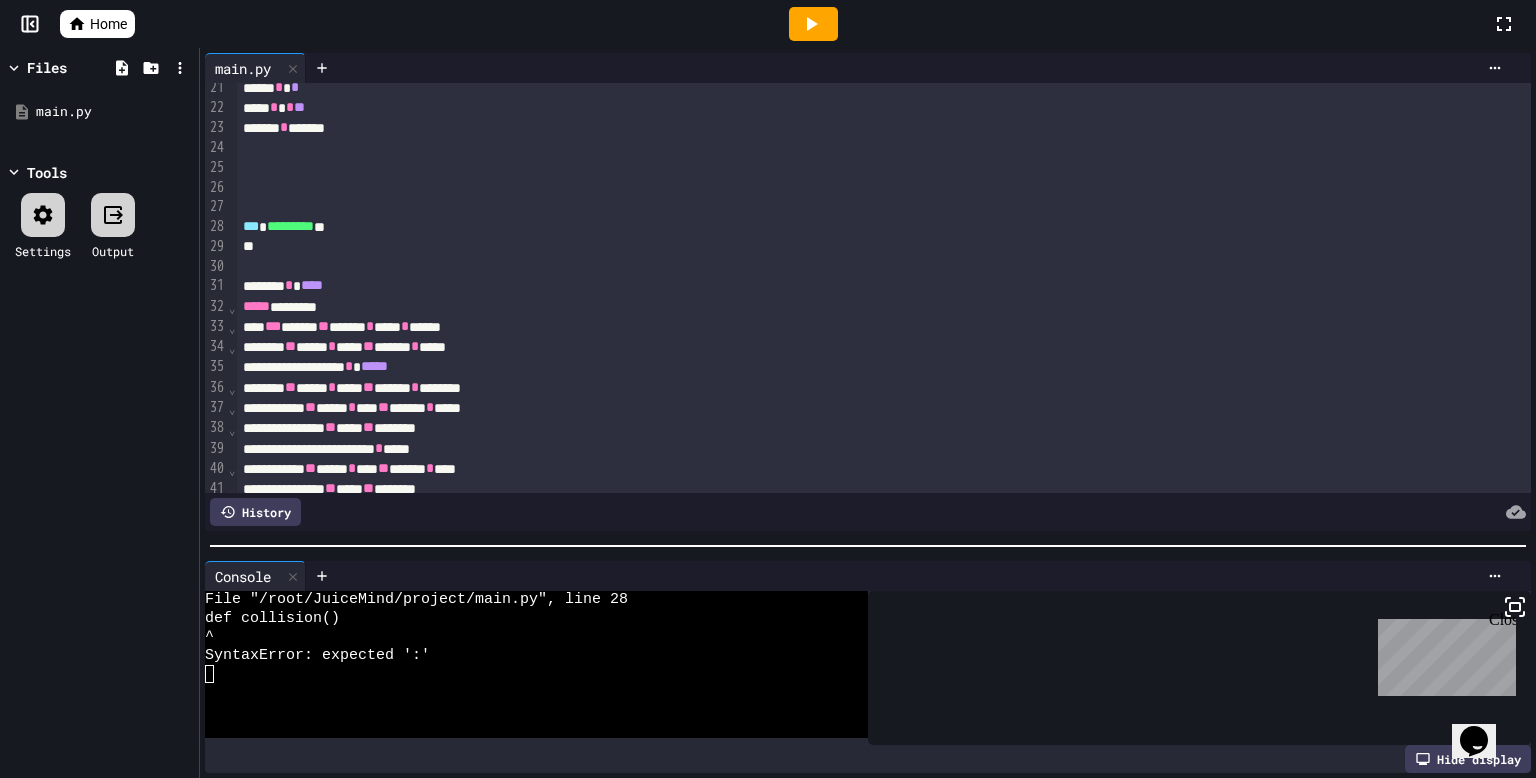 scroll, scrollTop: 407, scrollLeft: 0, axis: vertical 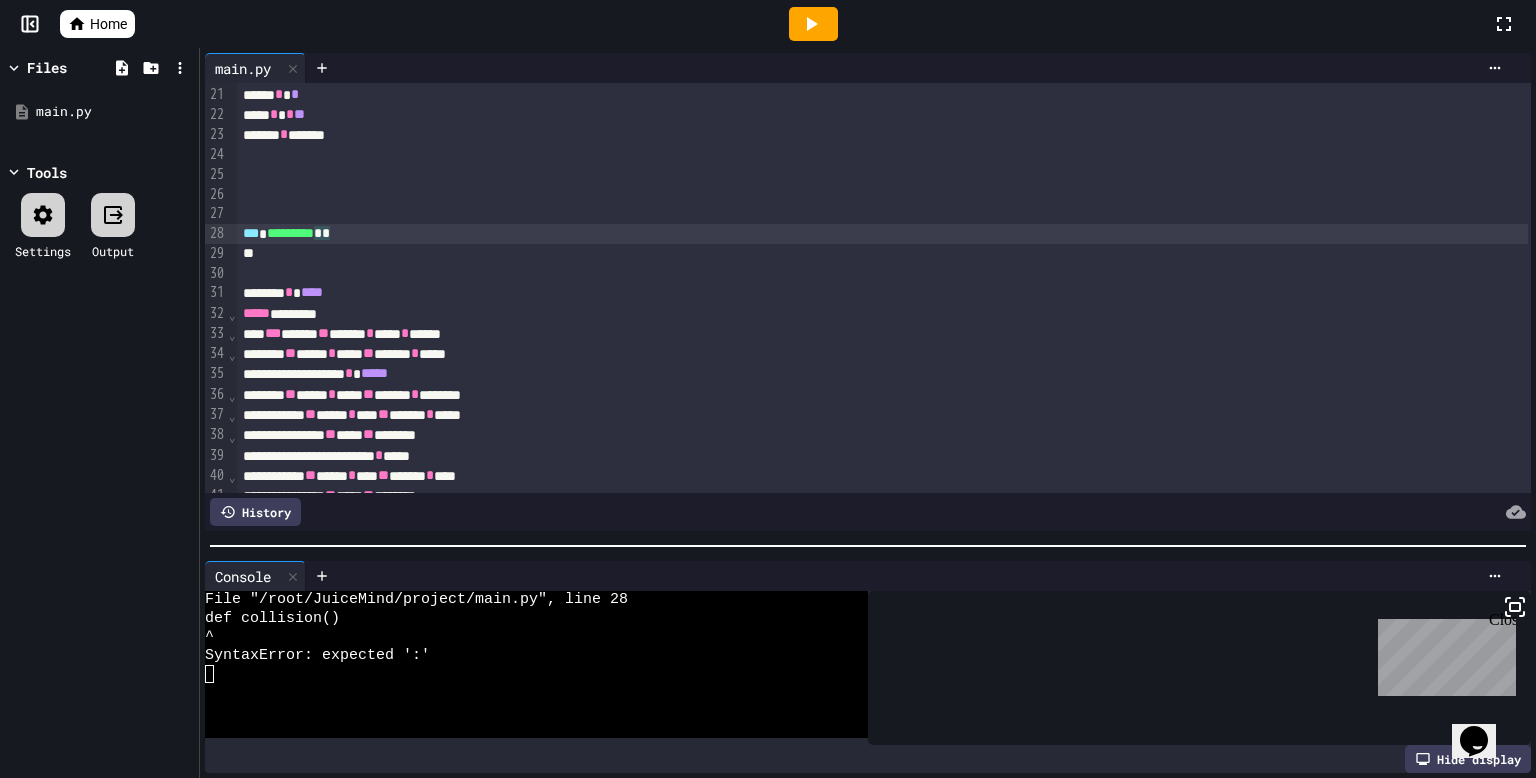 click on "***   ********* * *" at bounding box center [882, 234] 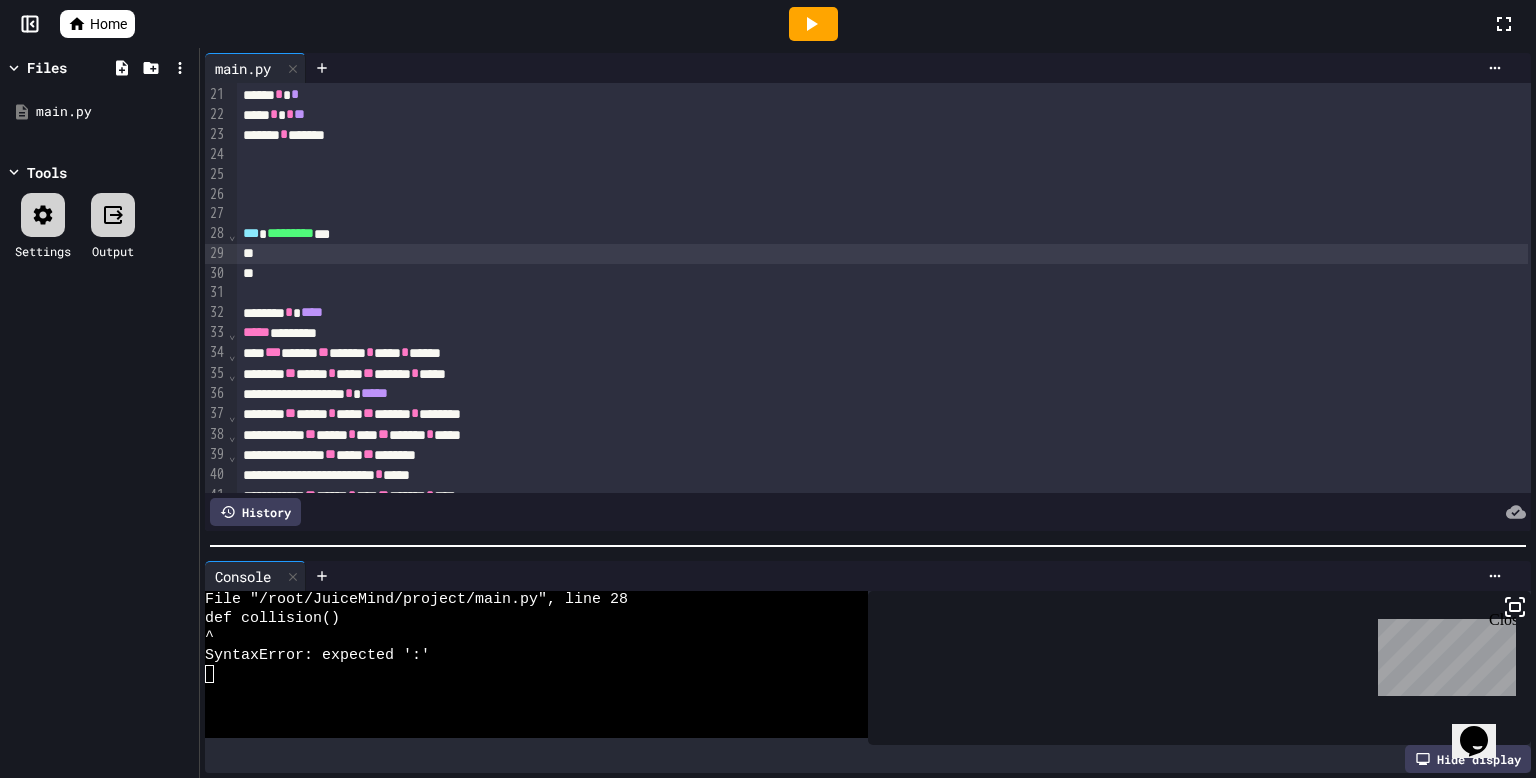click on "*** ***** ** ****** * ***** * ******" at bounding box center (882, 353) 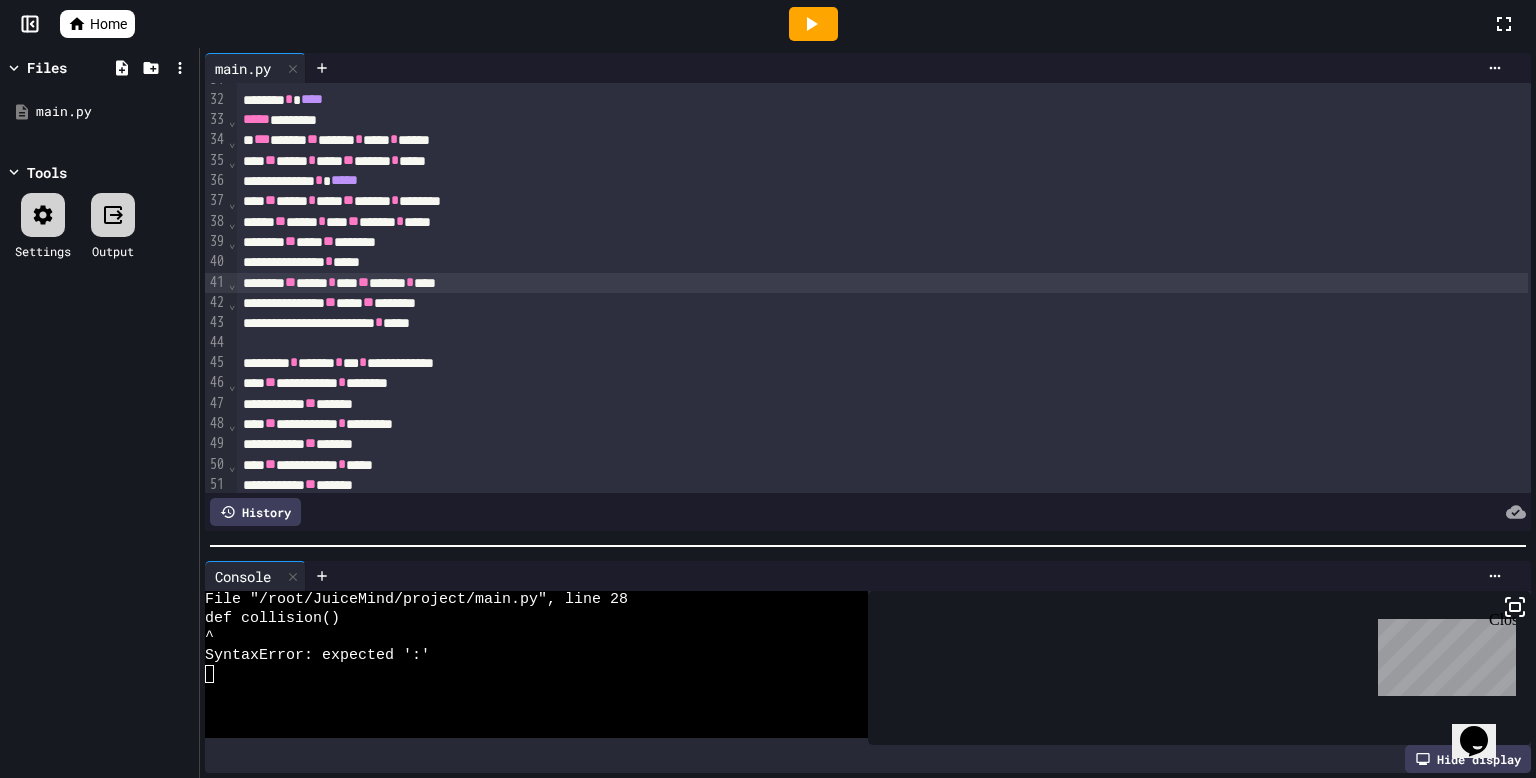 scroll, scrollTop: 638, scrollLeft: 0, axis: vertical 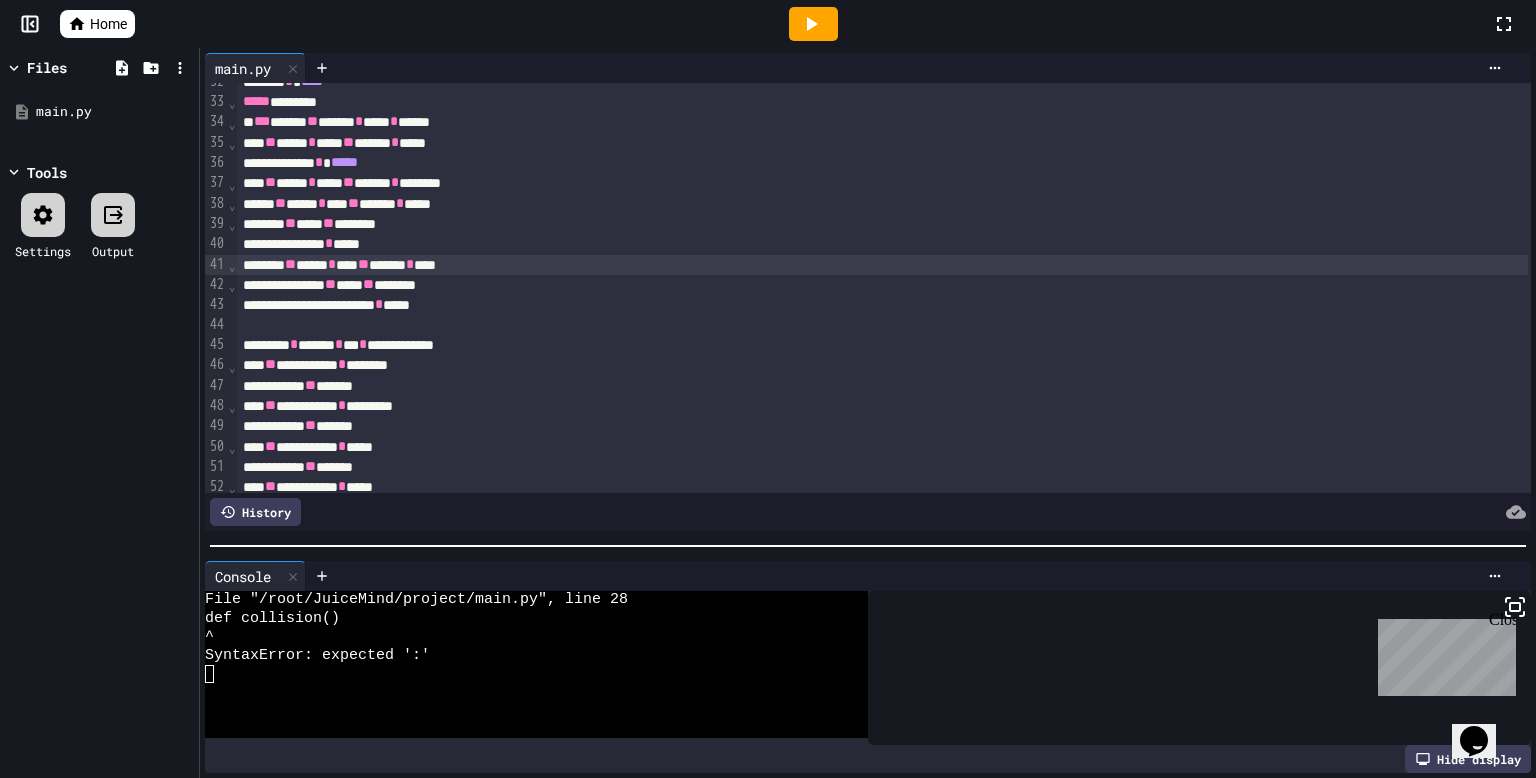click on "** *** ** *******" at bounding box center [882, 285] 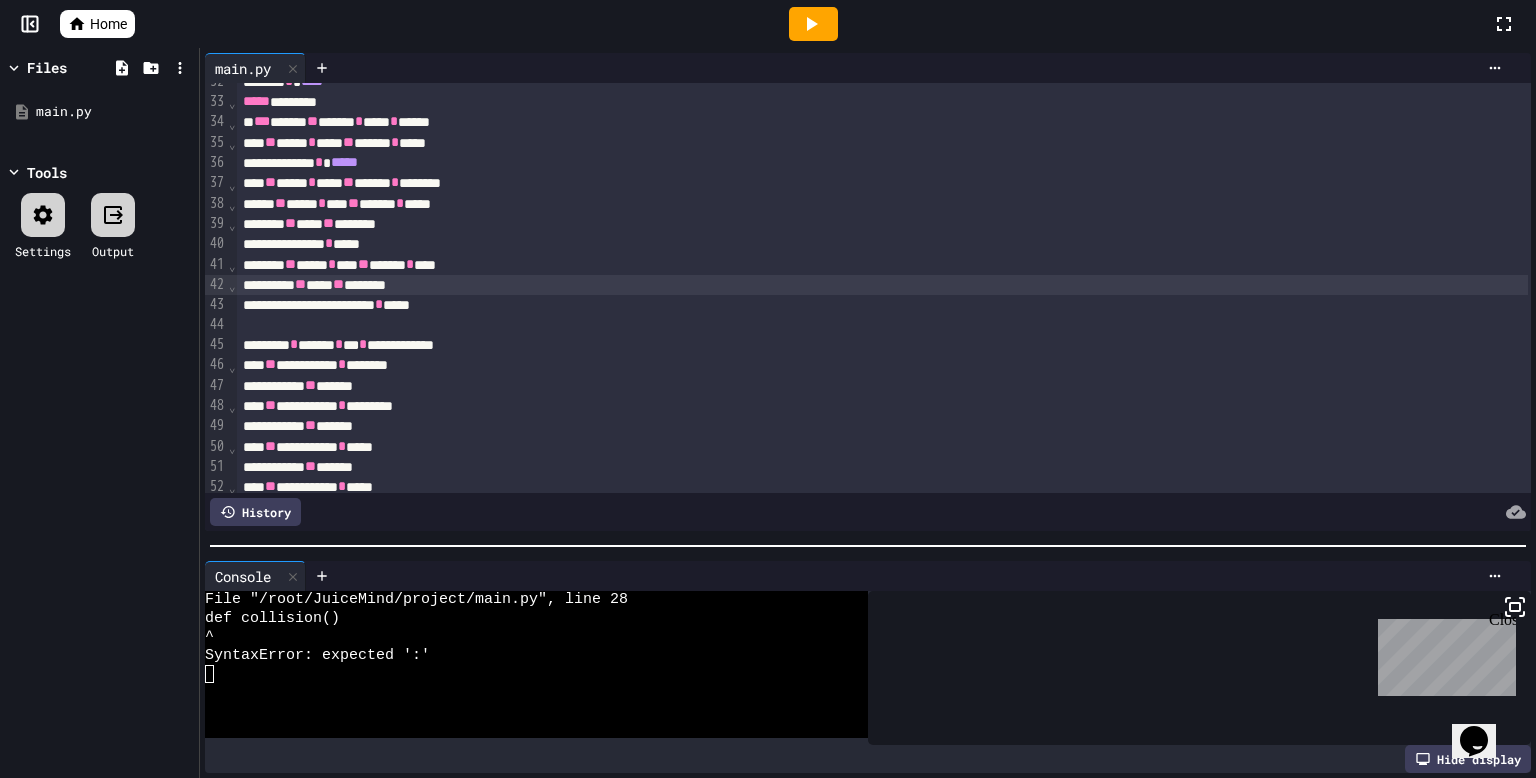 click on "***** * ****" at bounding box center (882, 305) 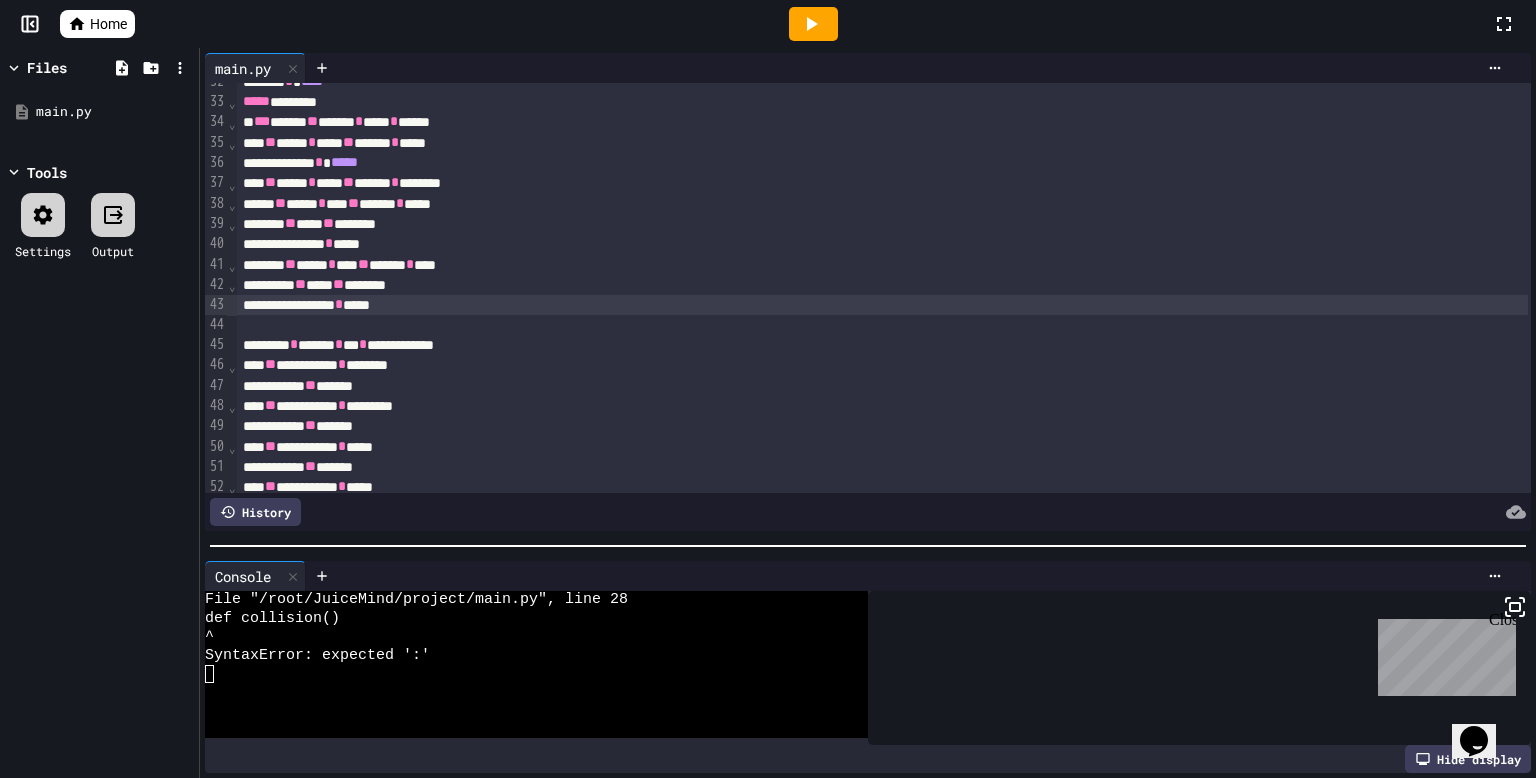 click on "*** ** ******" at bounding box center [882, 386] 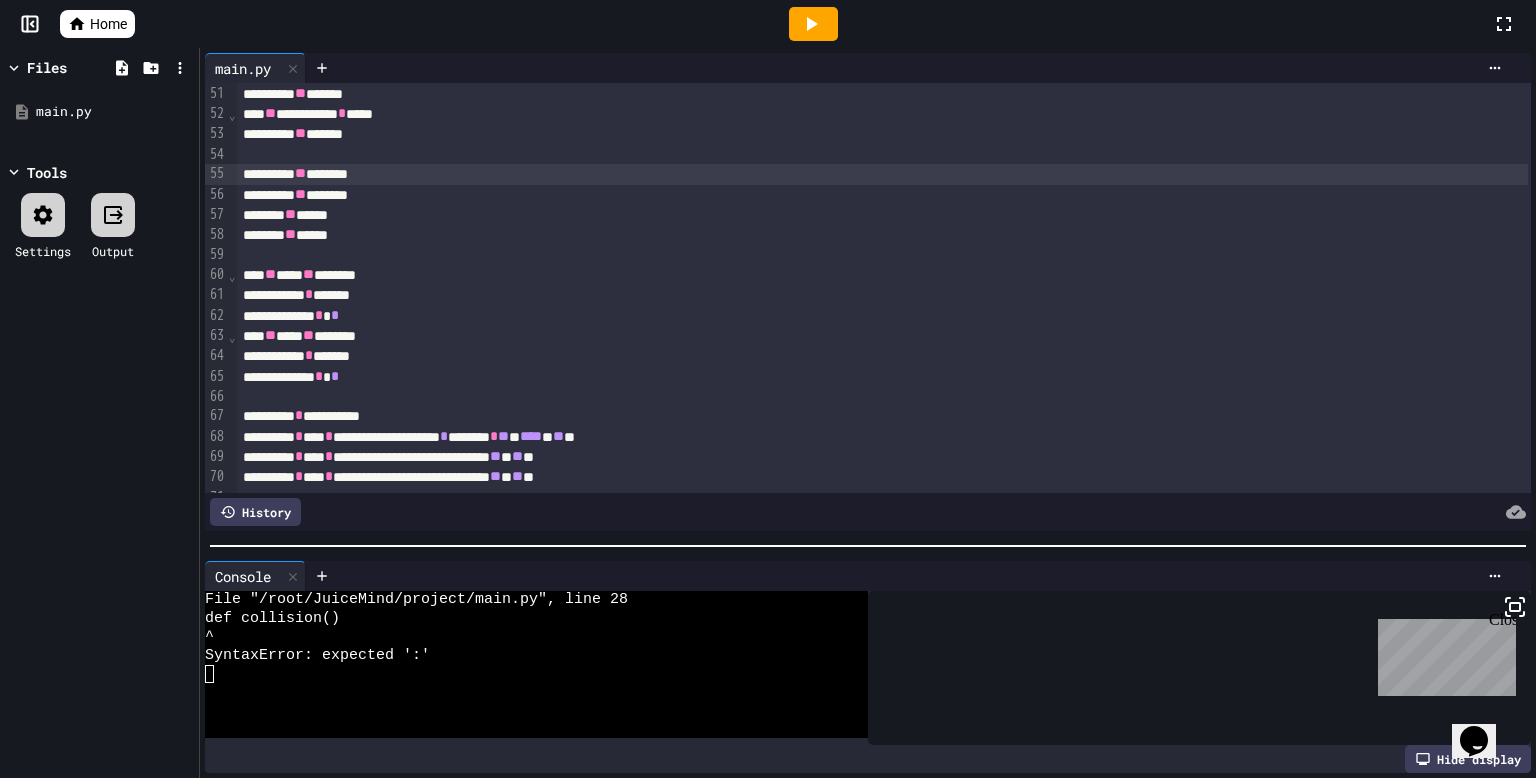 scroll, scrollTop: 1010, scrollLeft: 0, axis: vertical 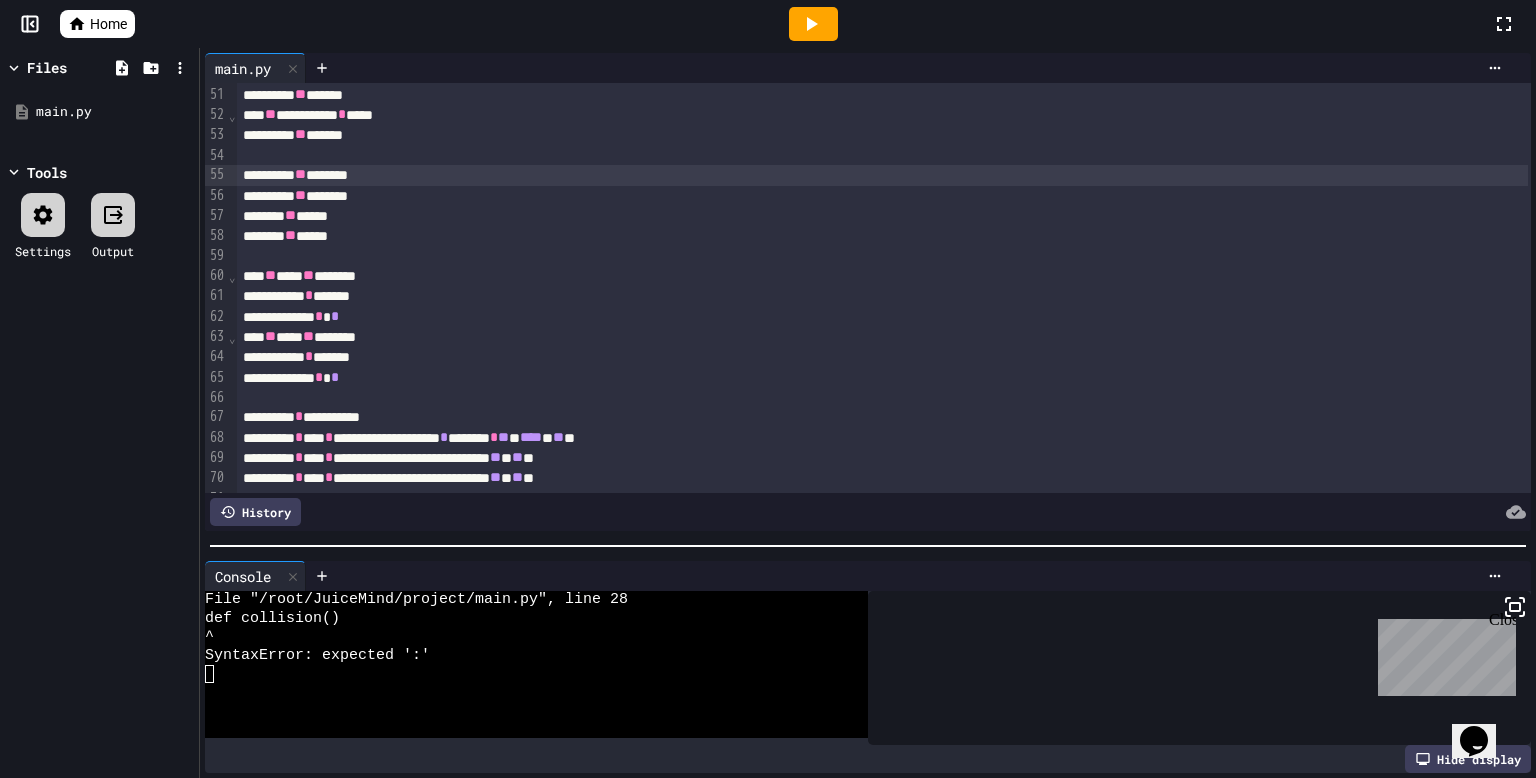 click on "*** * ******" at bounding box center (882, 296) 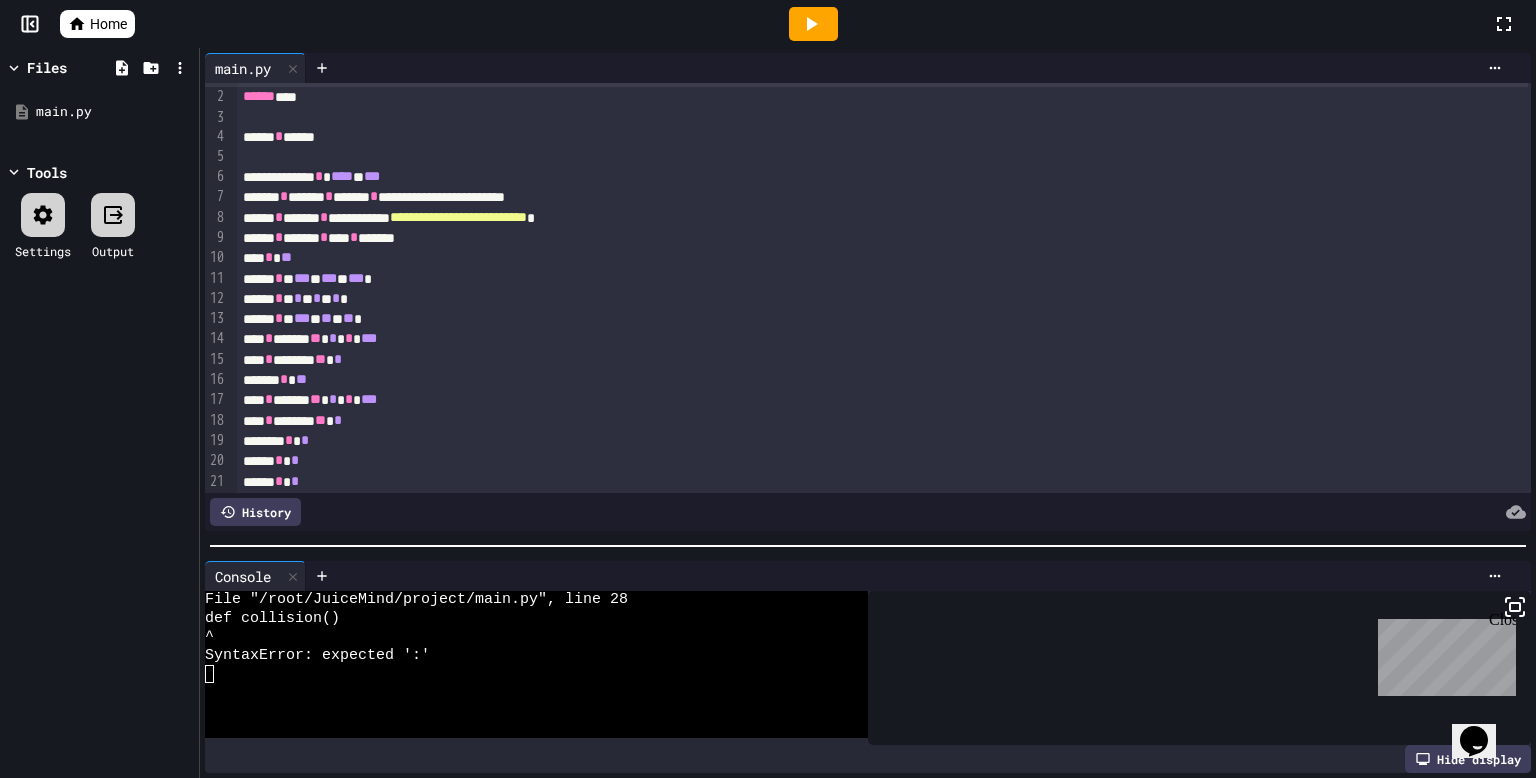 scroll, scrollTop: 0, scrollLeft: 0, axis: both 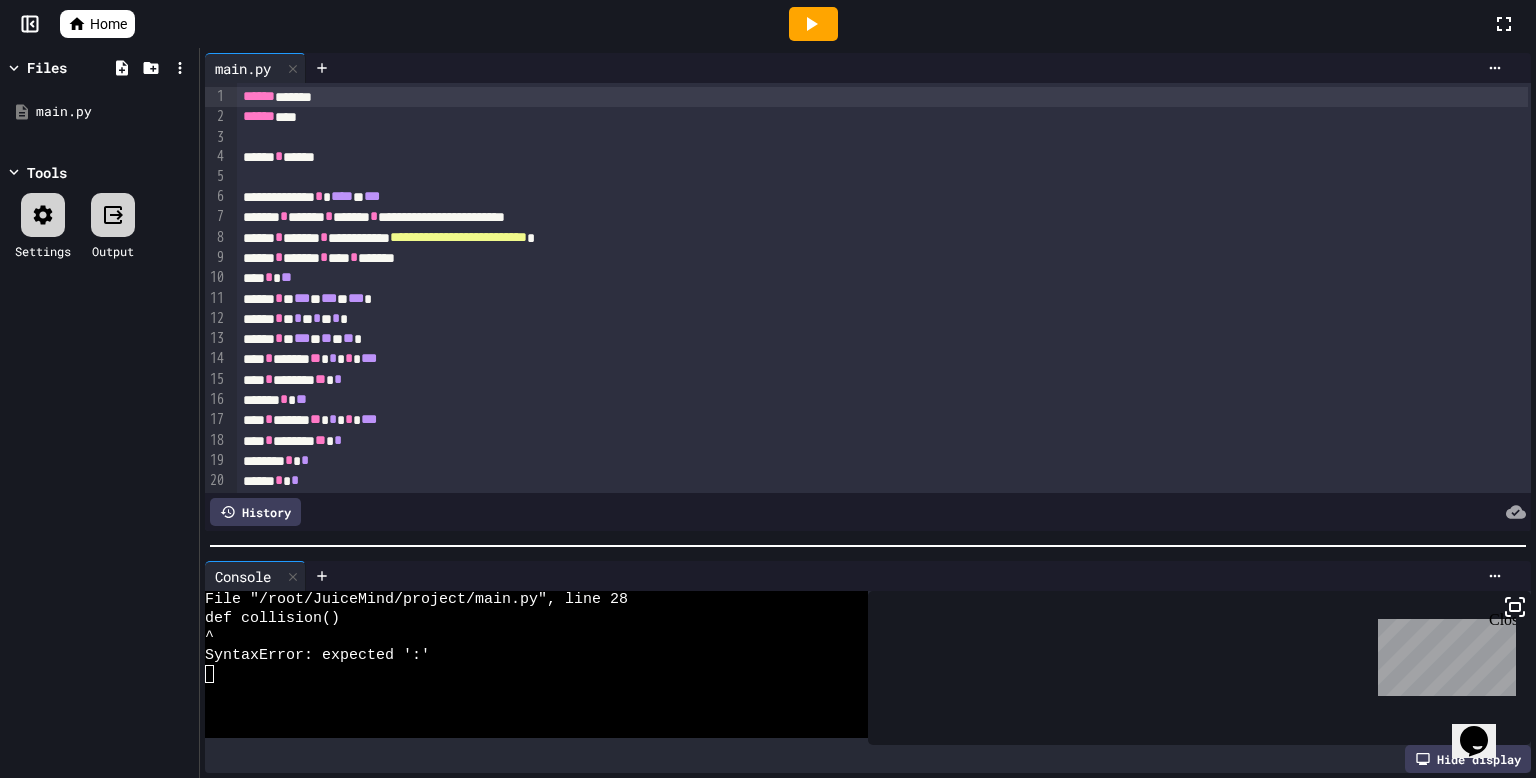 click 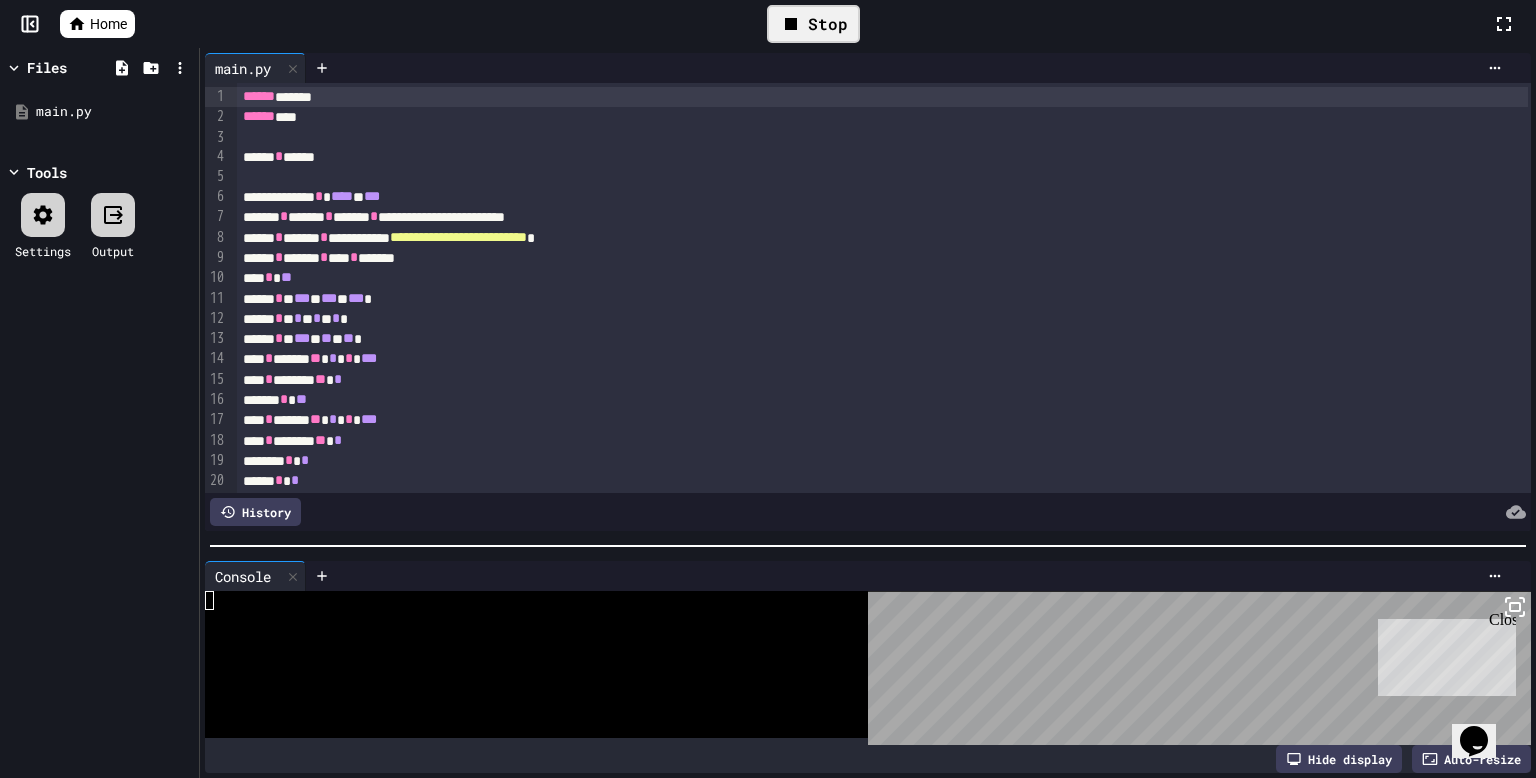click 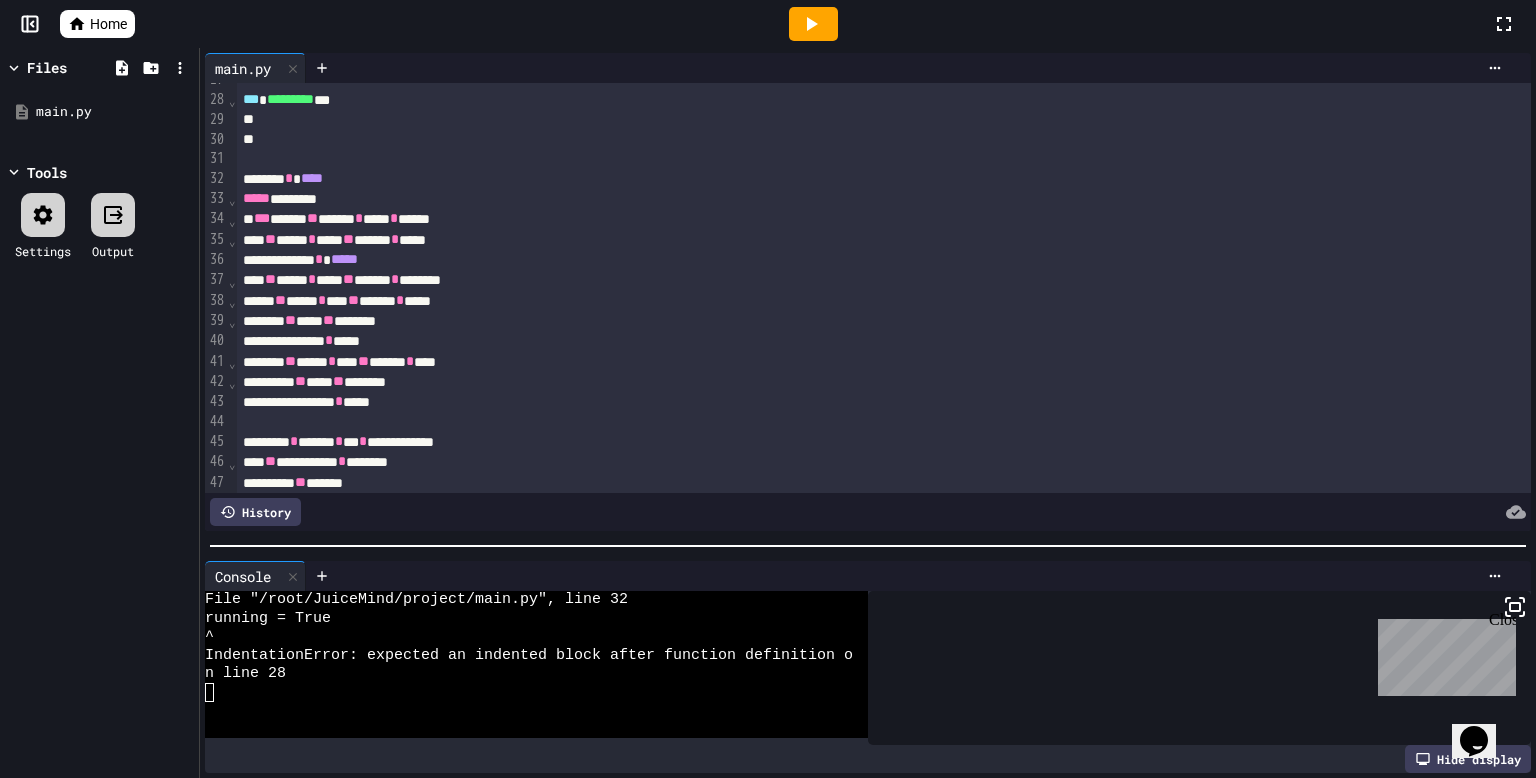 scroll, scrollTop: 537, scrollLeft: 0, axis: vertical 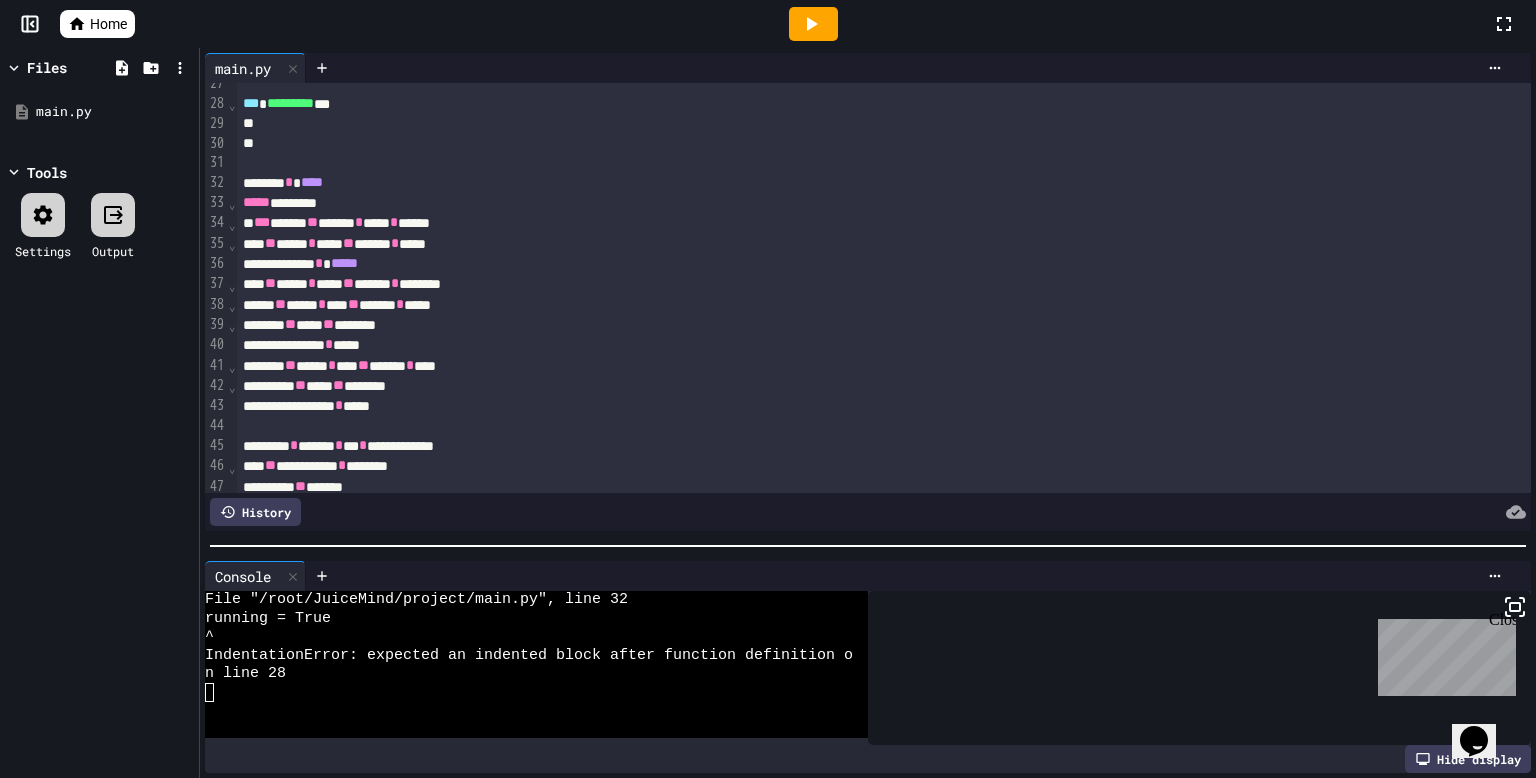click on "******* *   *****" at bounding box center [882, 264] 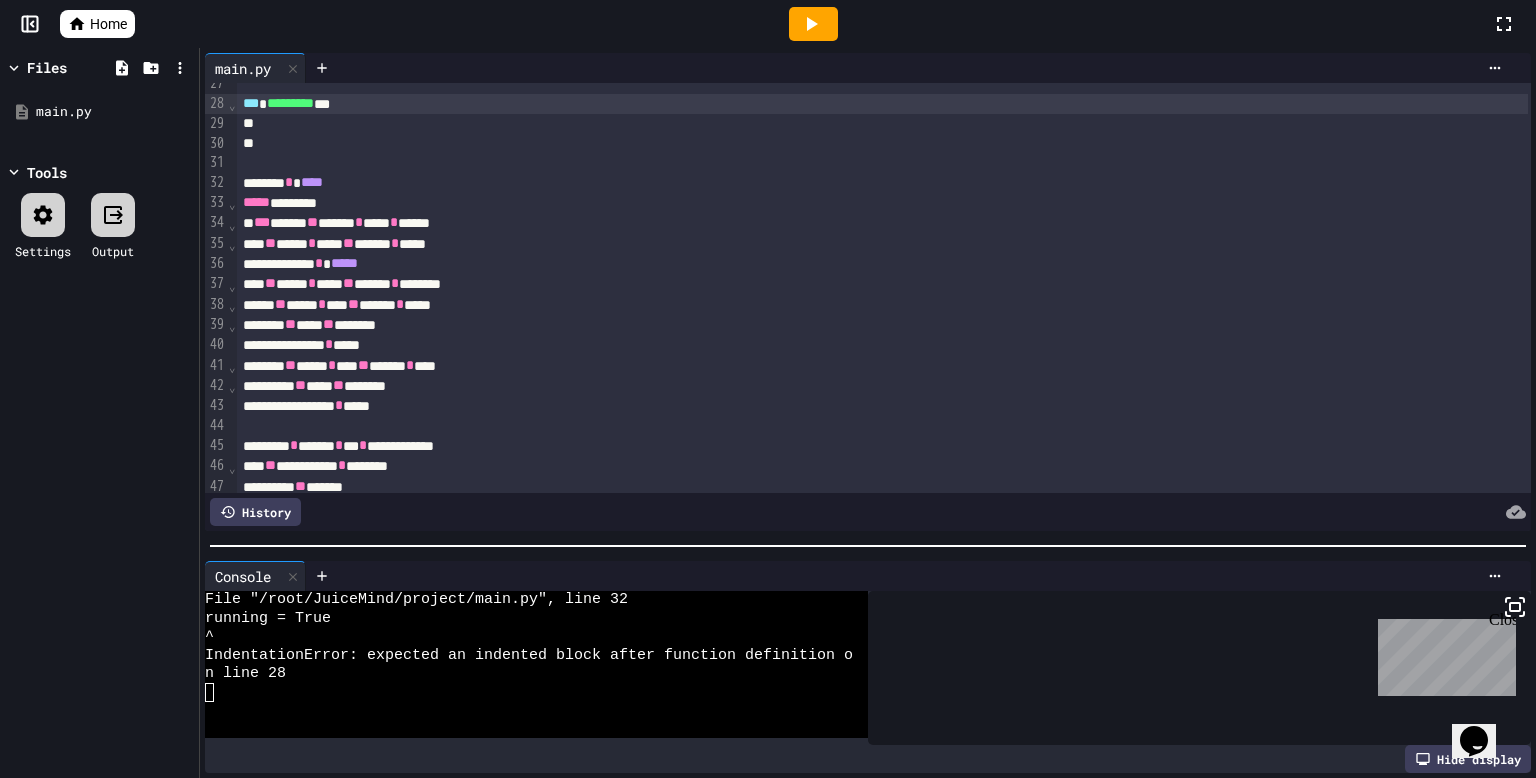 click on "******* *   ****" at bounding box center (882, 183) 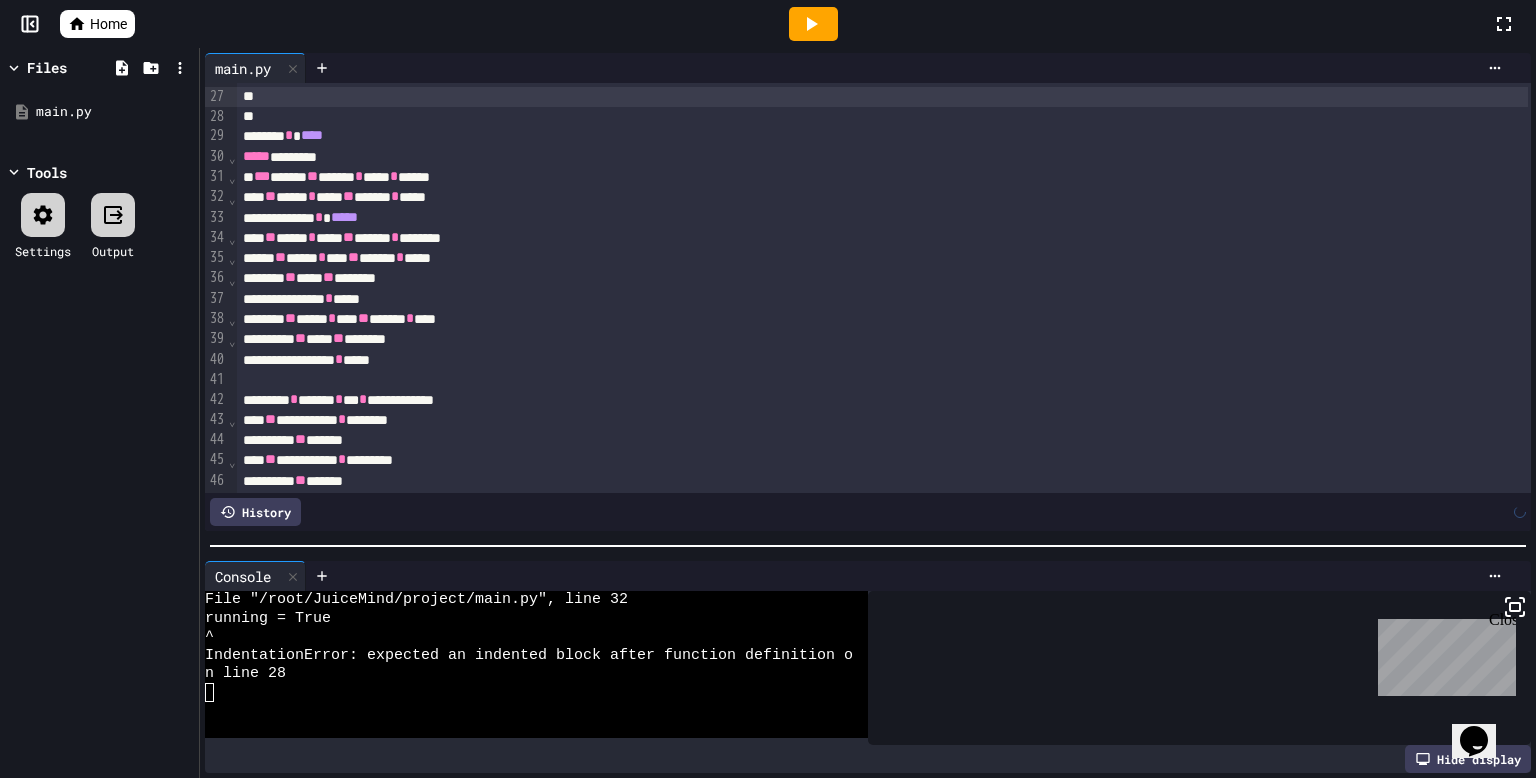 scroll, scrollTop: 504, scrollLeft: 0, axis: vertical 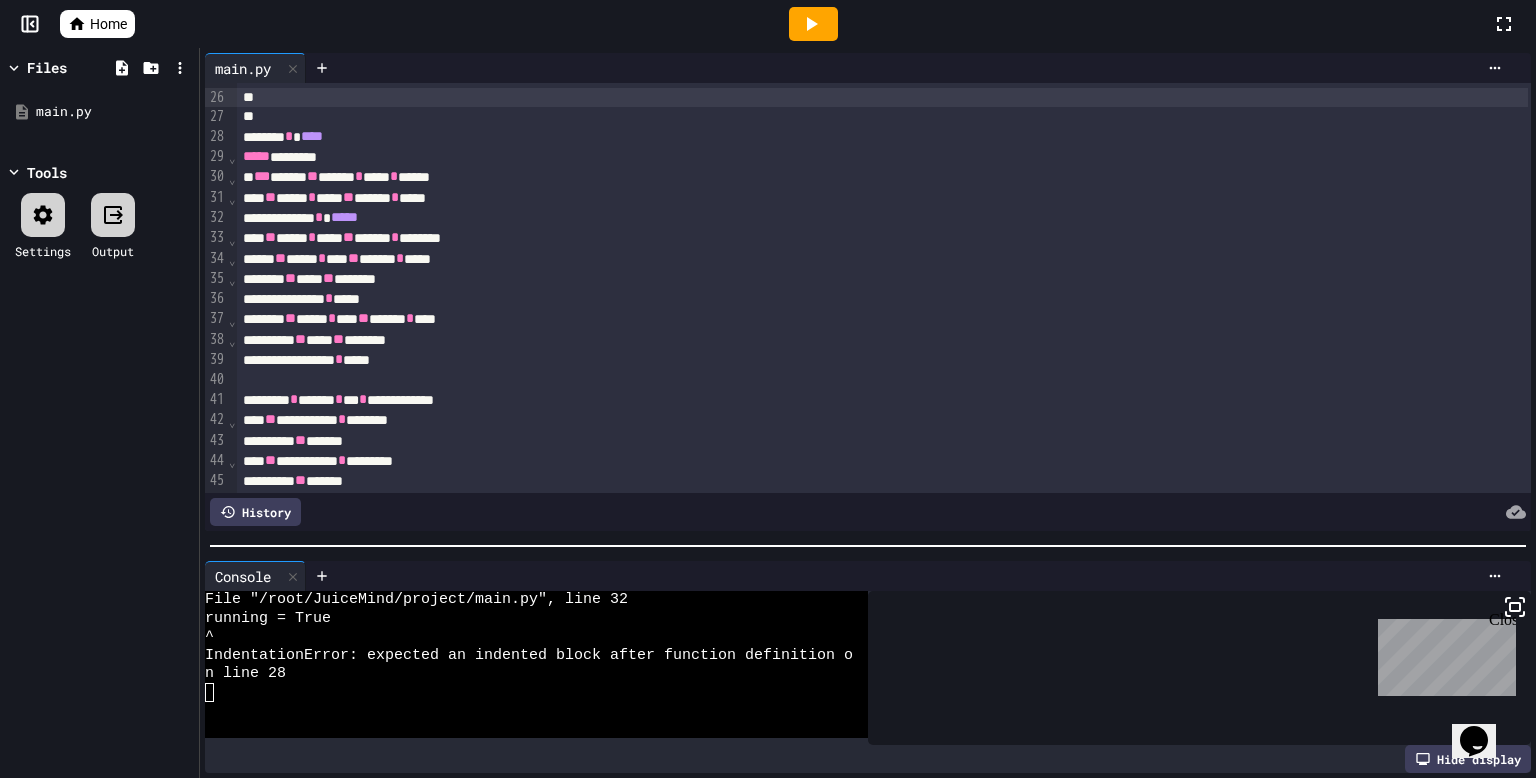 click at bounding box center [813, 24] 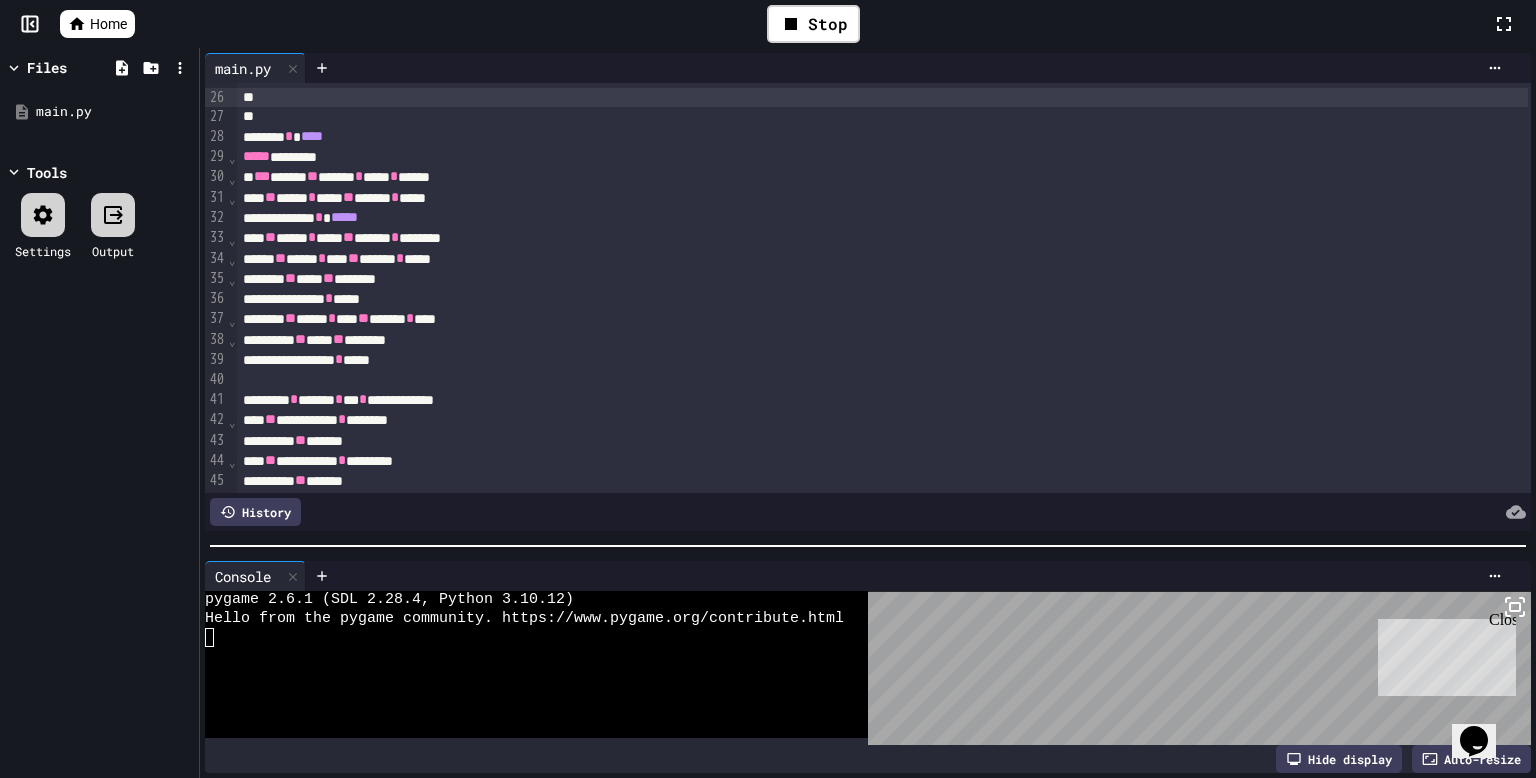 click 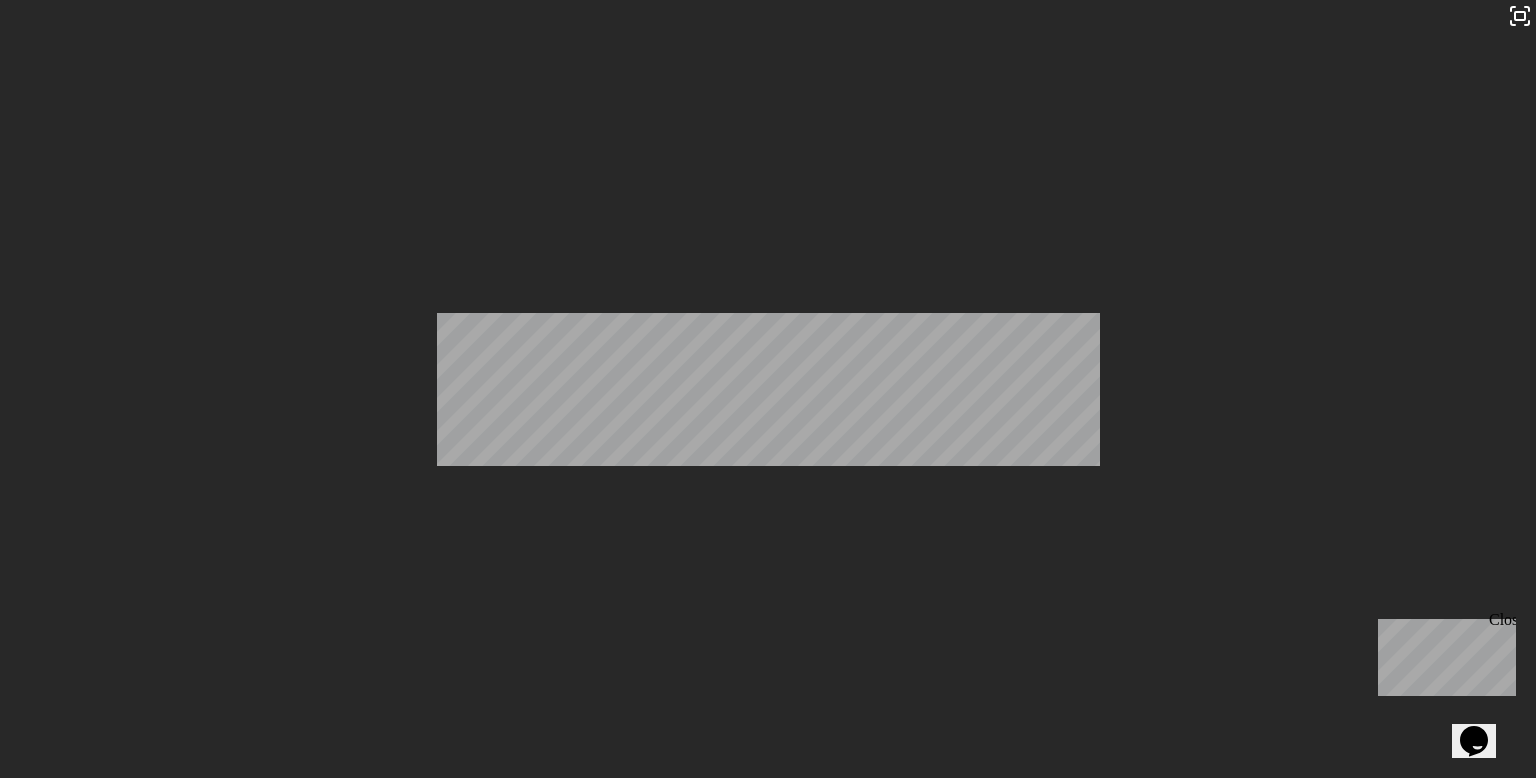 scroll, scrollTop: 454, scrollLeft: 0, axis: vertical 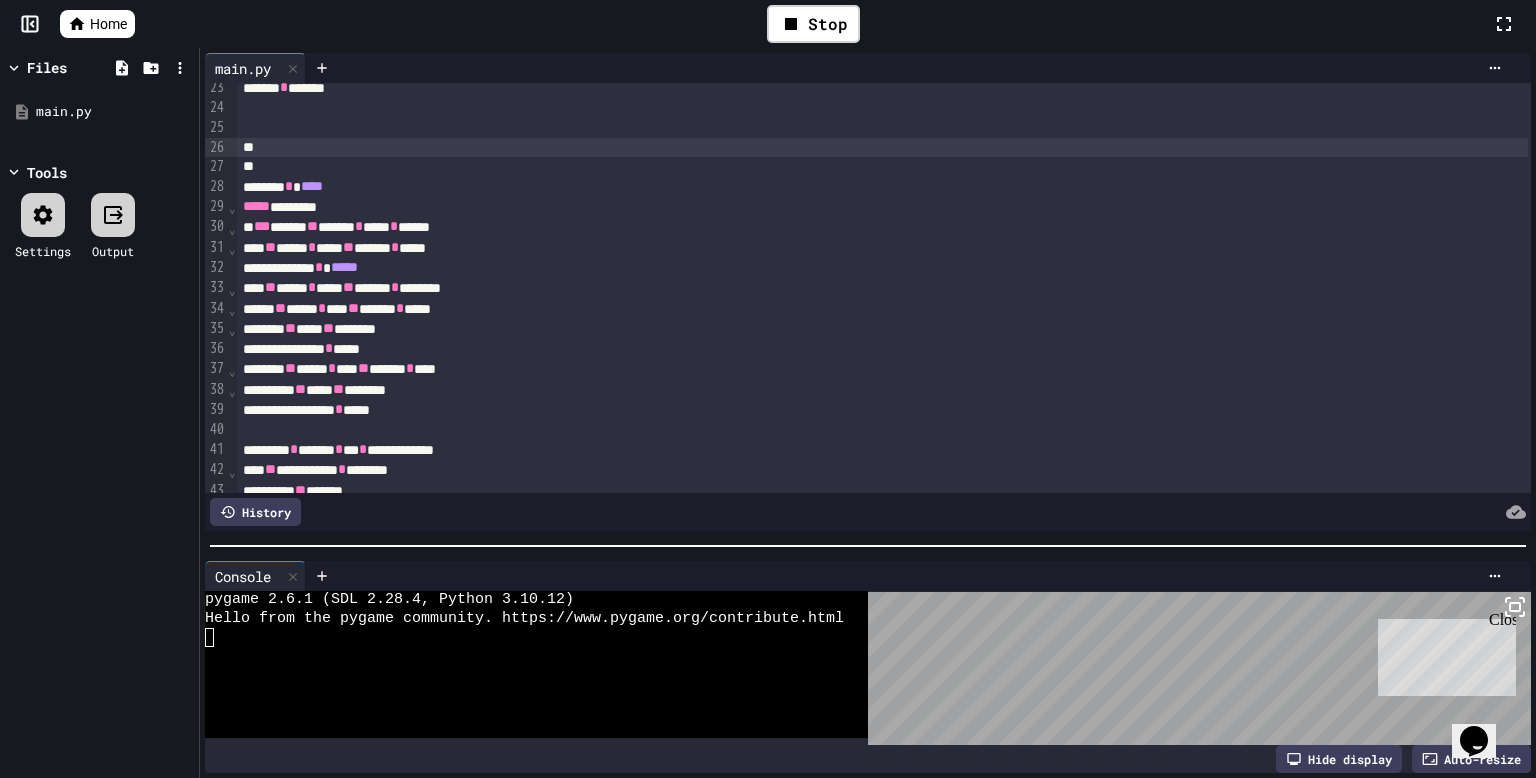 click on "******* *   *****" at bounding box center (882, 268) 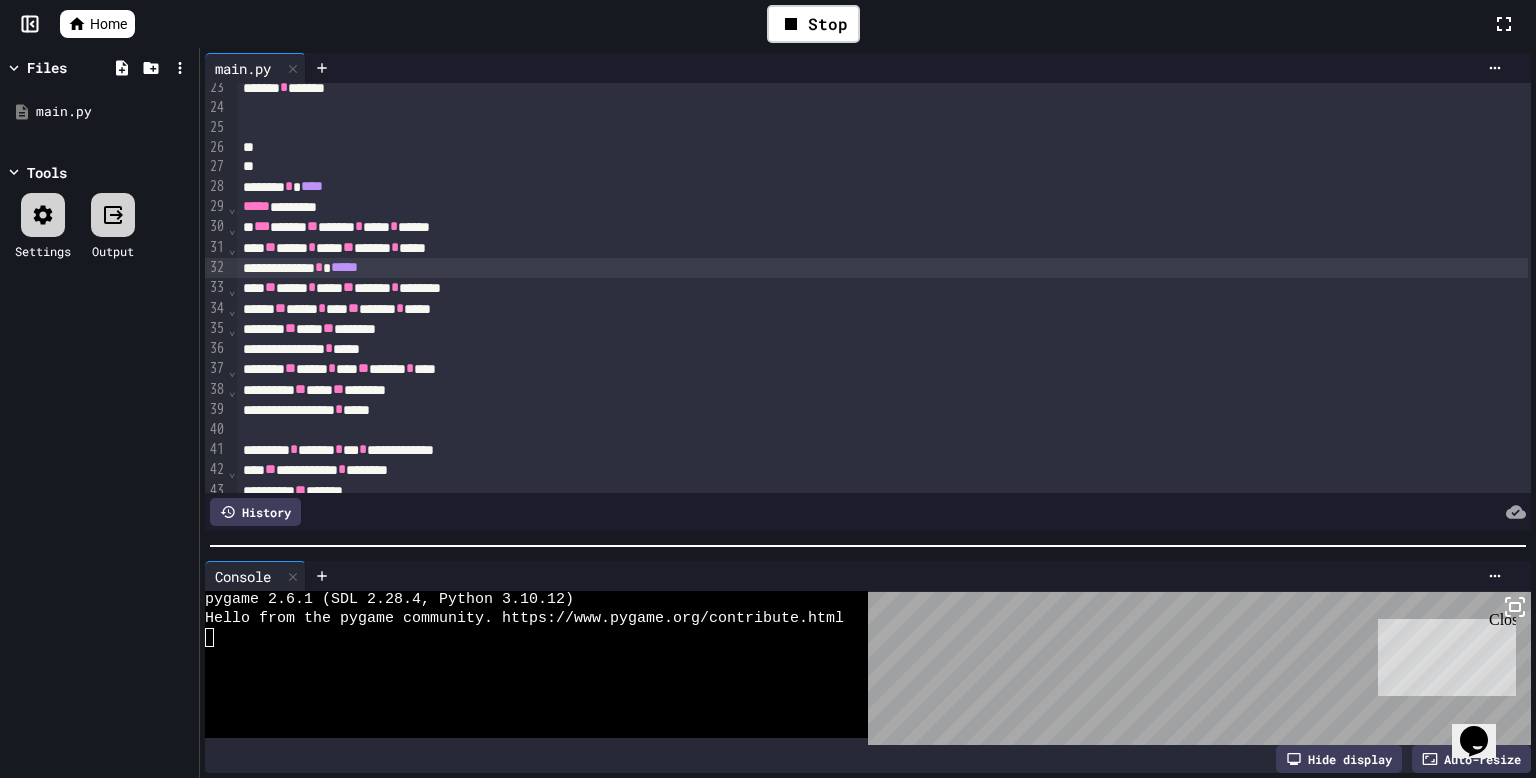 click on "**" at bounding box center (290, 368) 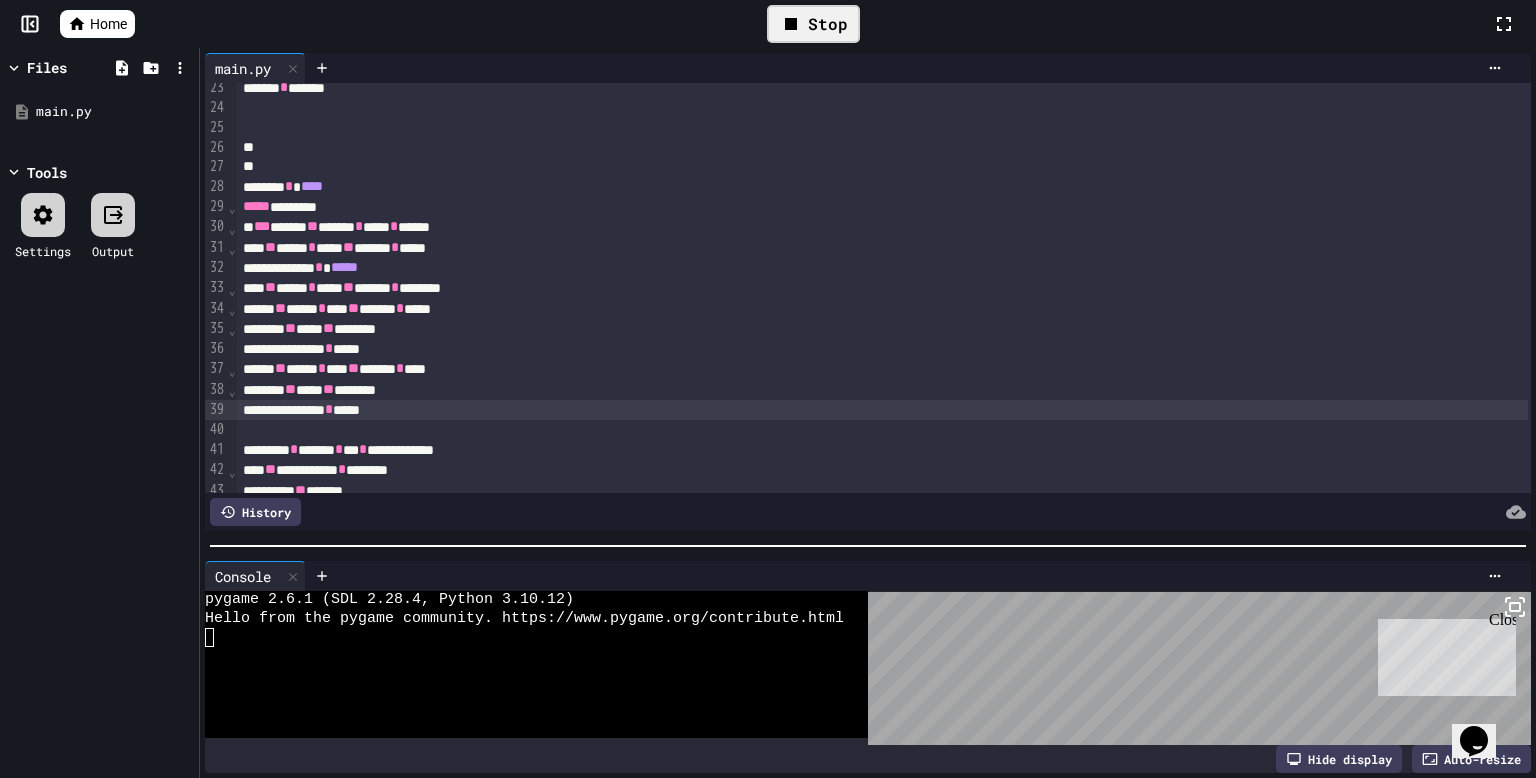 click on "Stop" at bounding box center (813, 24) 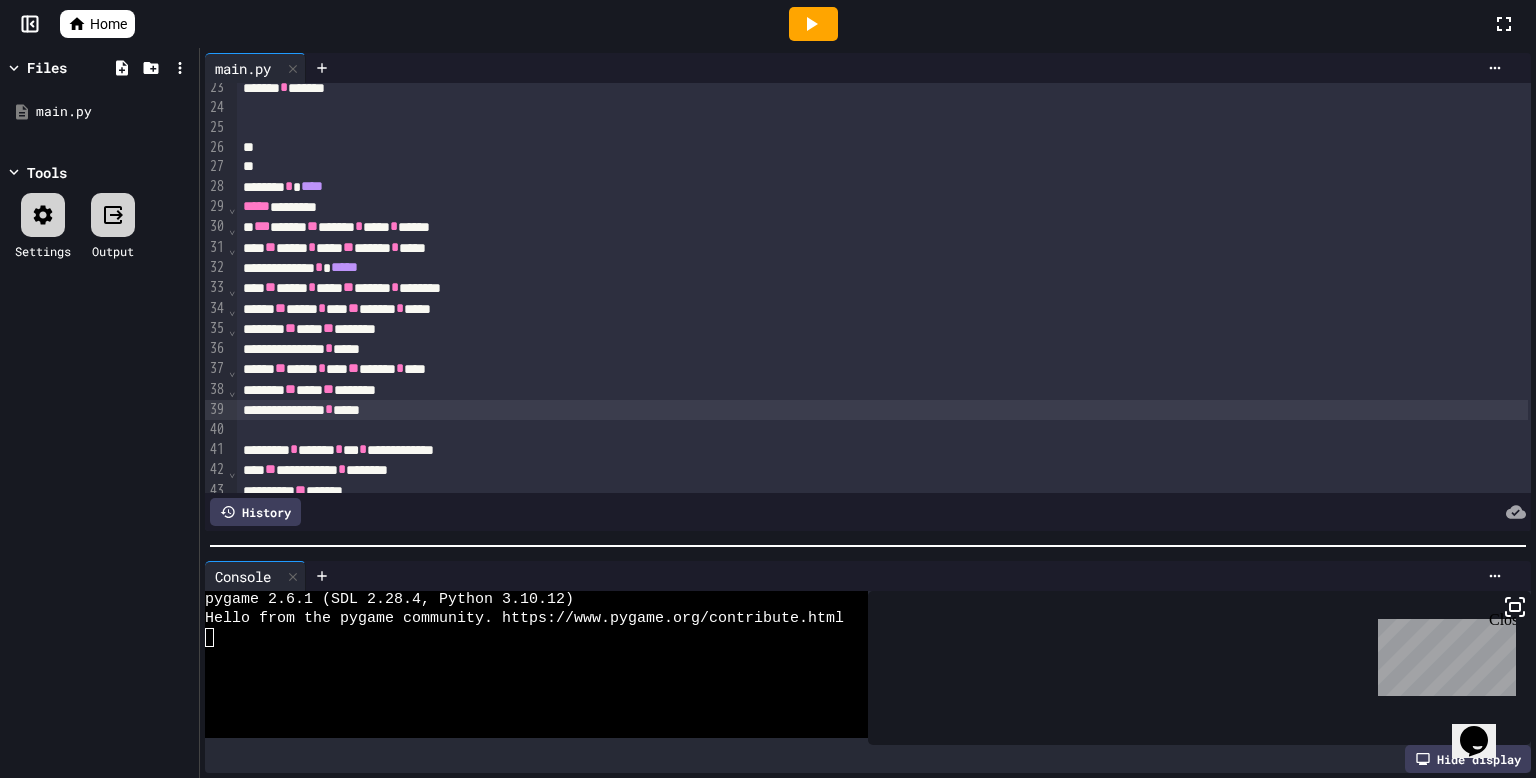 click at bounding box center (813, 24) 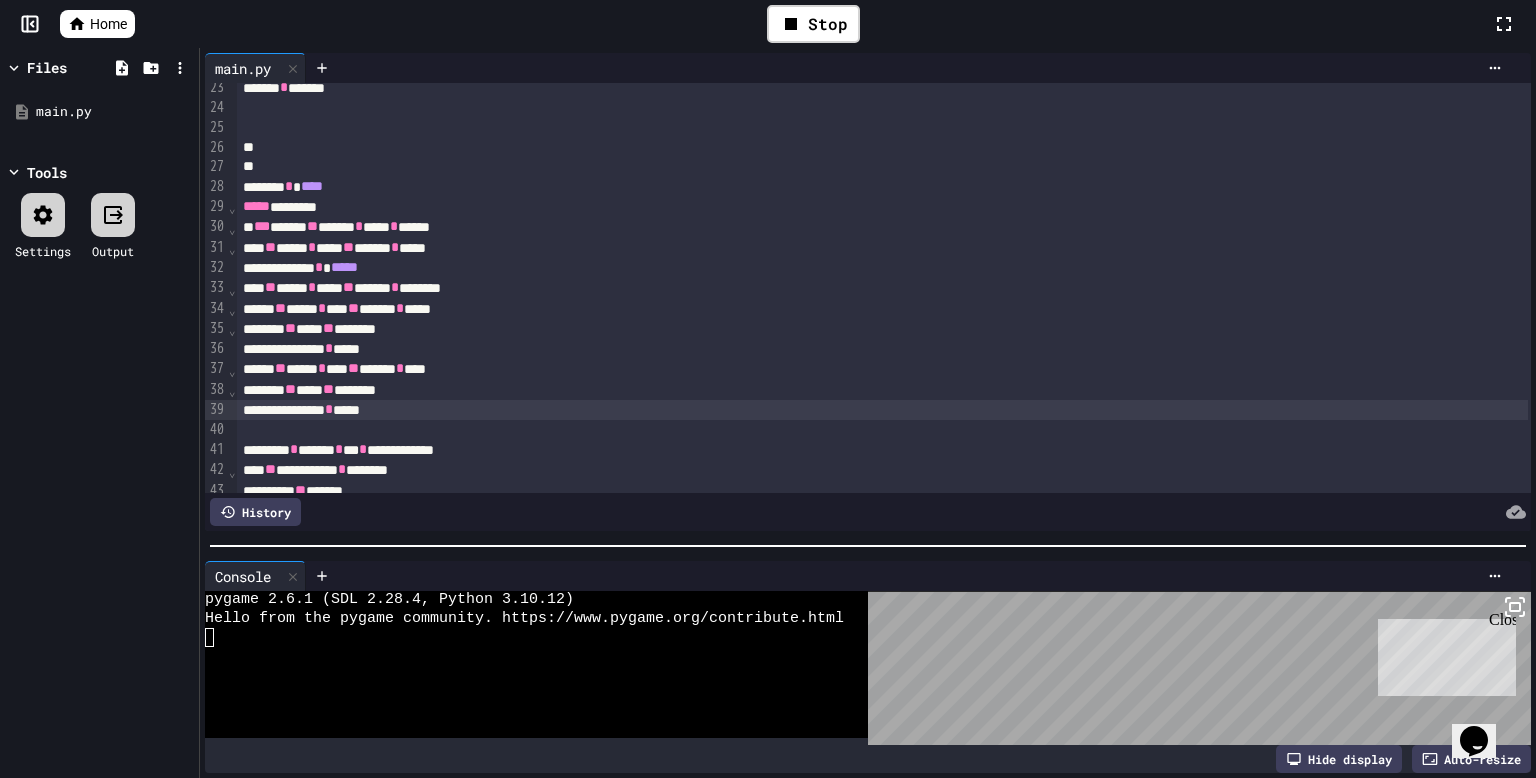 click on "Close" at bounding box center (1501, 623) 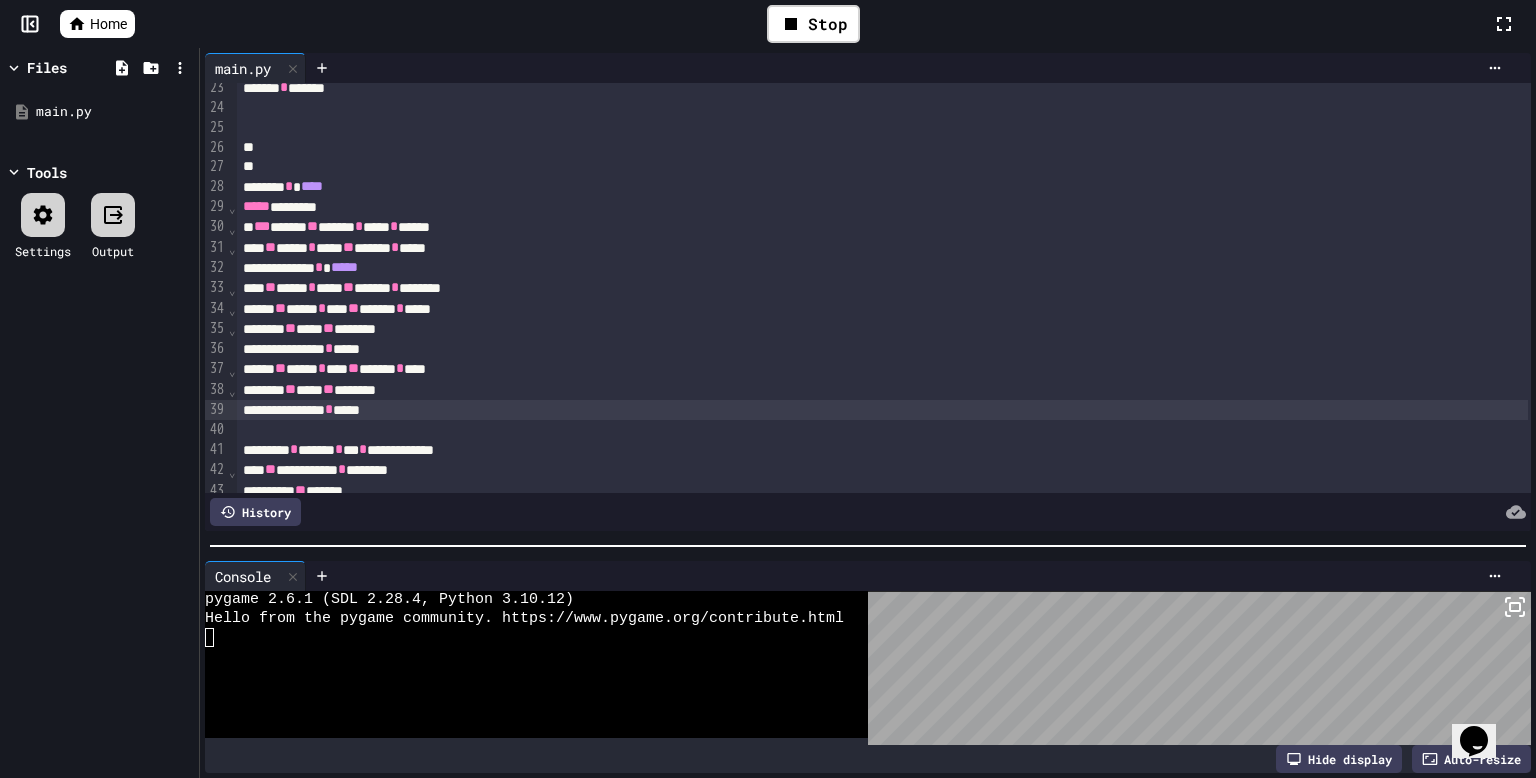 click 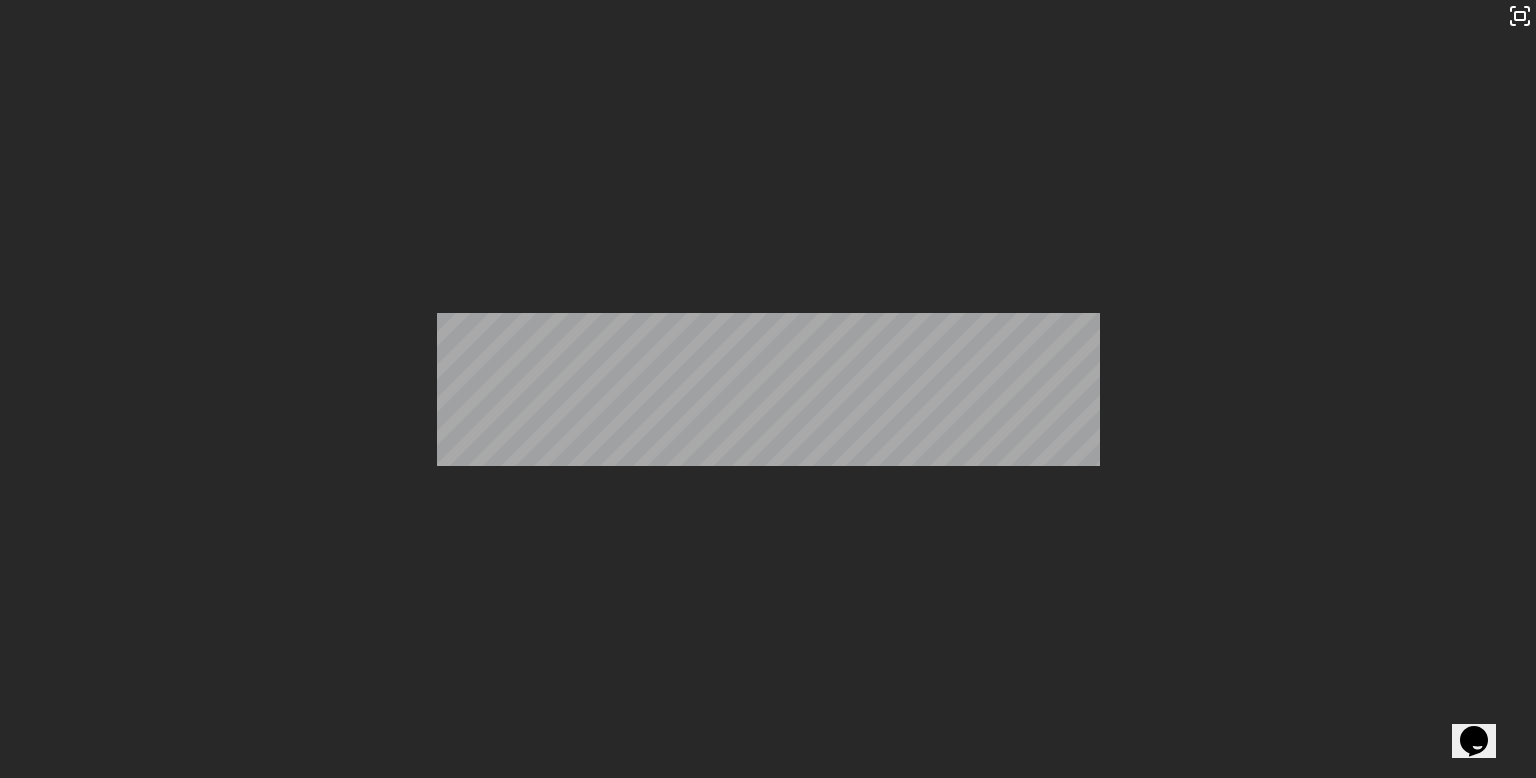 scroll, scrollTop: 620, scrollLeft: 0, axis: vertical 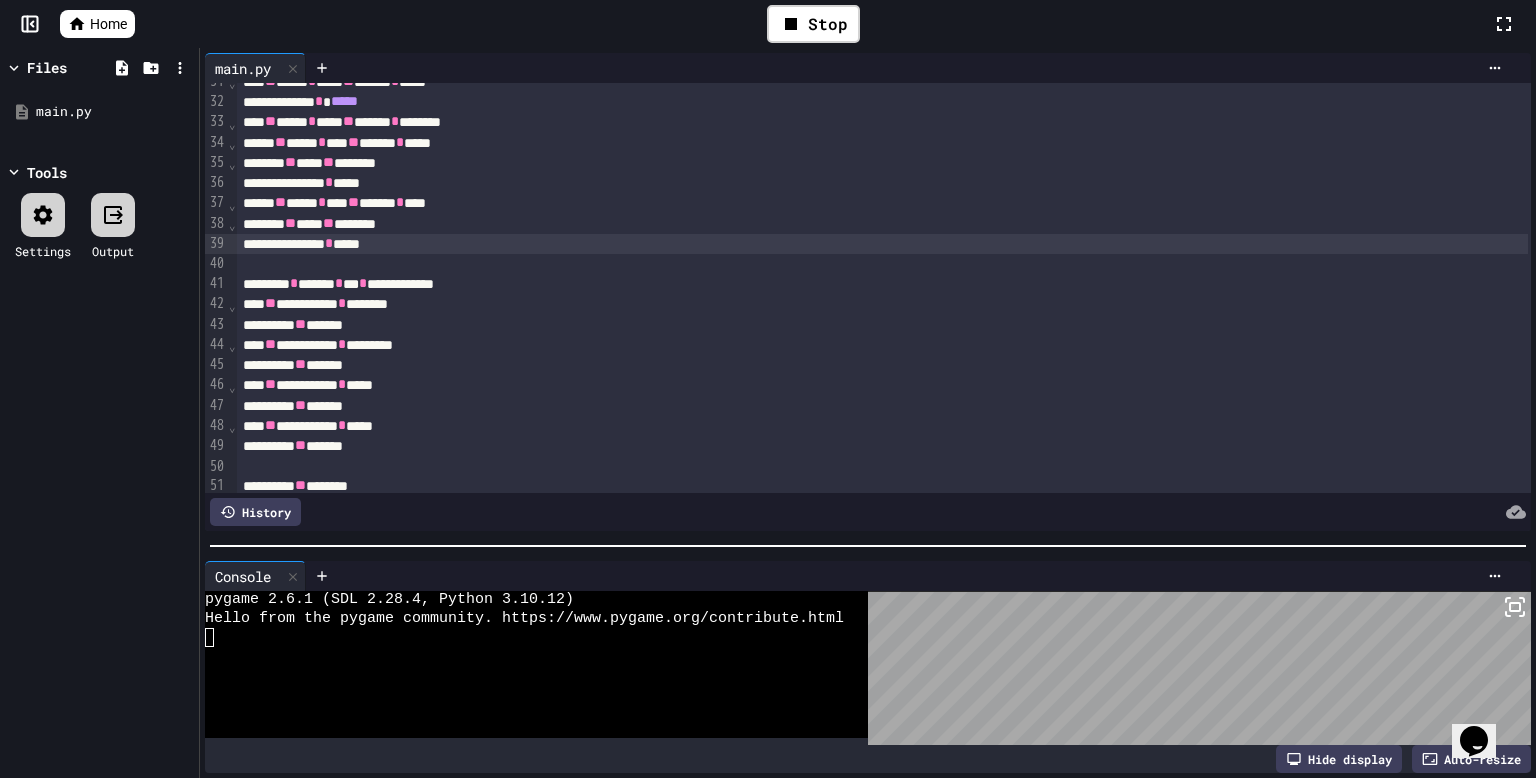 click on "**********" at bounding box center (882, 284) 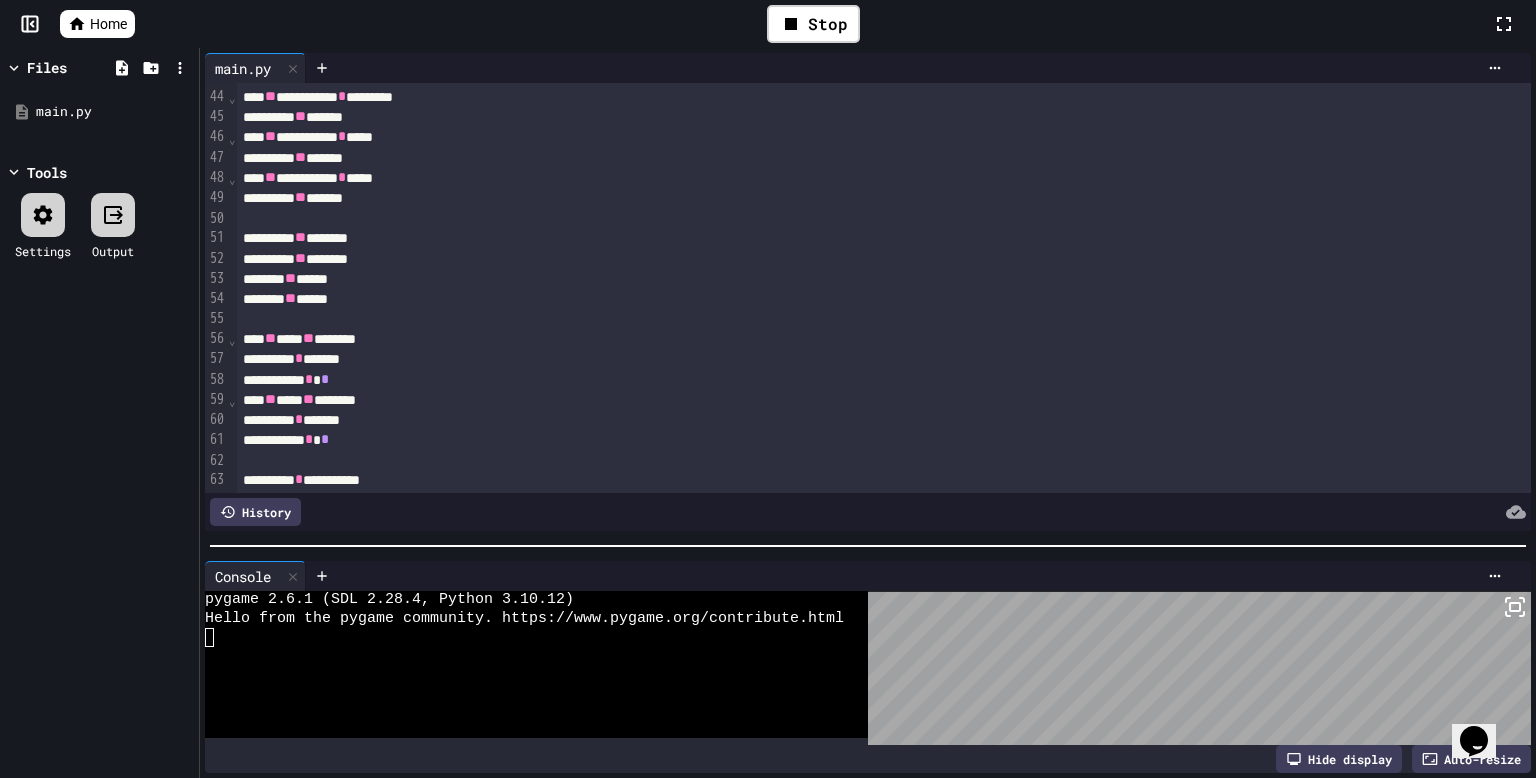 scroll, scrollTop: 865, scrollLeft: 0, axis: vertical 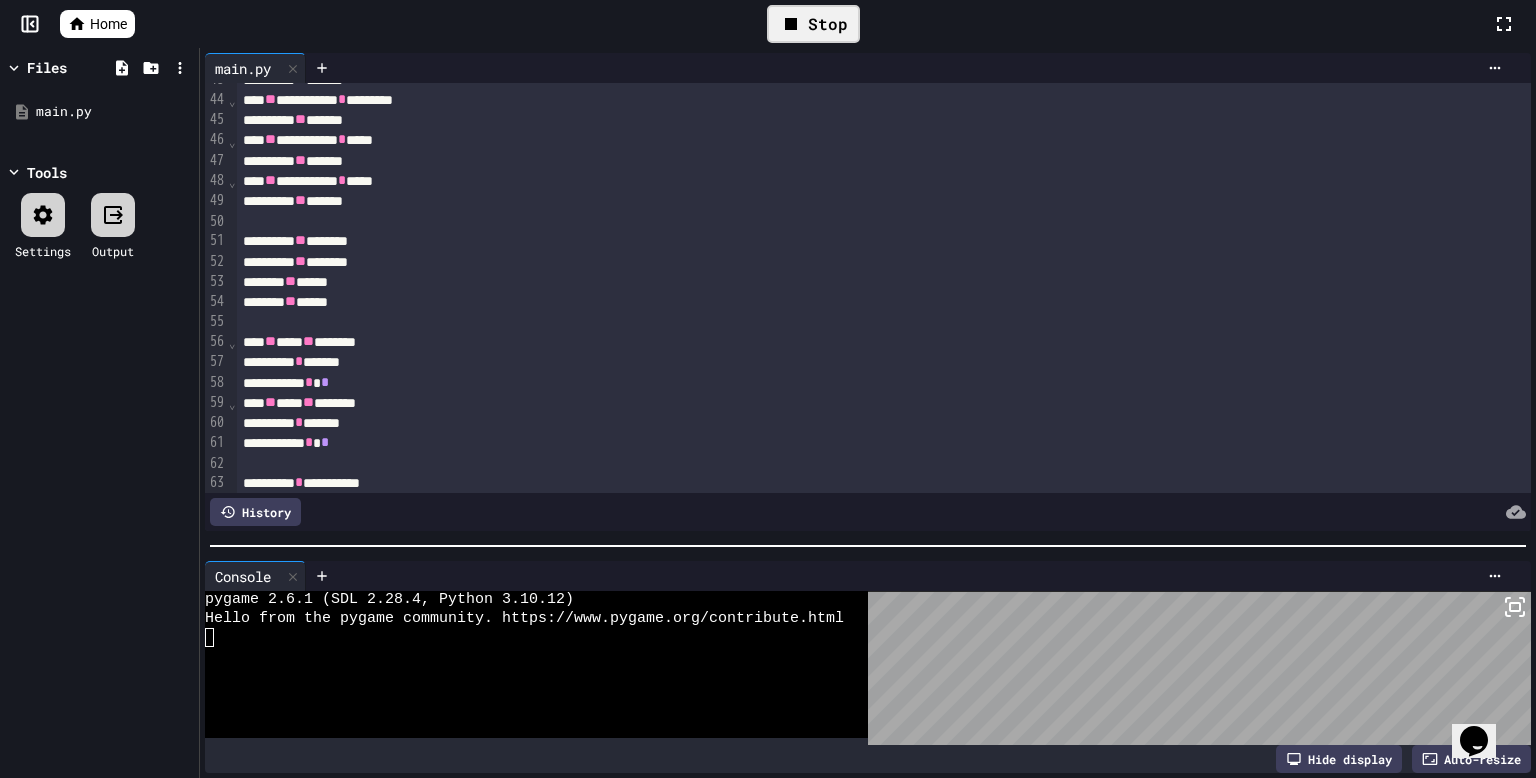 click on "Stop" at bounding box center (813, 24) 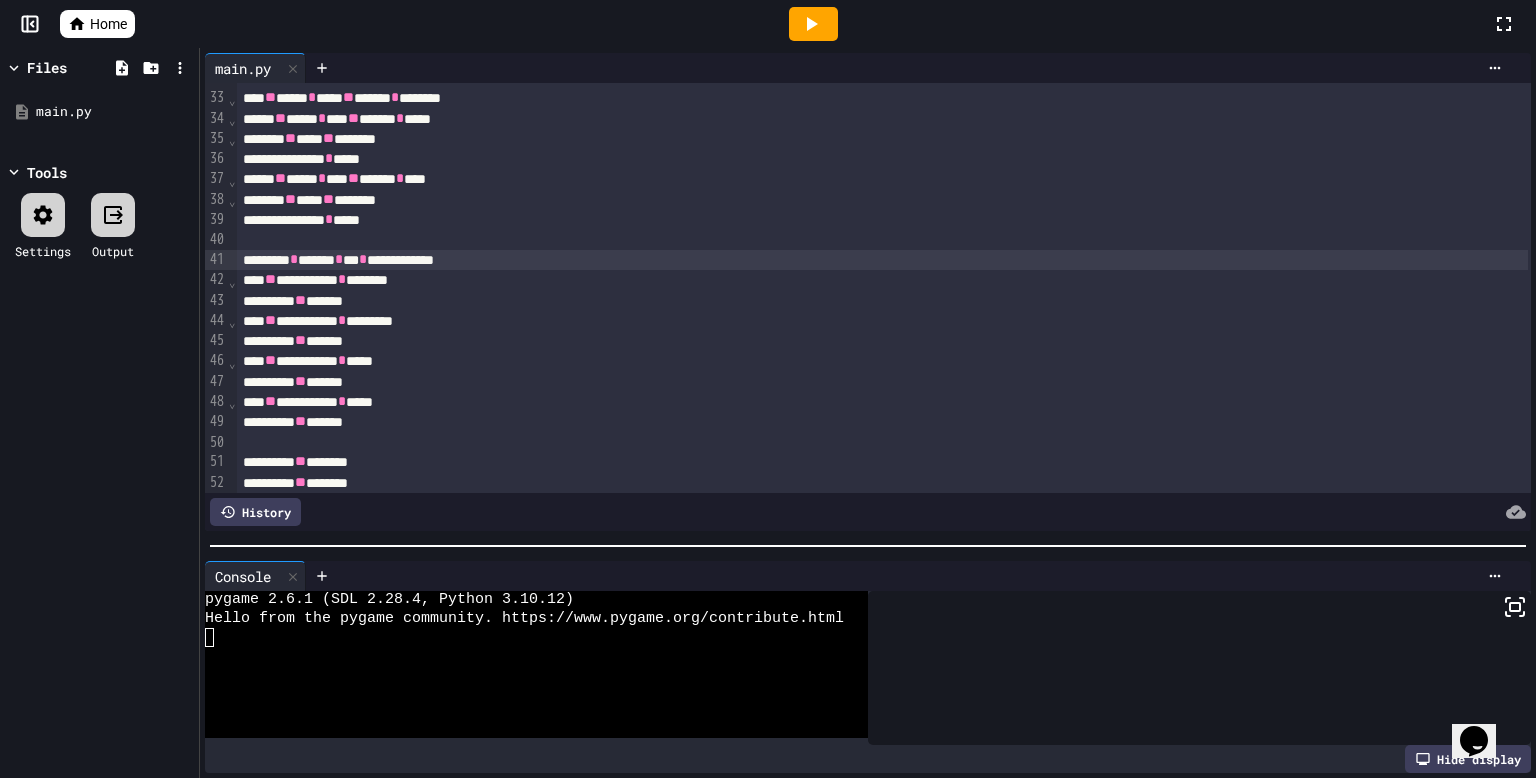scroll, scrollTop: 644, scrollLeft: 0, axis: vertical 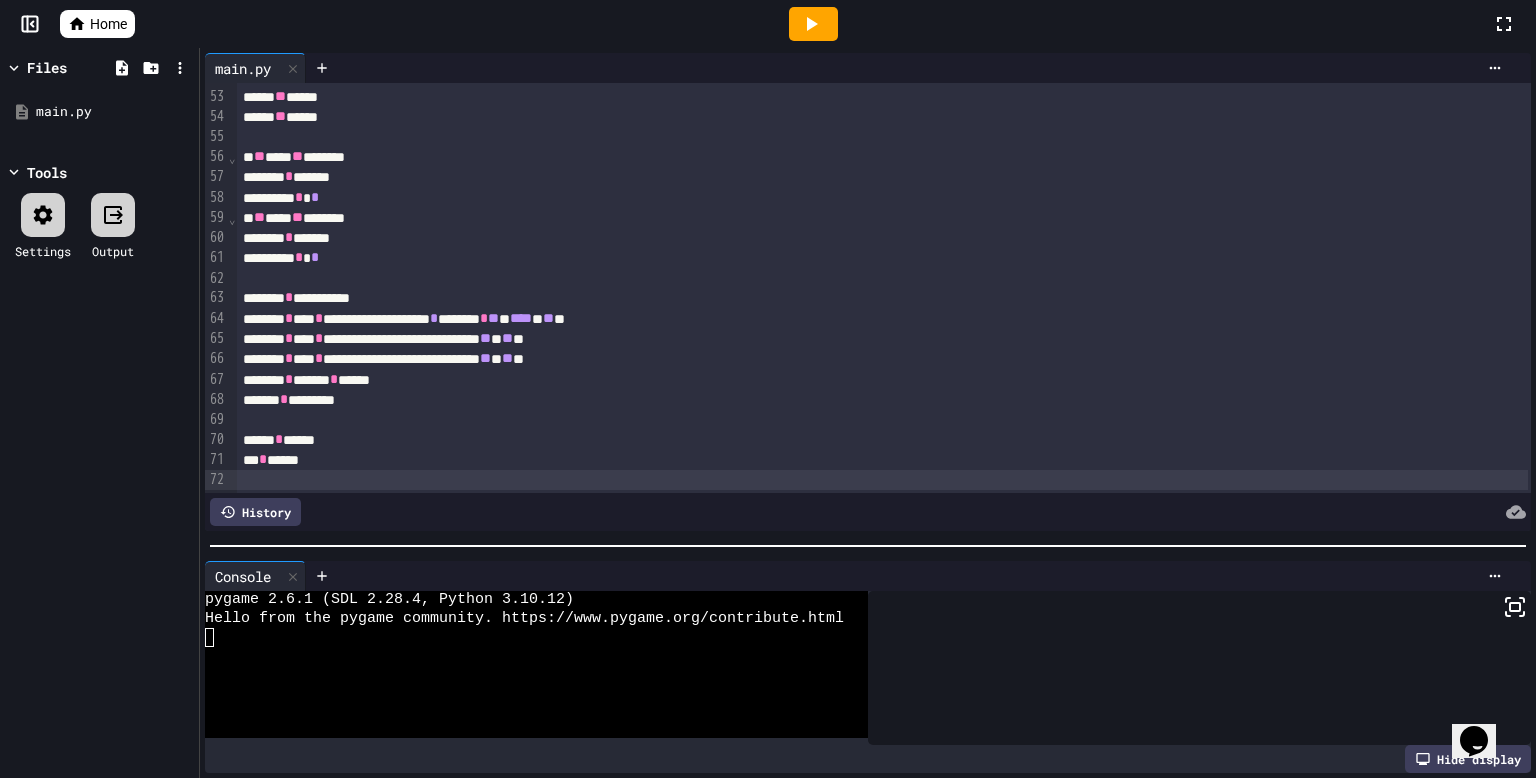 click 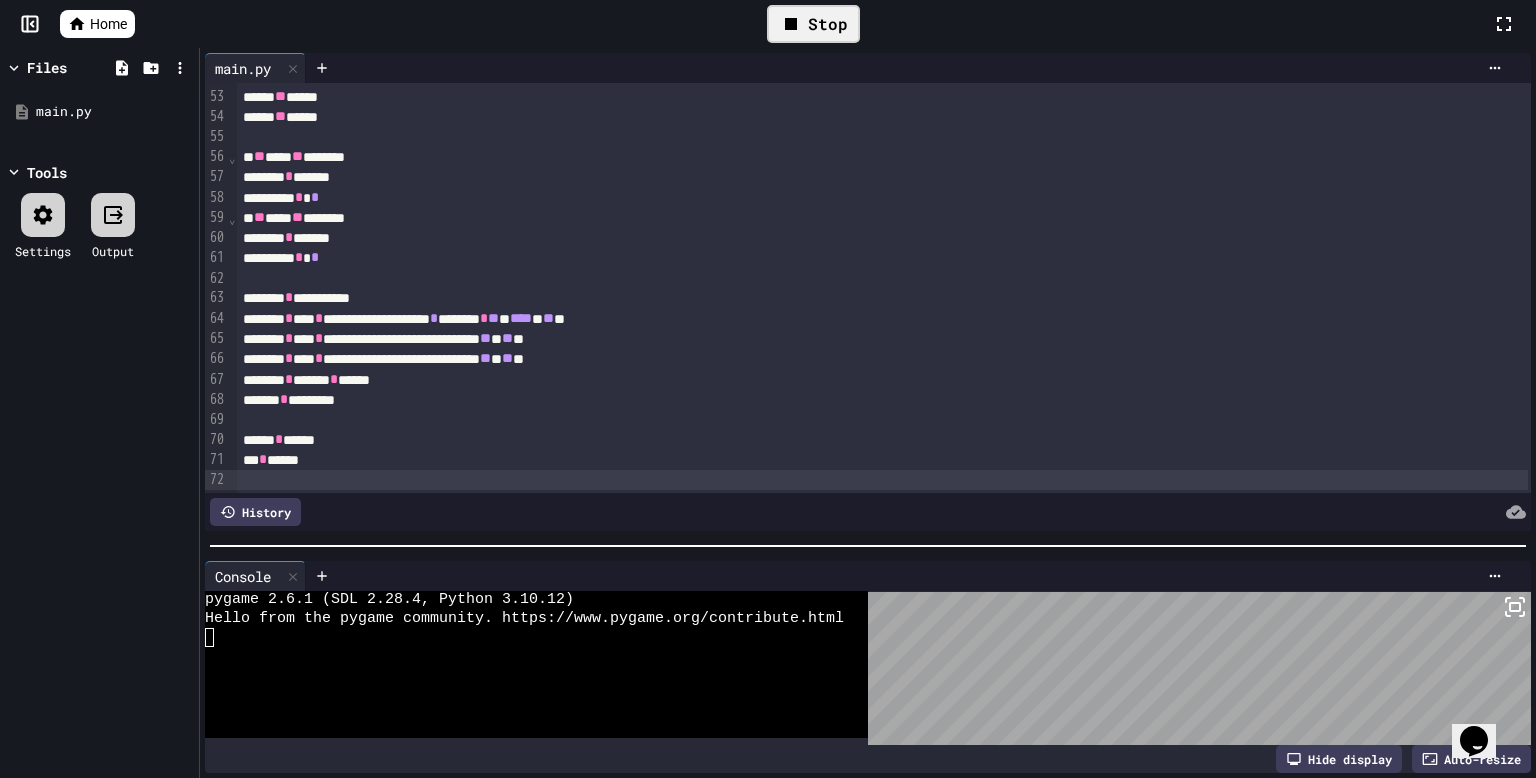click on "Stop" at bounding box center [813, 24] 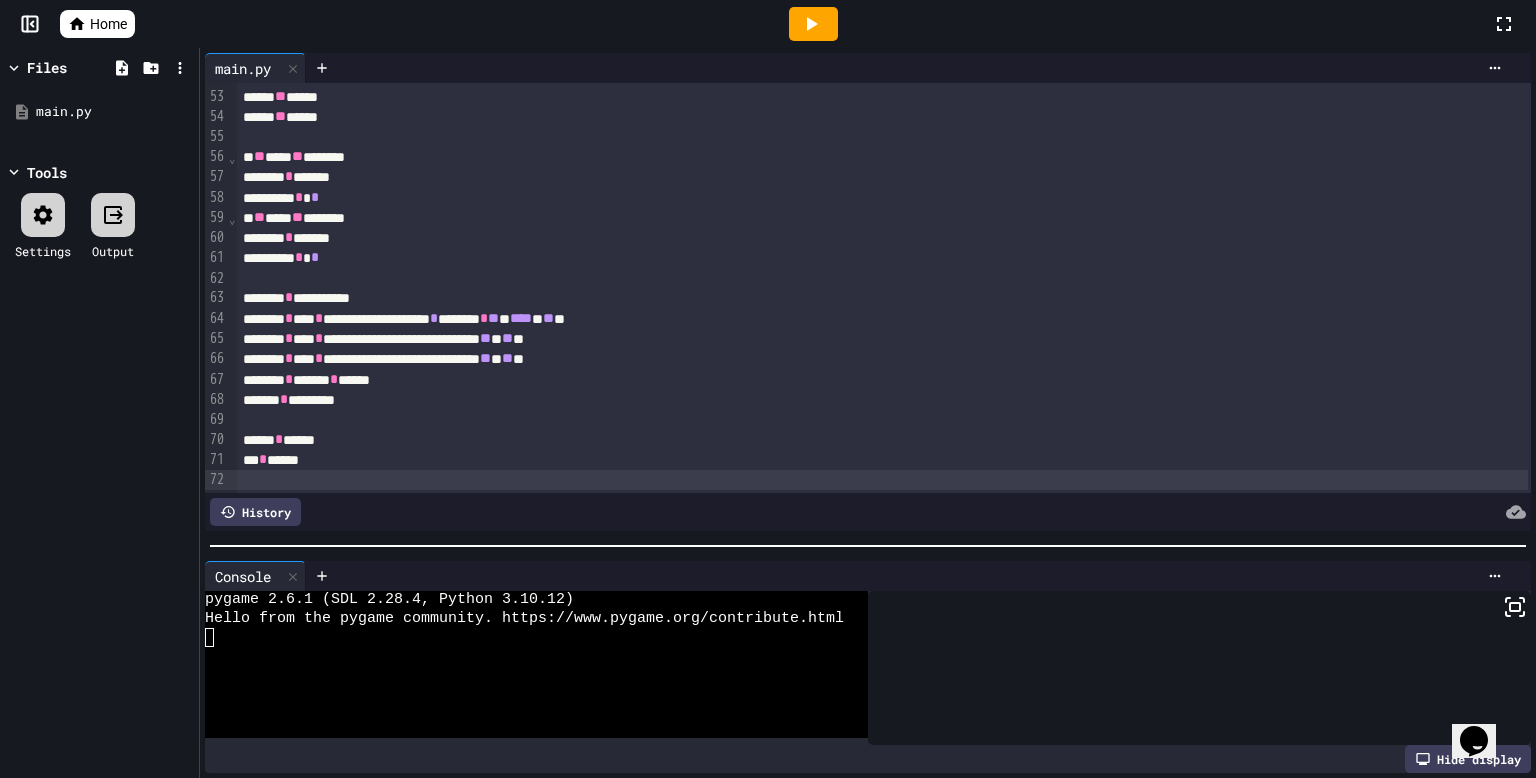click 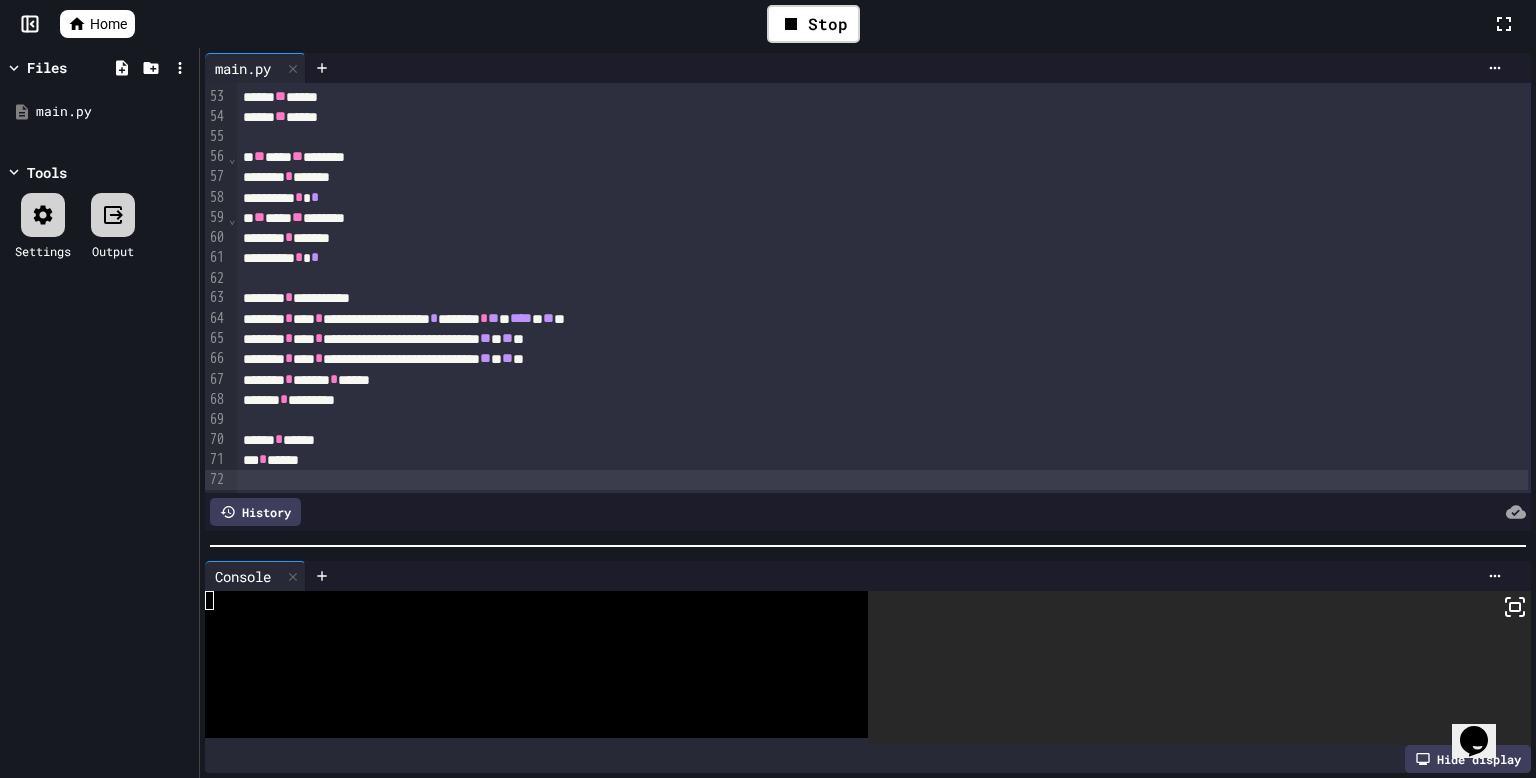 click 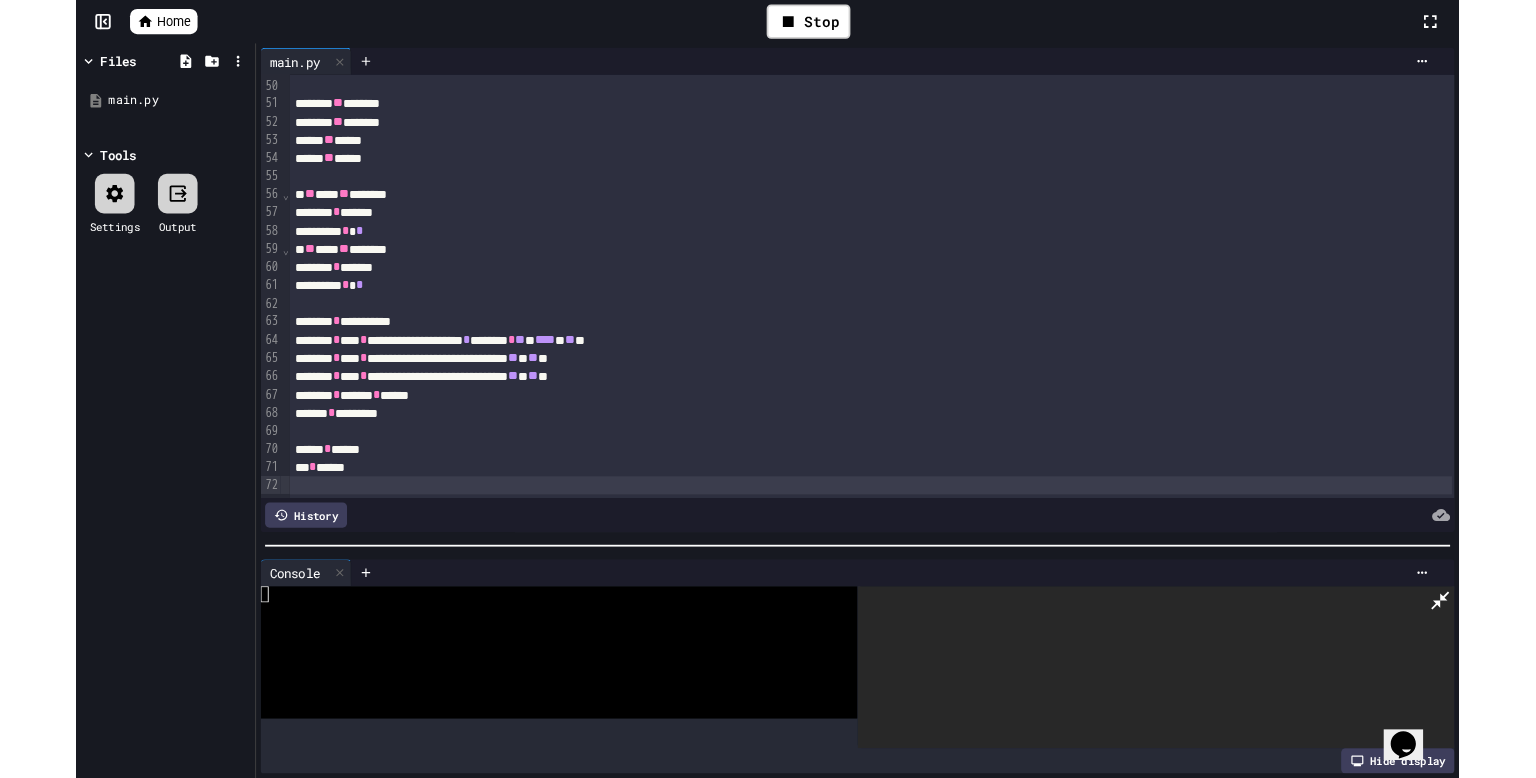 scroll, scrollTop: 992, scrollLeft: 0, axis: vertical 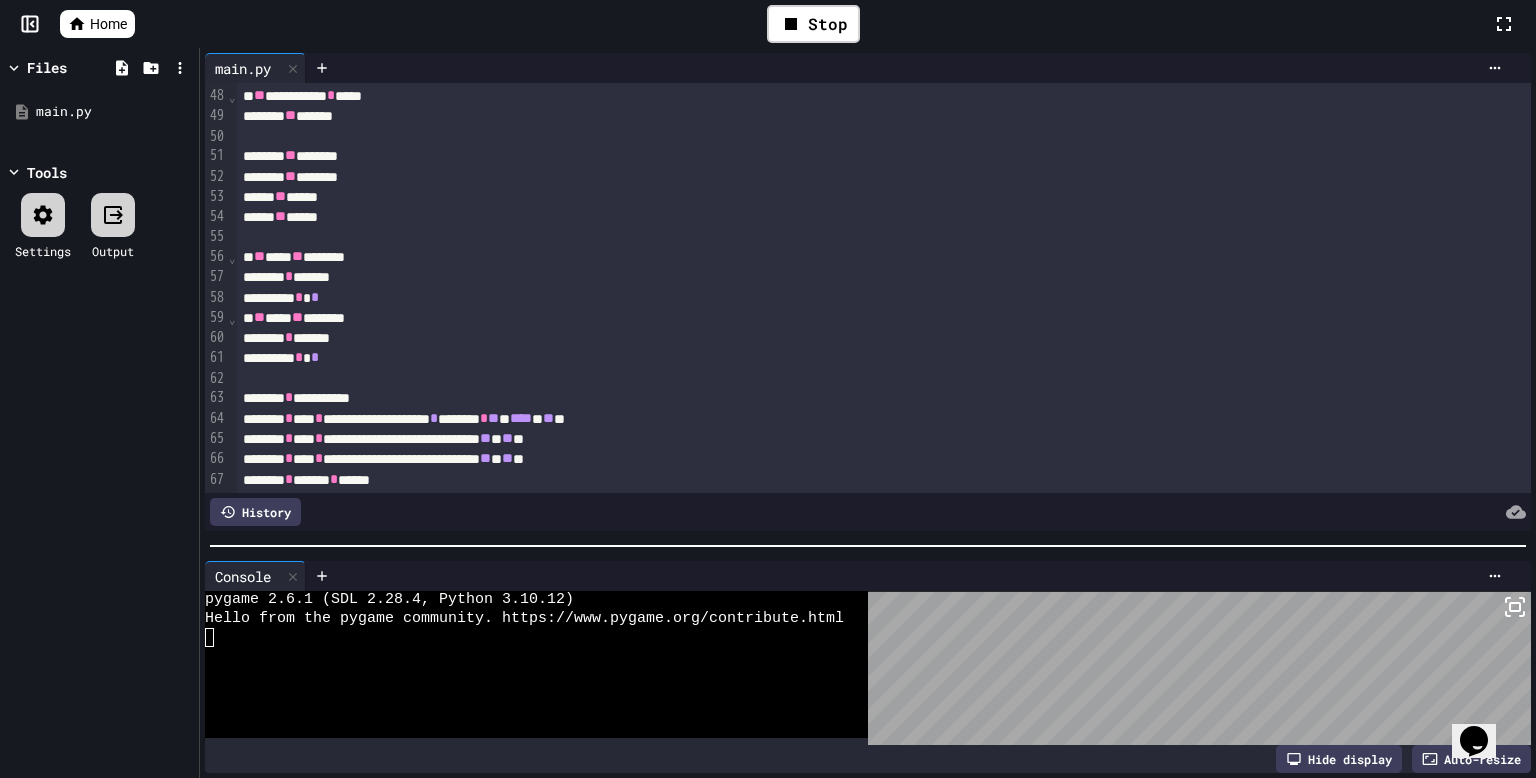 click on "*** * ******" at bounding box center [882, 277] 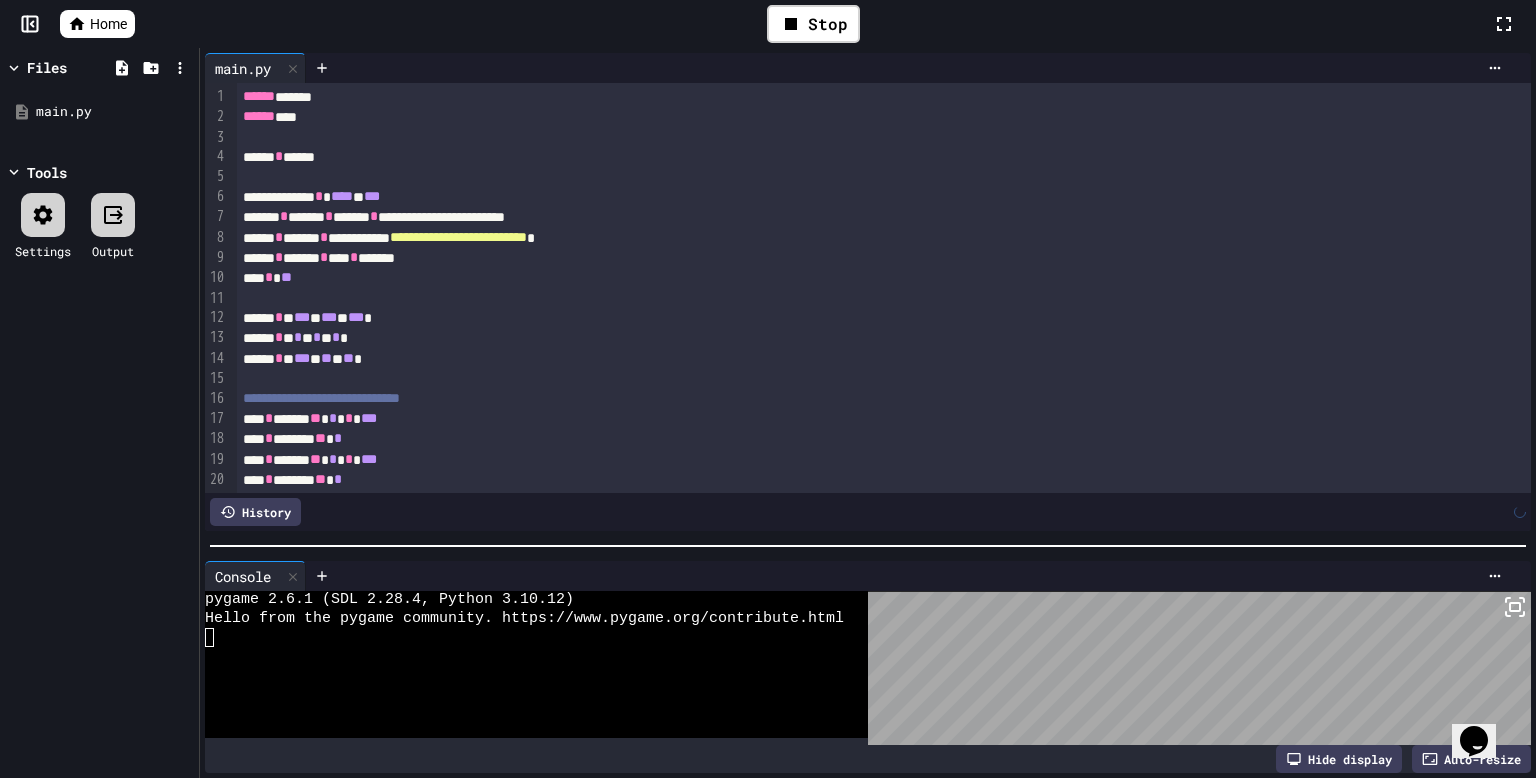 scroll, scrollTop: 1352, scrollLeft: 0, axis: vertical 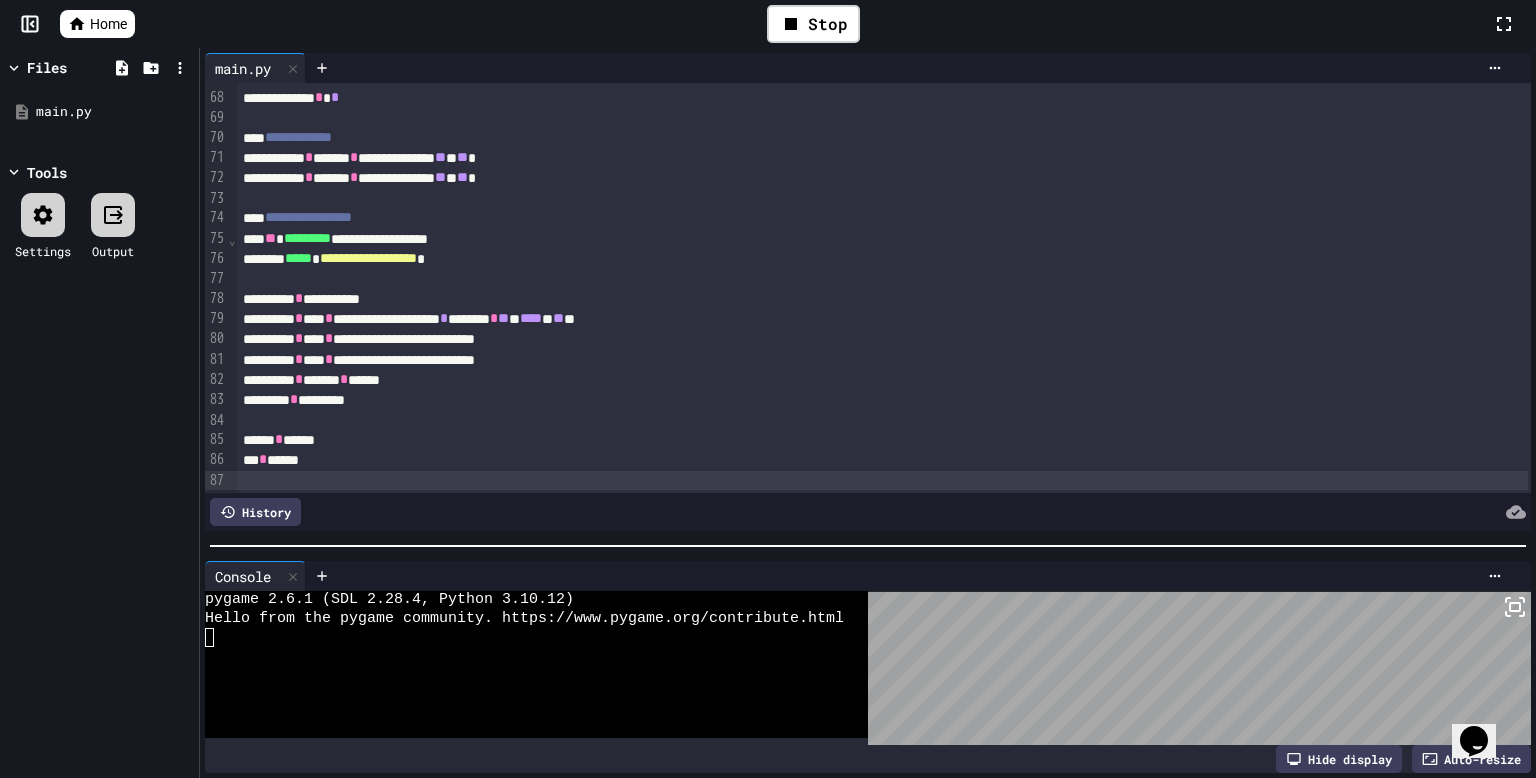 click on "**********" at bounding box center (882, 178) 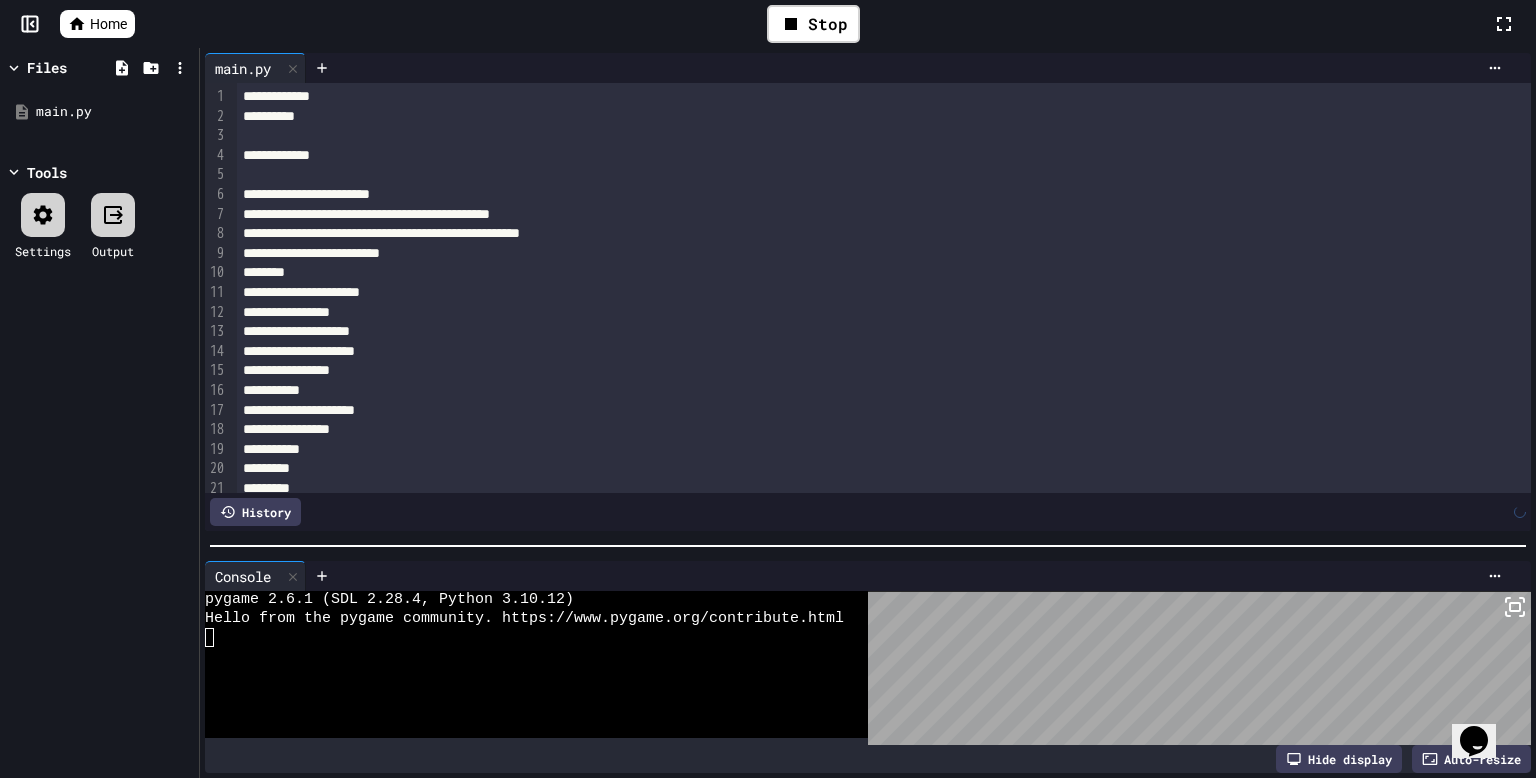 scroll, scrollTop: 1252, scrollLeft: 0, axis: vertical 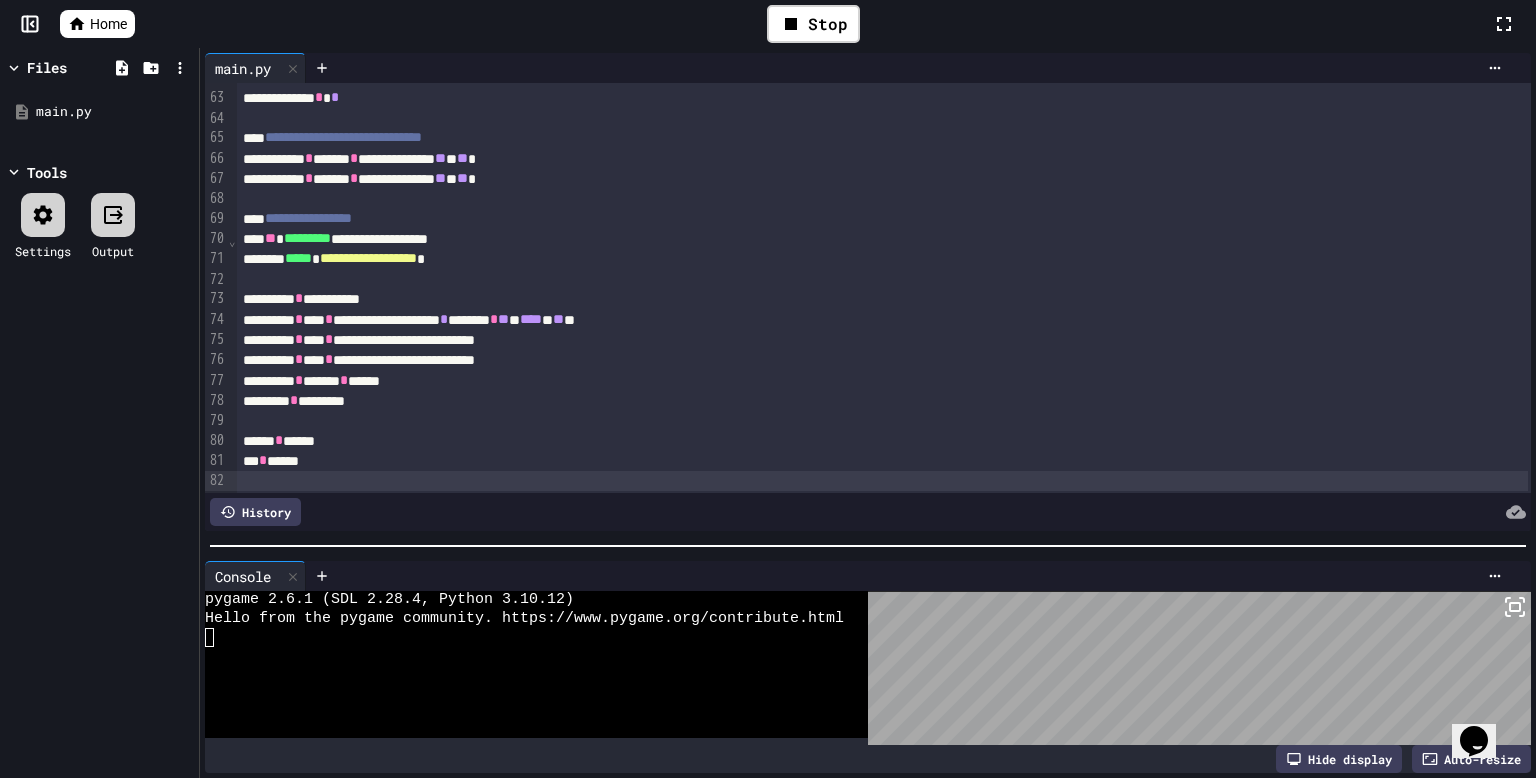 click on "**********" at bounding box center [882, 259] 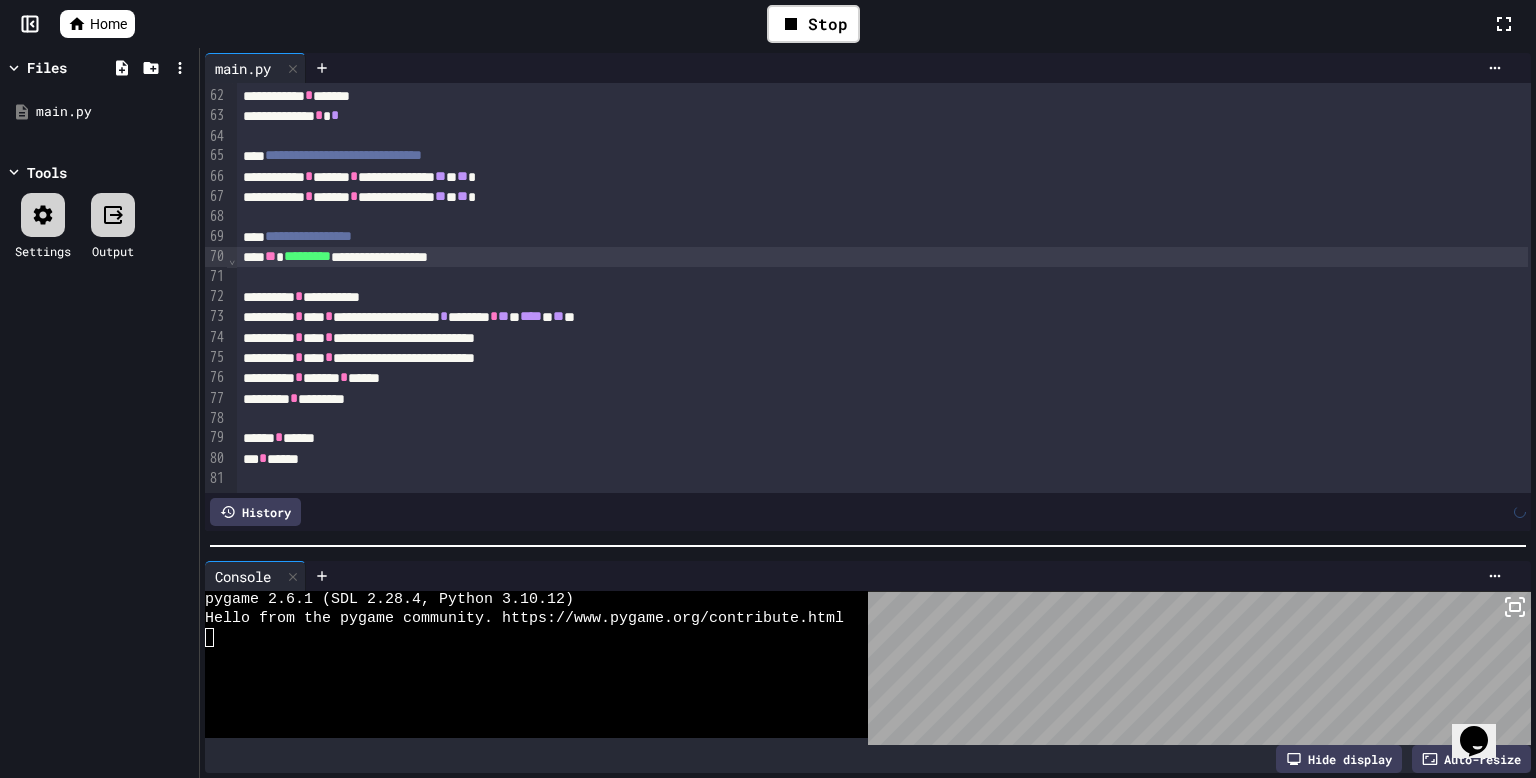 scroll, scrollTop: 1233, scrollLeft: 0, axis: vertical 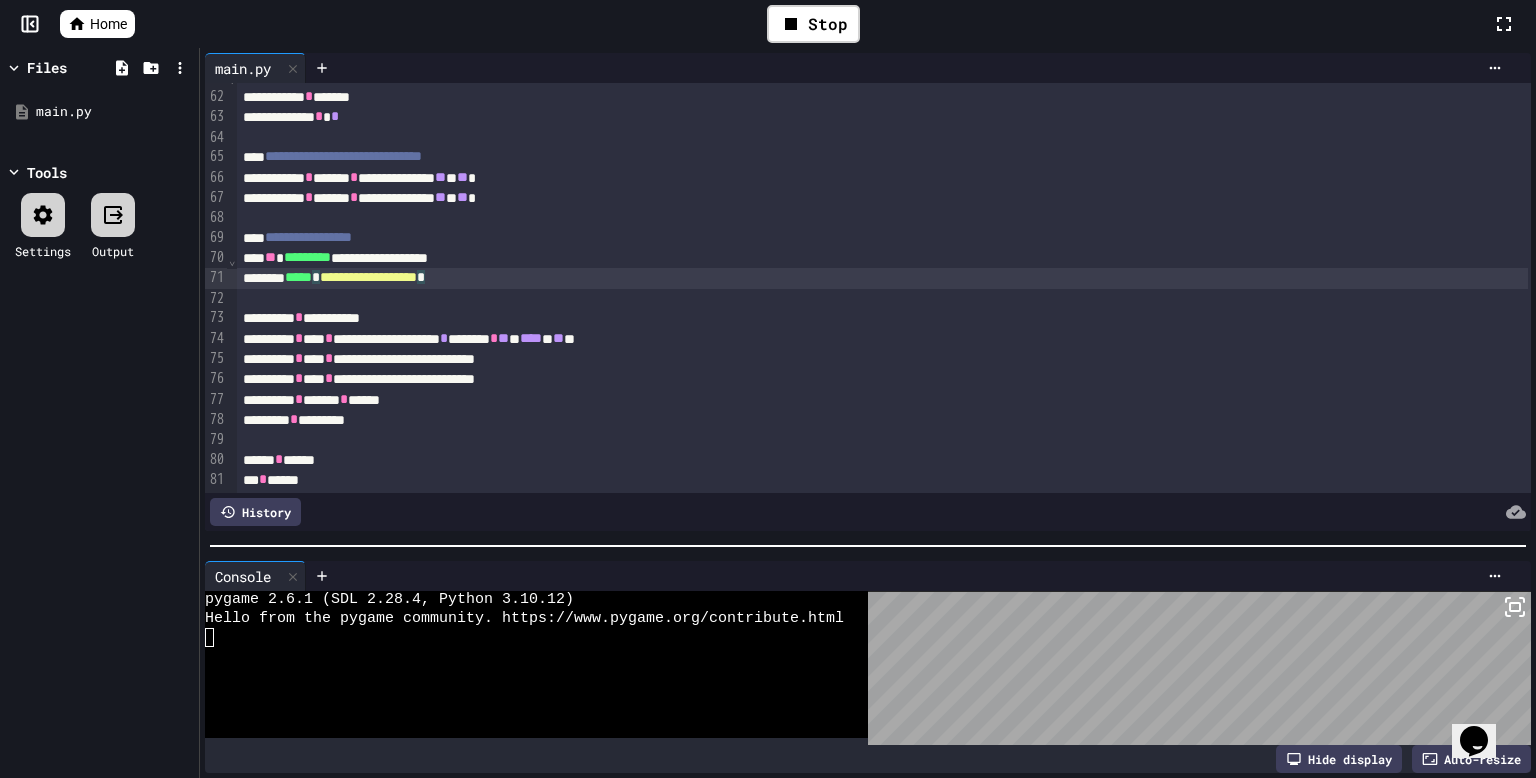 click at bounding box center [884, 299] 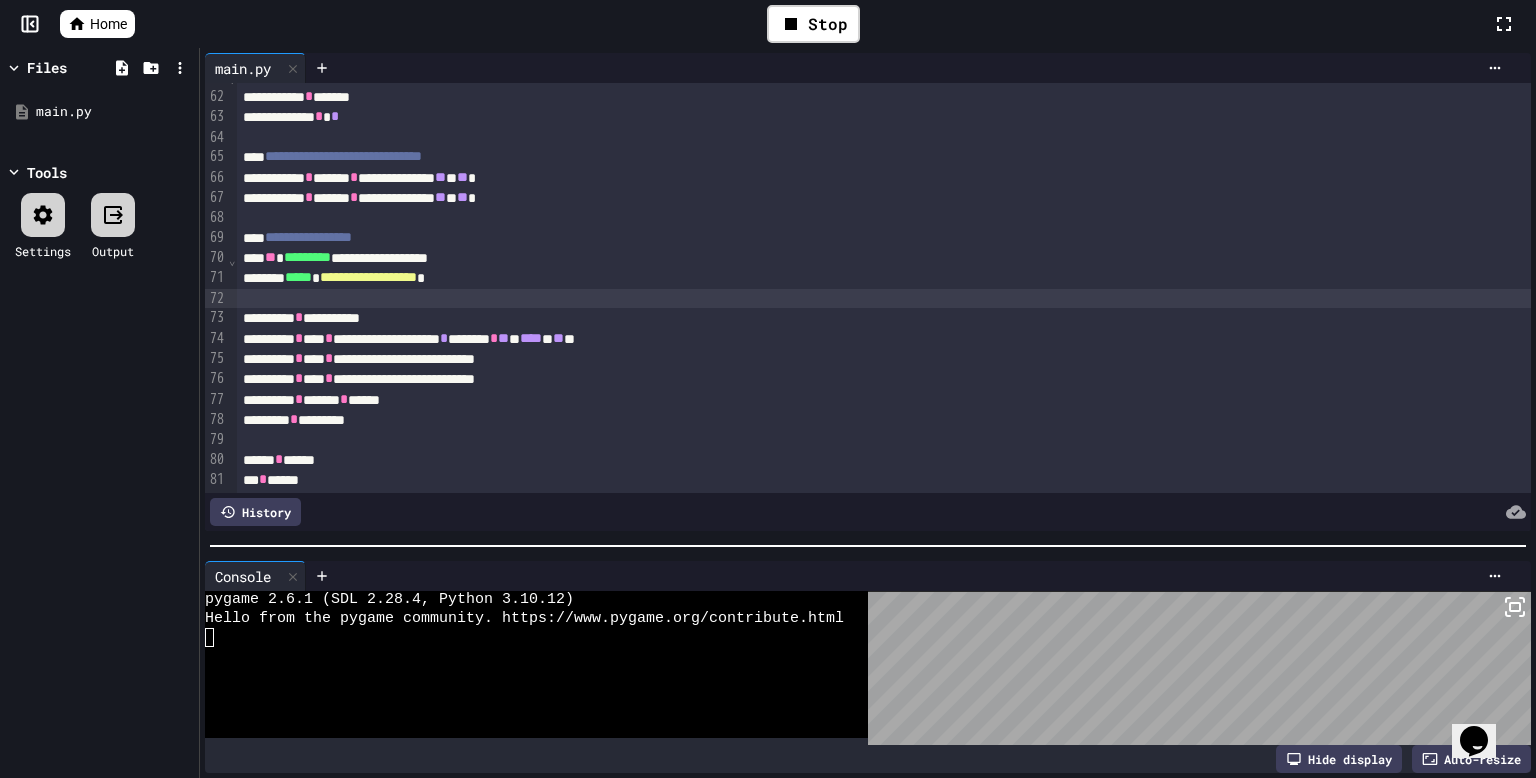 click on "**********" at bounding box center [368, 277] 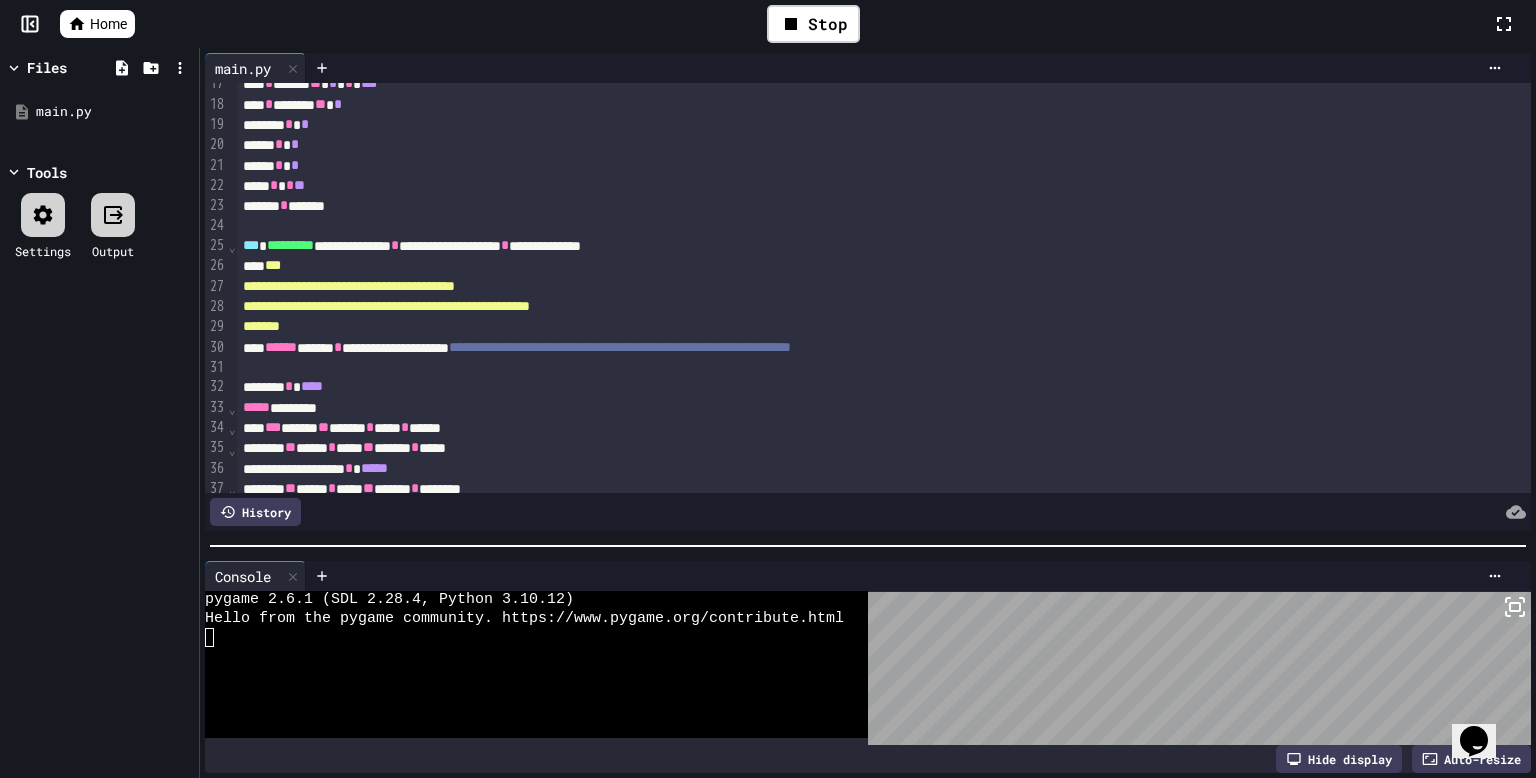scroll, scrollTop: 337, scrollLeft: 0, axis: vertical 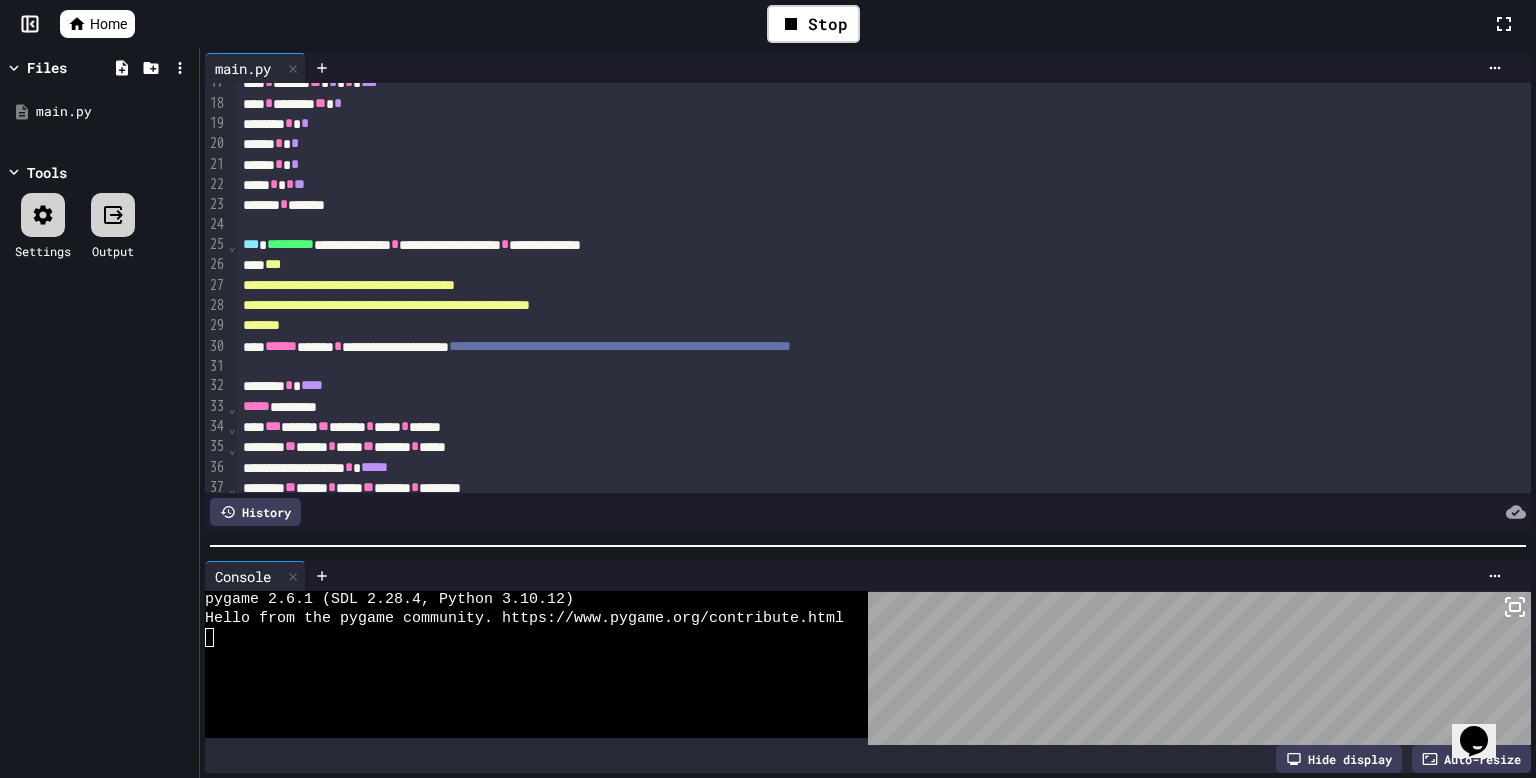 click on "***" at bounding box center [882, 326] 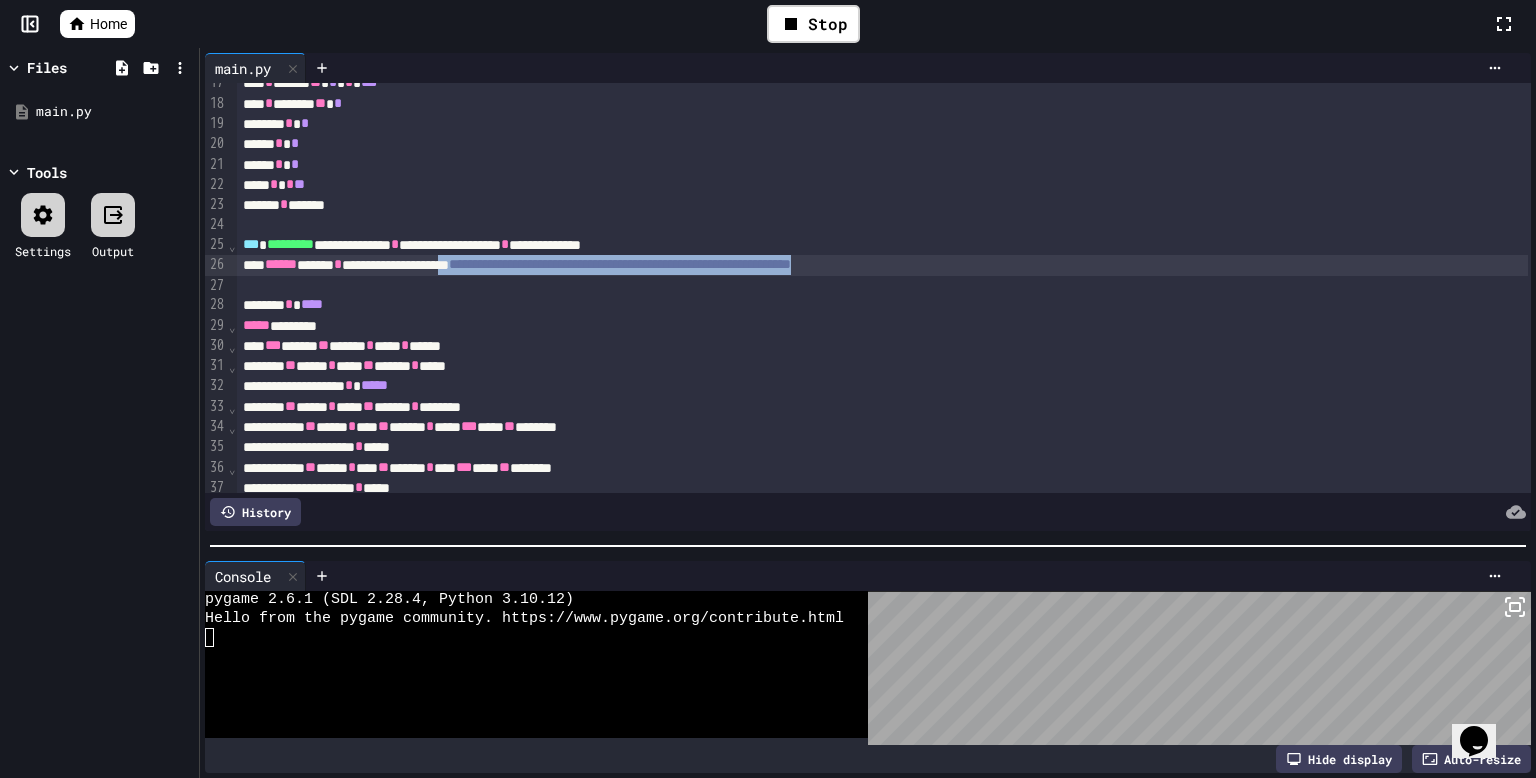 drag, startPoint x: 1163, startPoint y: 272, endPoint x: 557, endPoint y: 265, distance: 606.0404 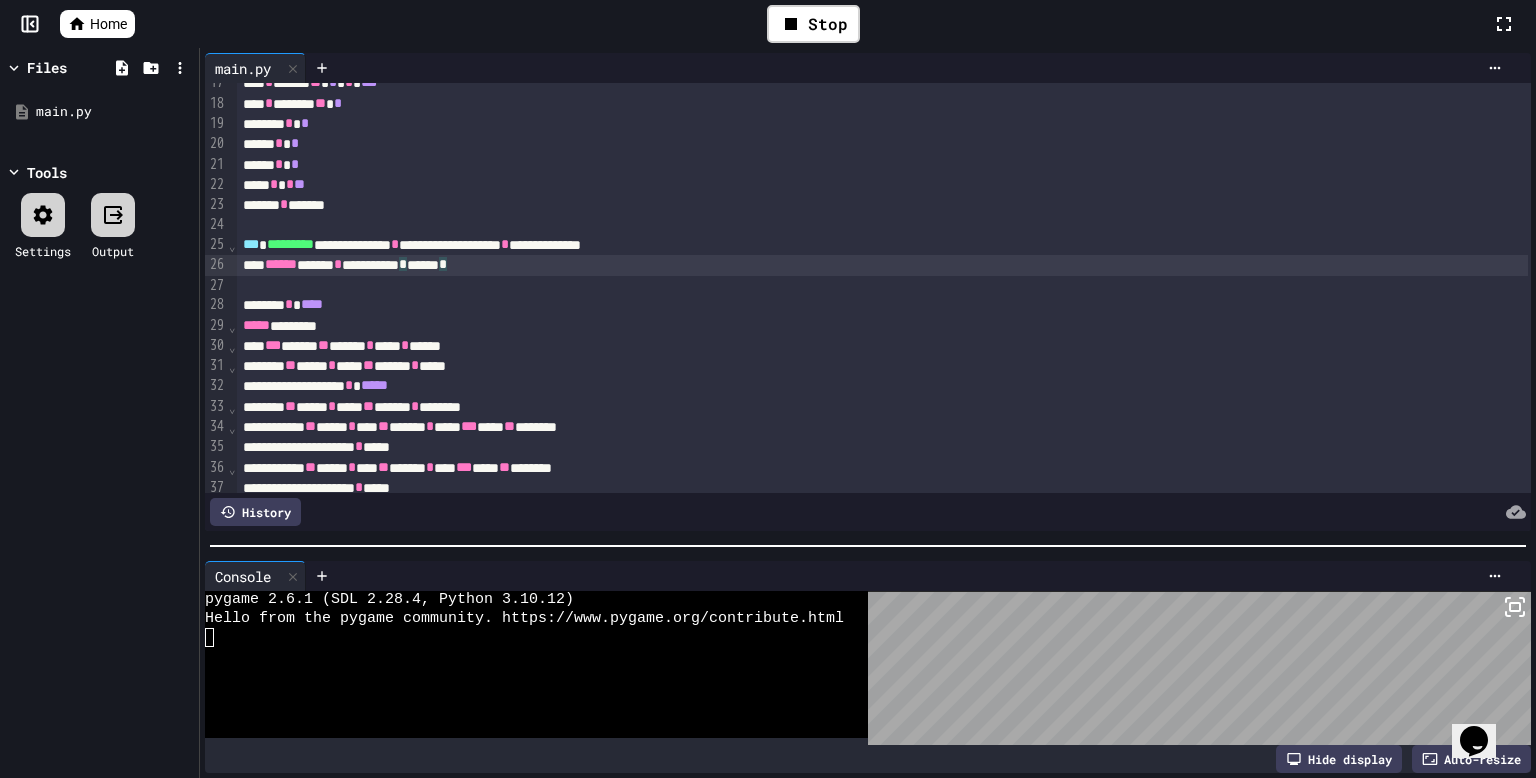 click on "**********" at bounding box center [882, 265] 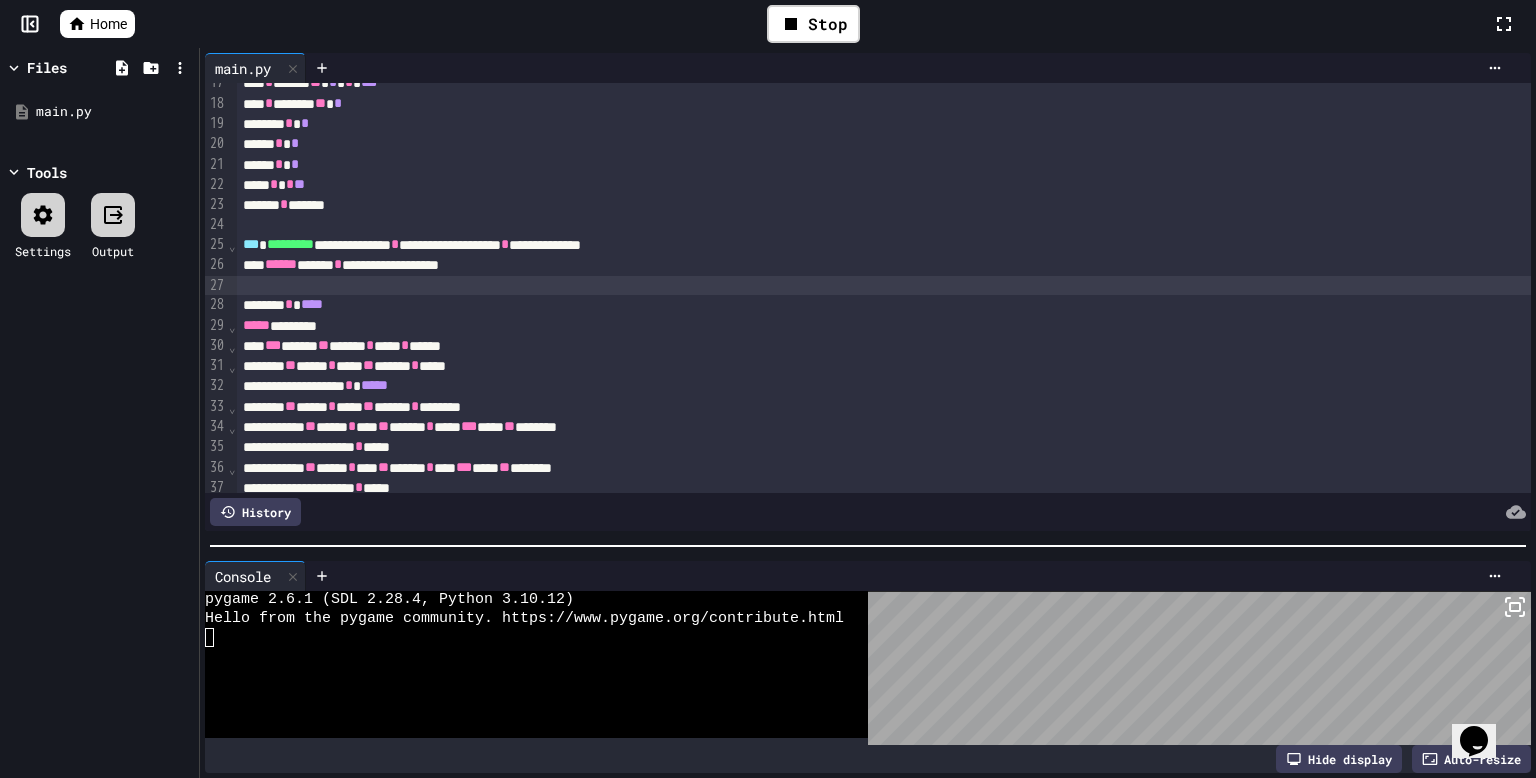 click at bounding box center (884, 286) 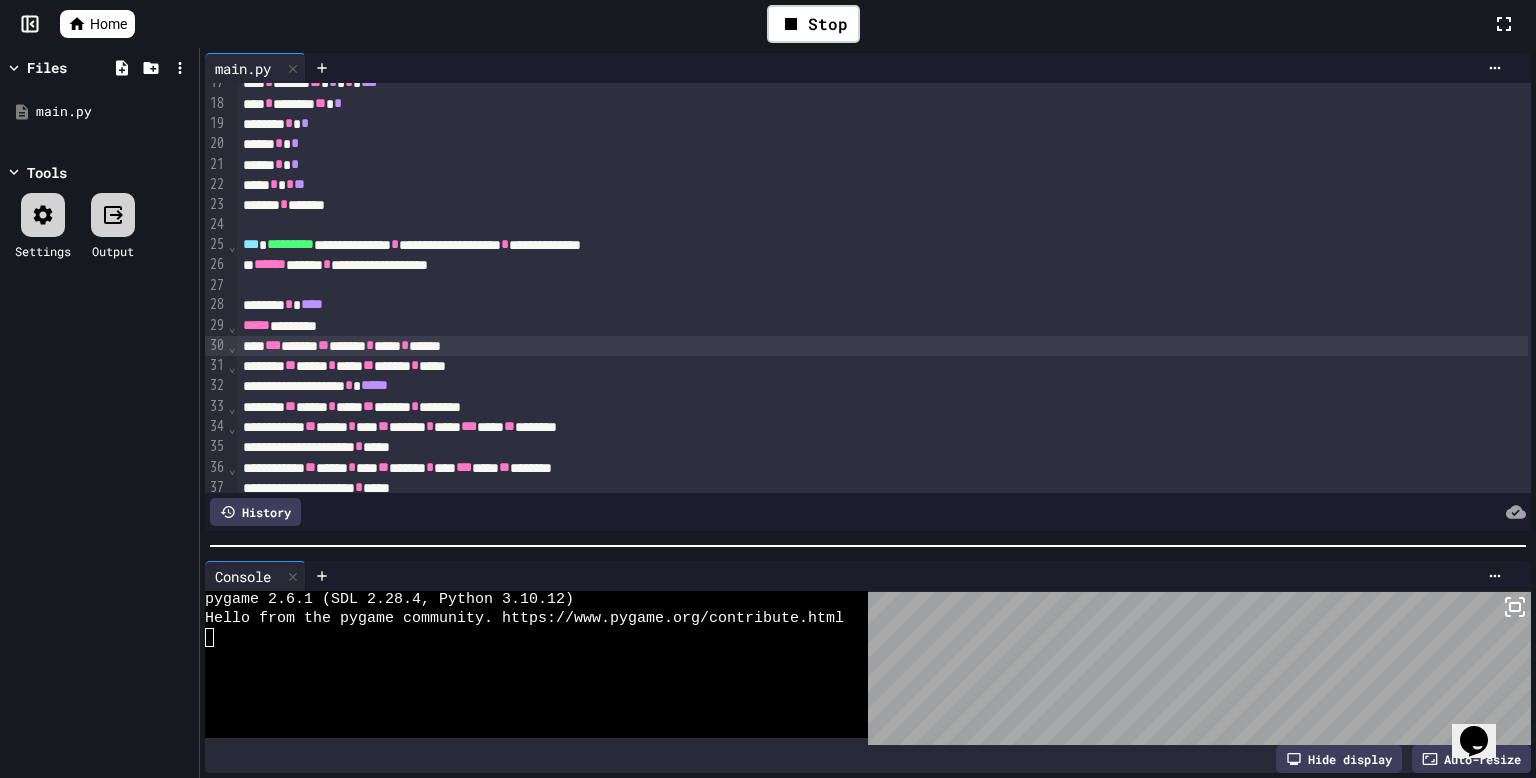 click on "*** ***** ** ****** * ***** * ******" at bounding box center [882, 346] 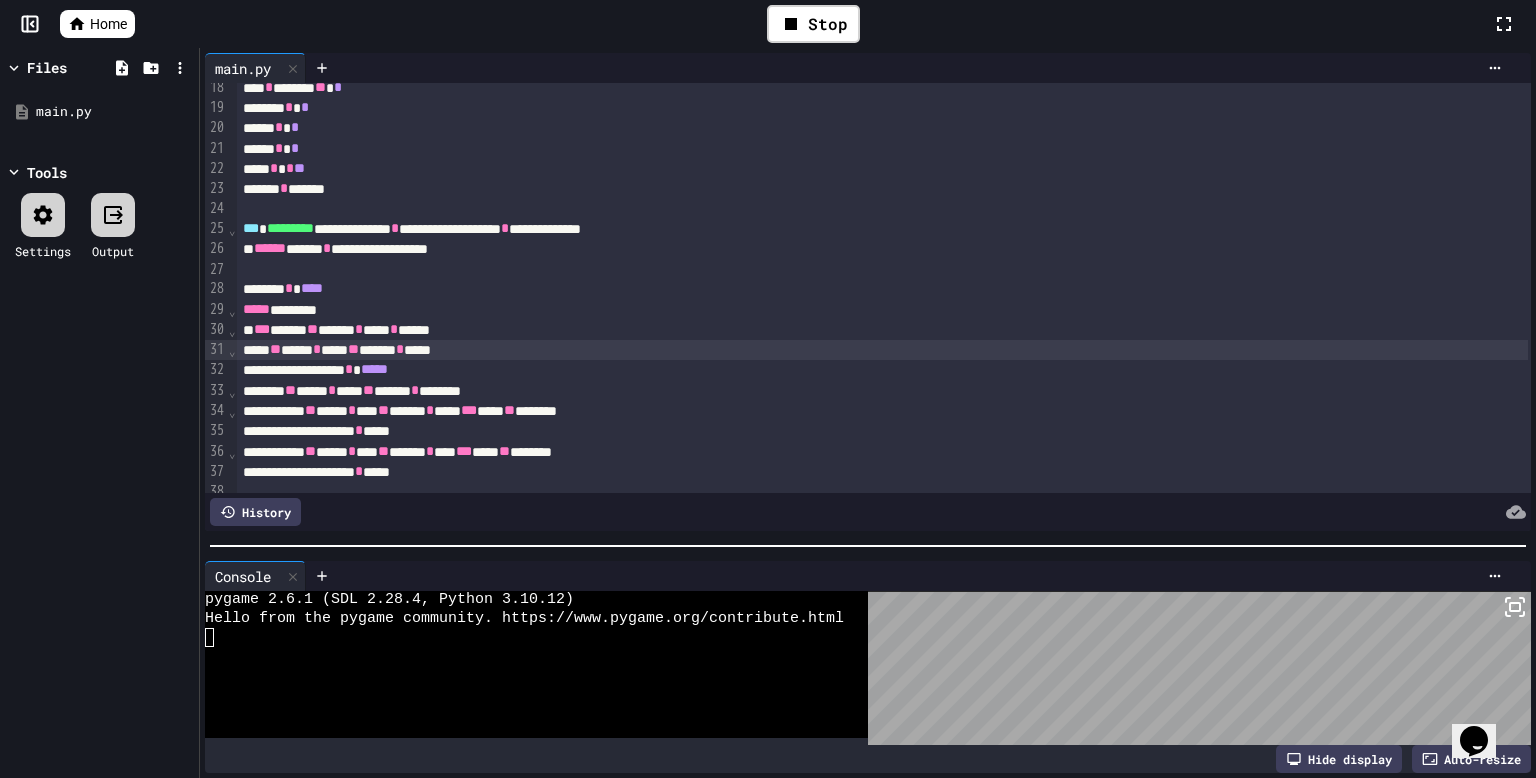 scroll, scrollTop: 348, scrollLeft: 0, axis: vertical 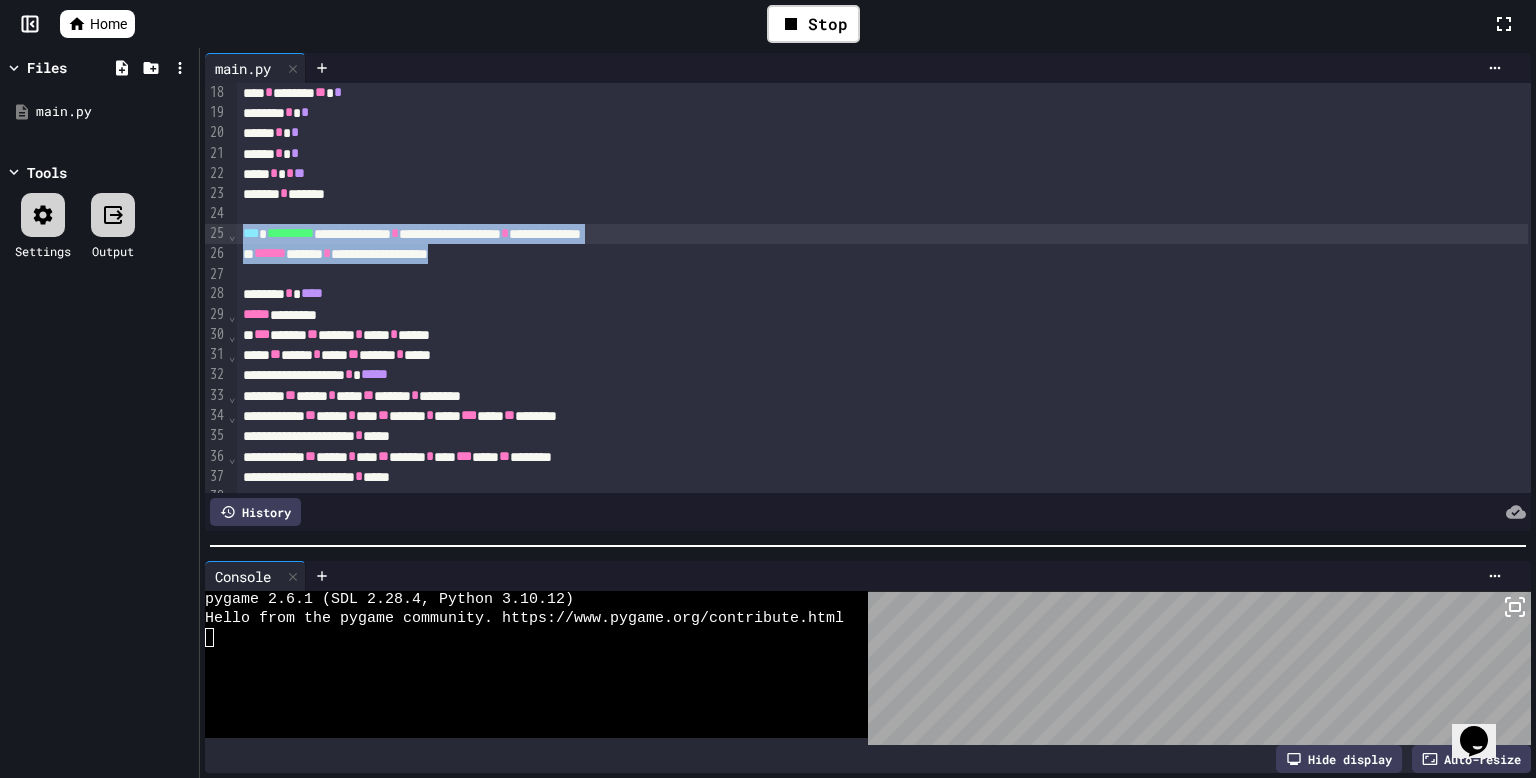 drag, startPoint x: 562, startPoint y: 256, endPoint x: 188, endPoint y: 241, distance: 374.3007 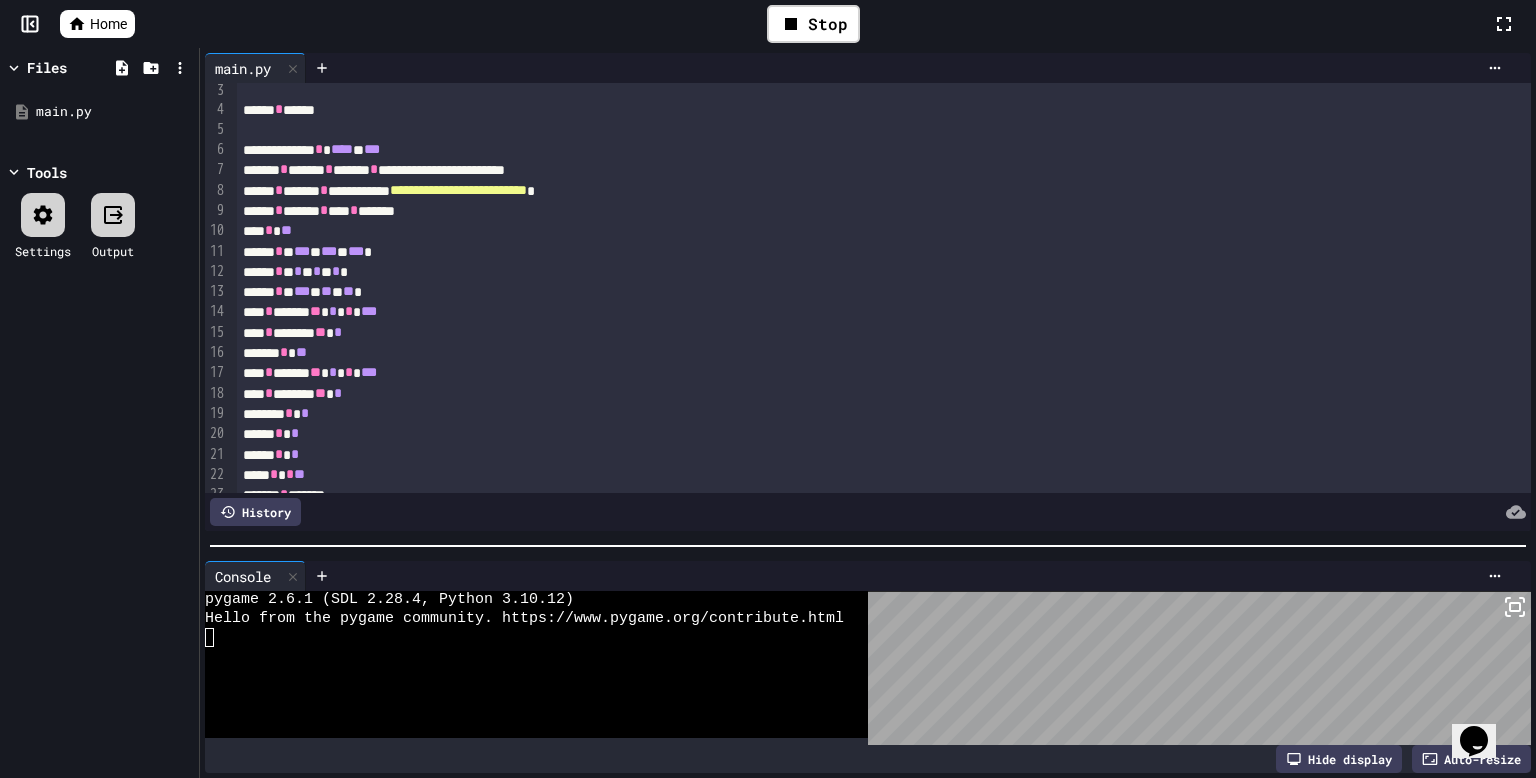 scroll, scrollTop: 0, scrollLeft: 0, axis: both 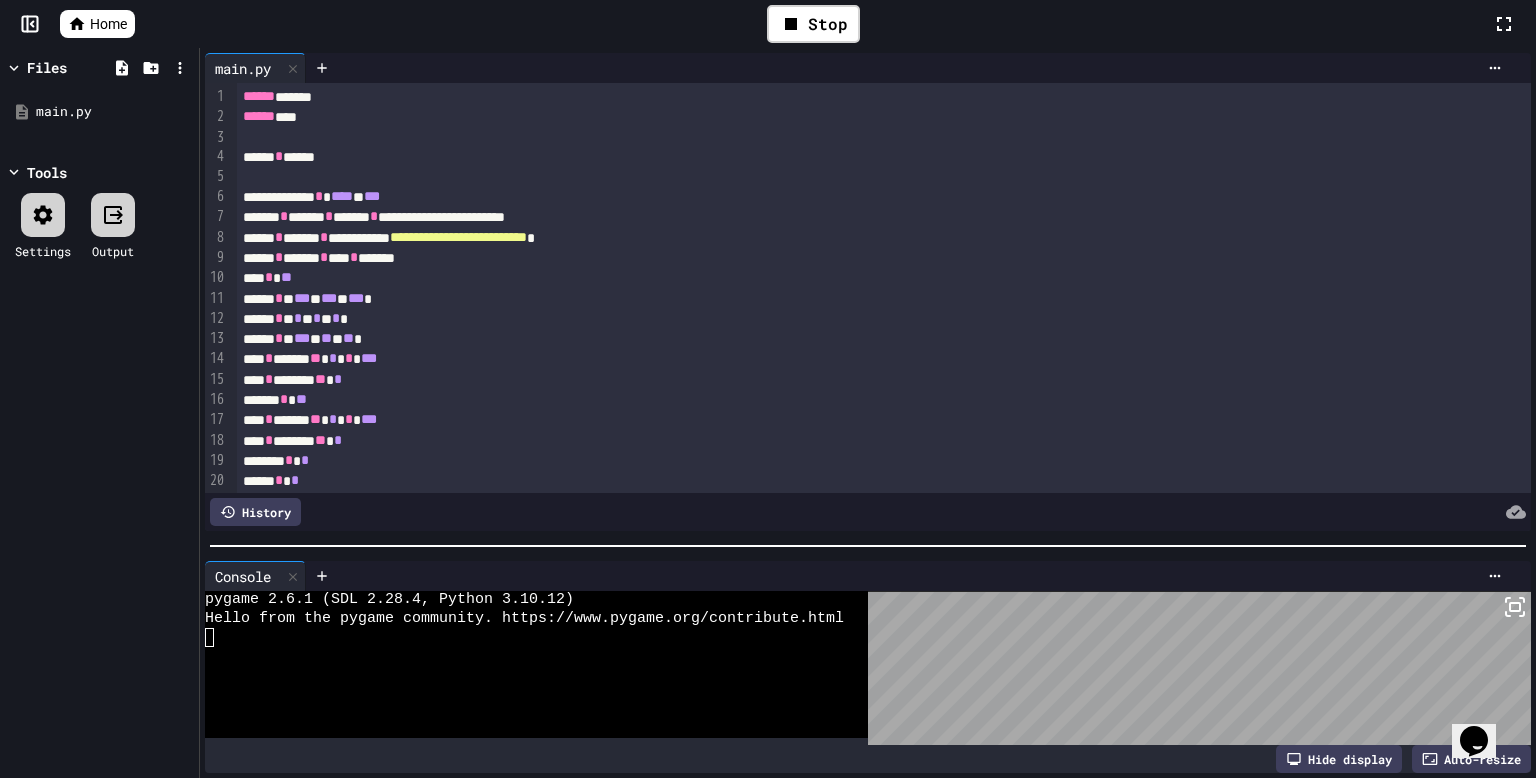 click on "**********" at bounding box center (882, 197) 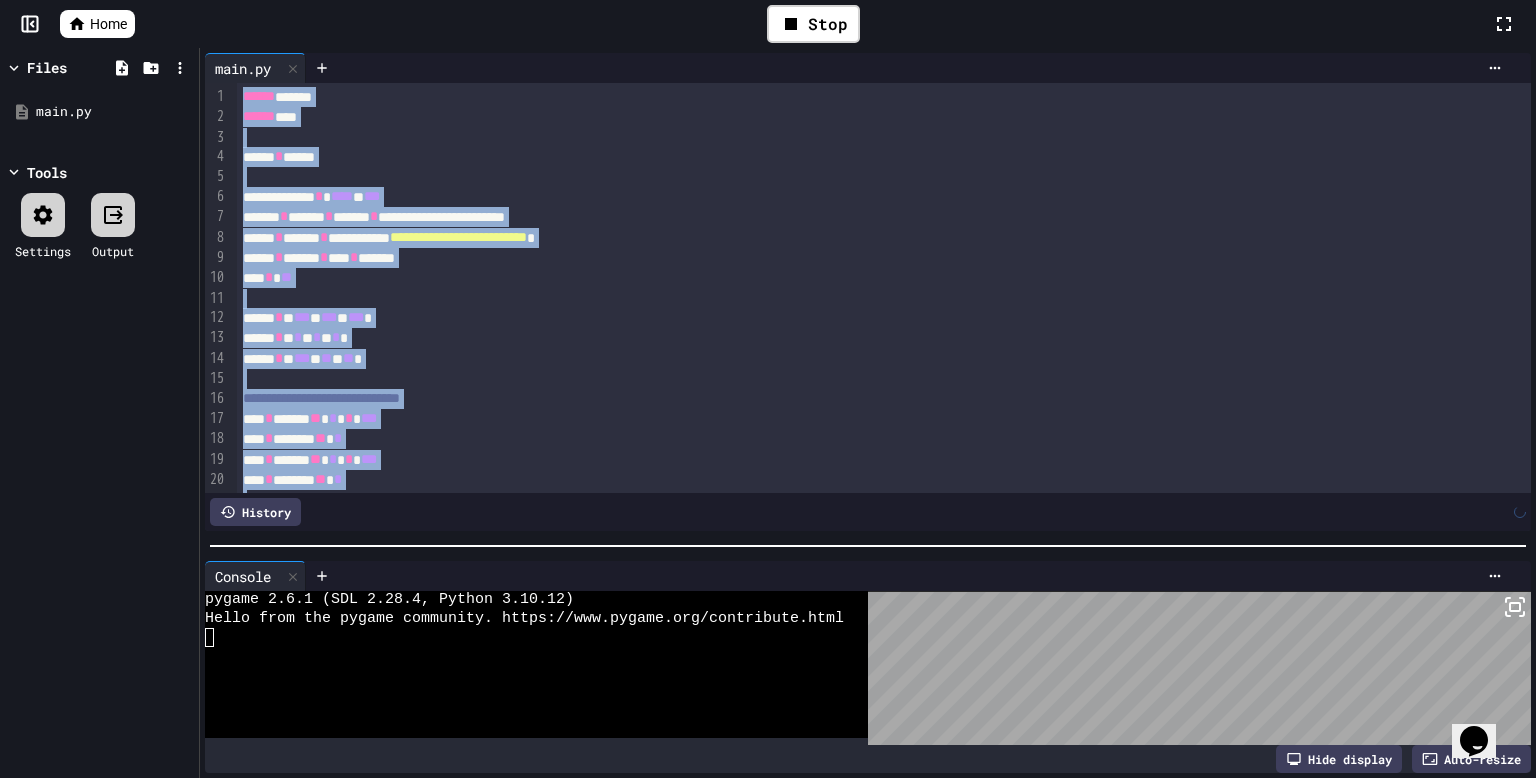 scroll, scrollTop: 1352, scrollLeft: 0, axis: vertical 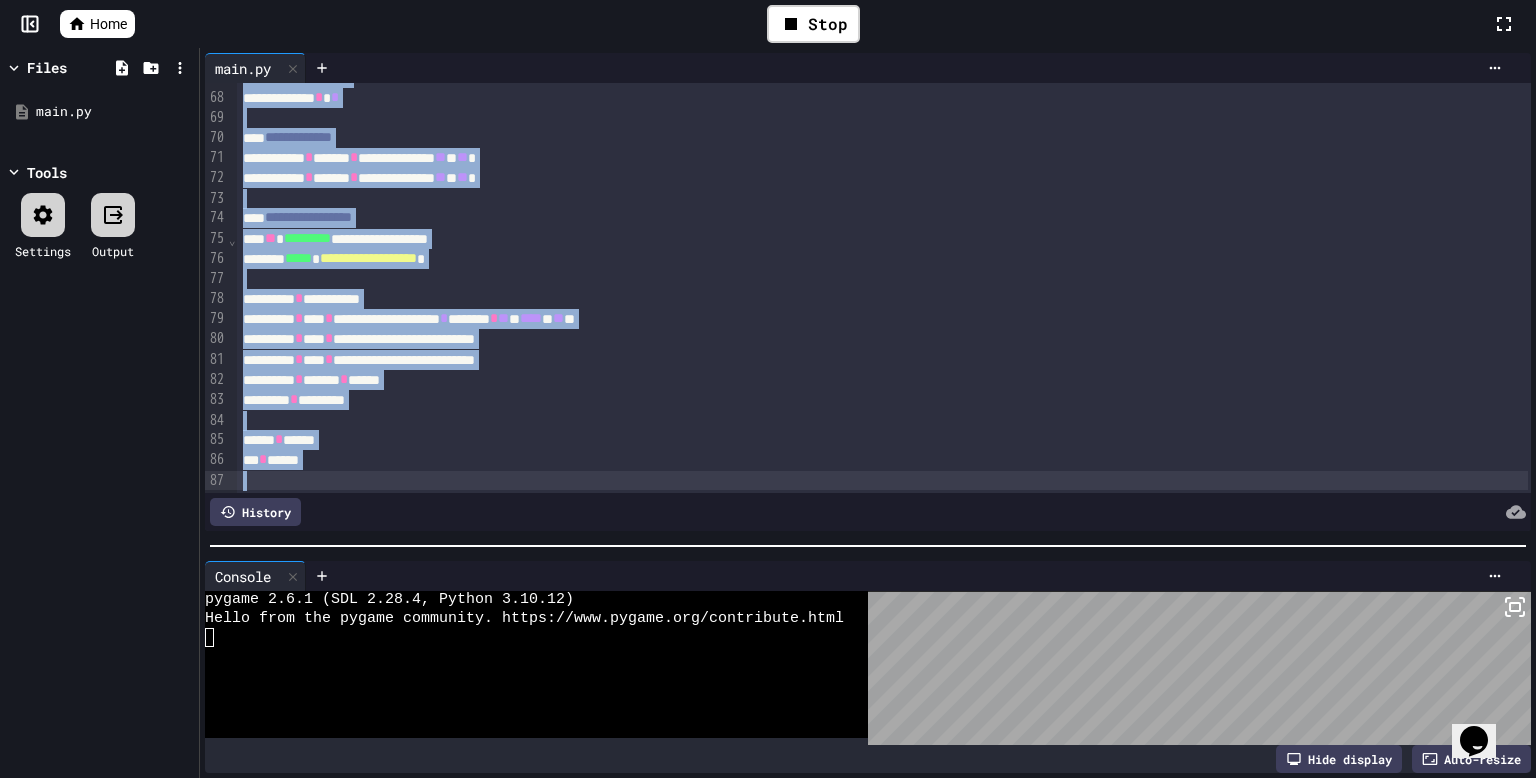 click at bounding box center (884, 199) 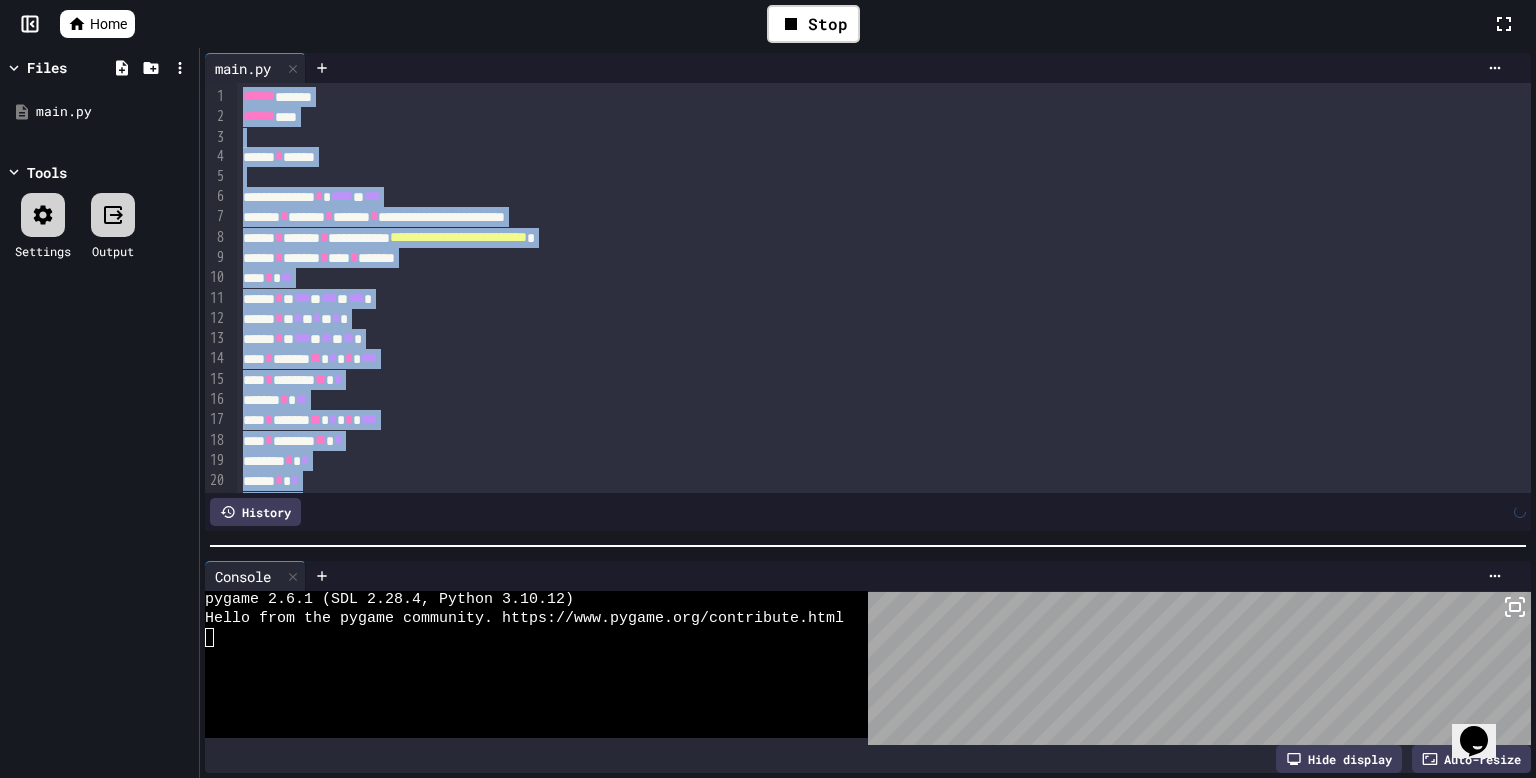 scroll, scrollTop: 1049, scrollLeft: 0, axis: vertical 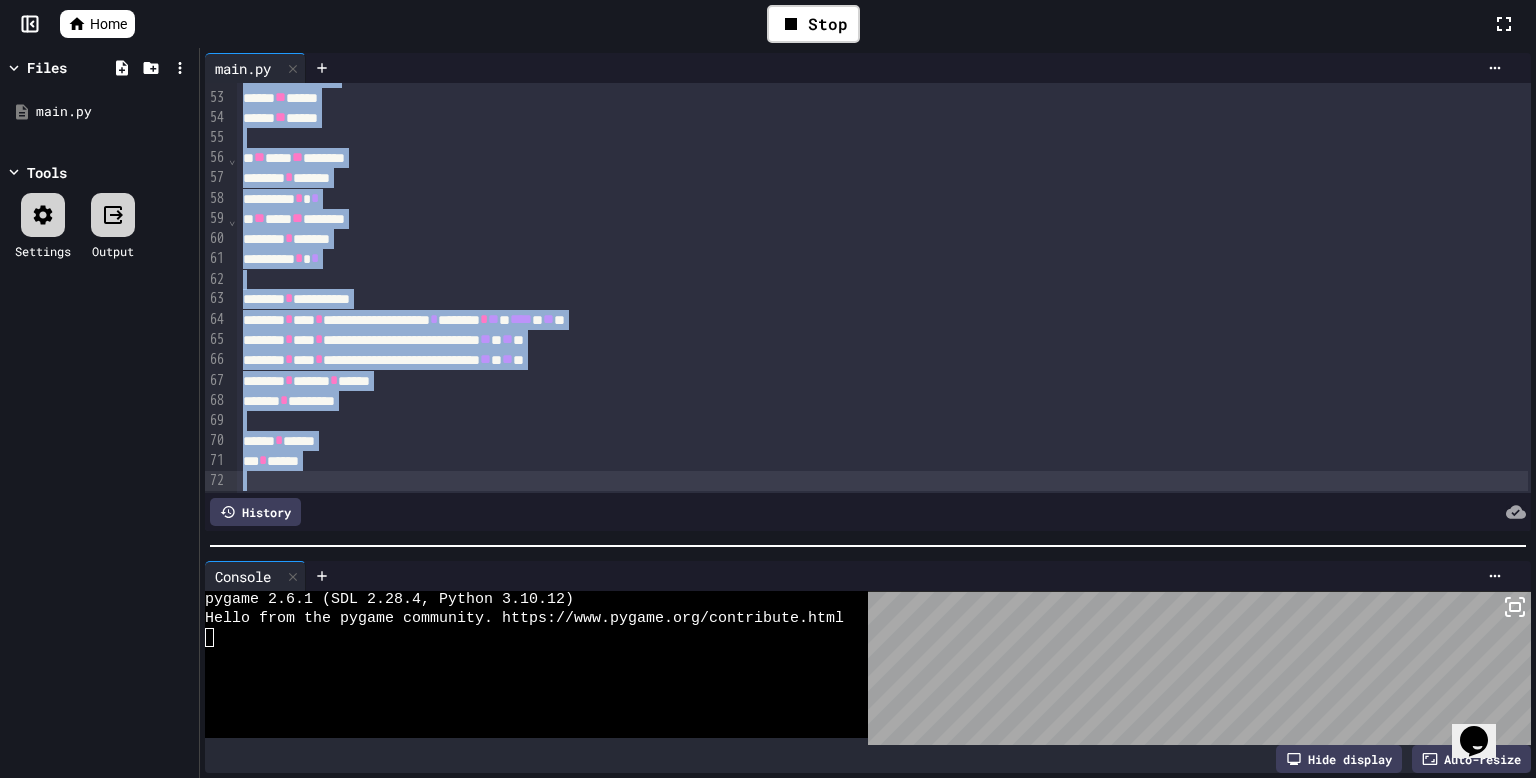 click on "***** *   *" at bounding box center (882, 199) 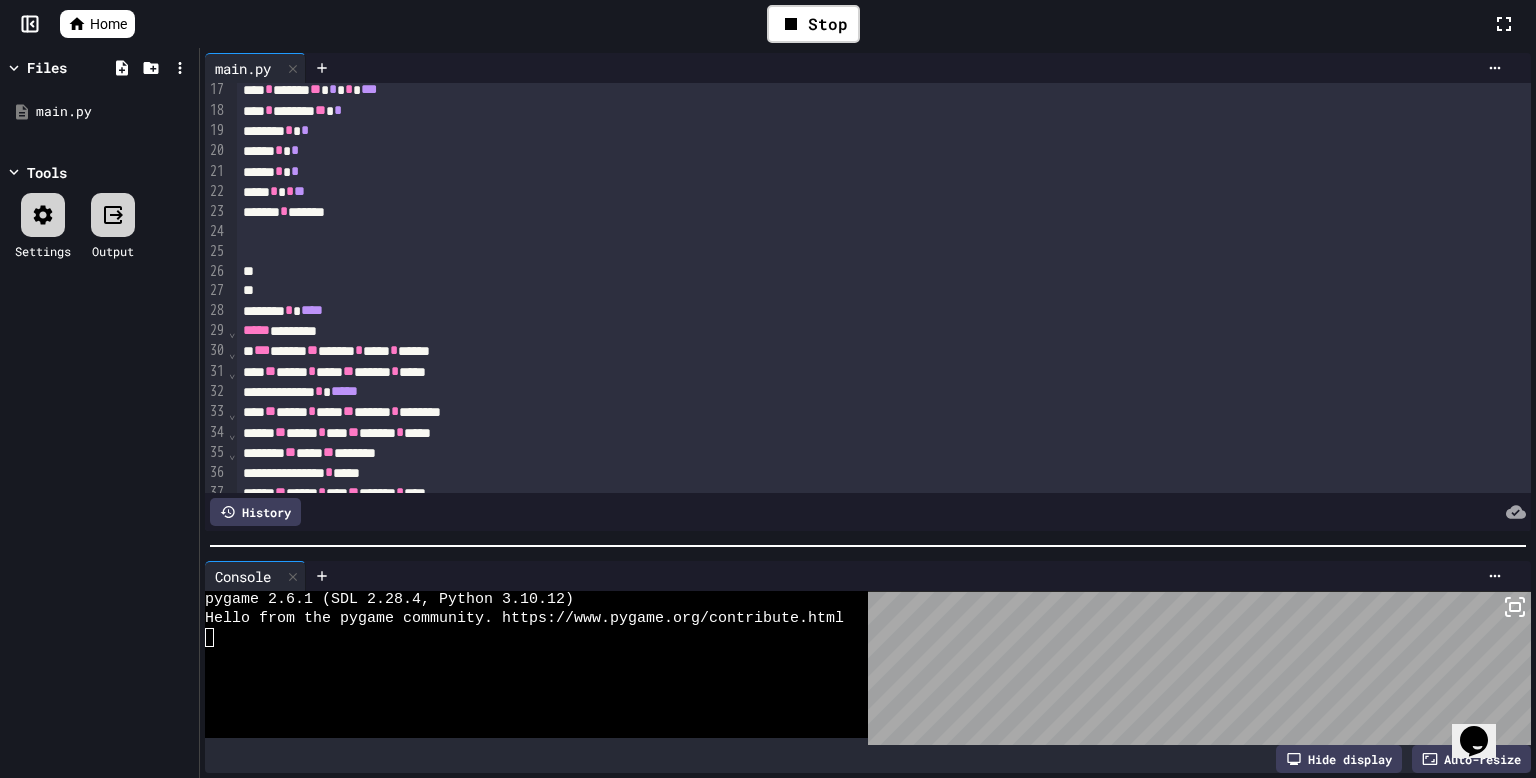 scroll, scrollTop: 328, scrollLeft: 0, axis: vertical 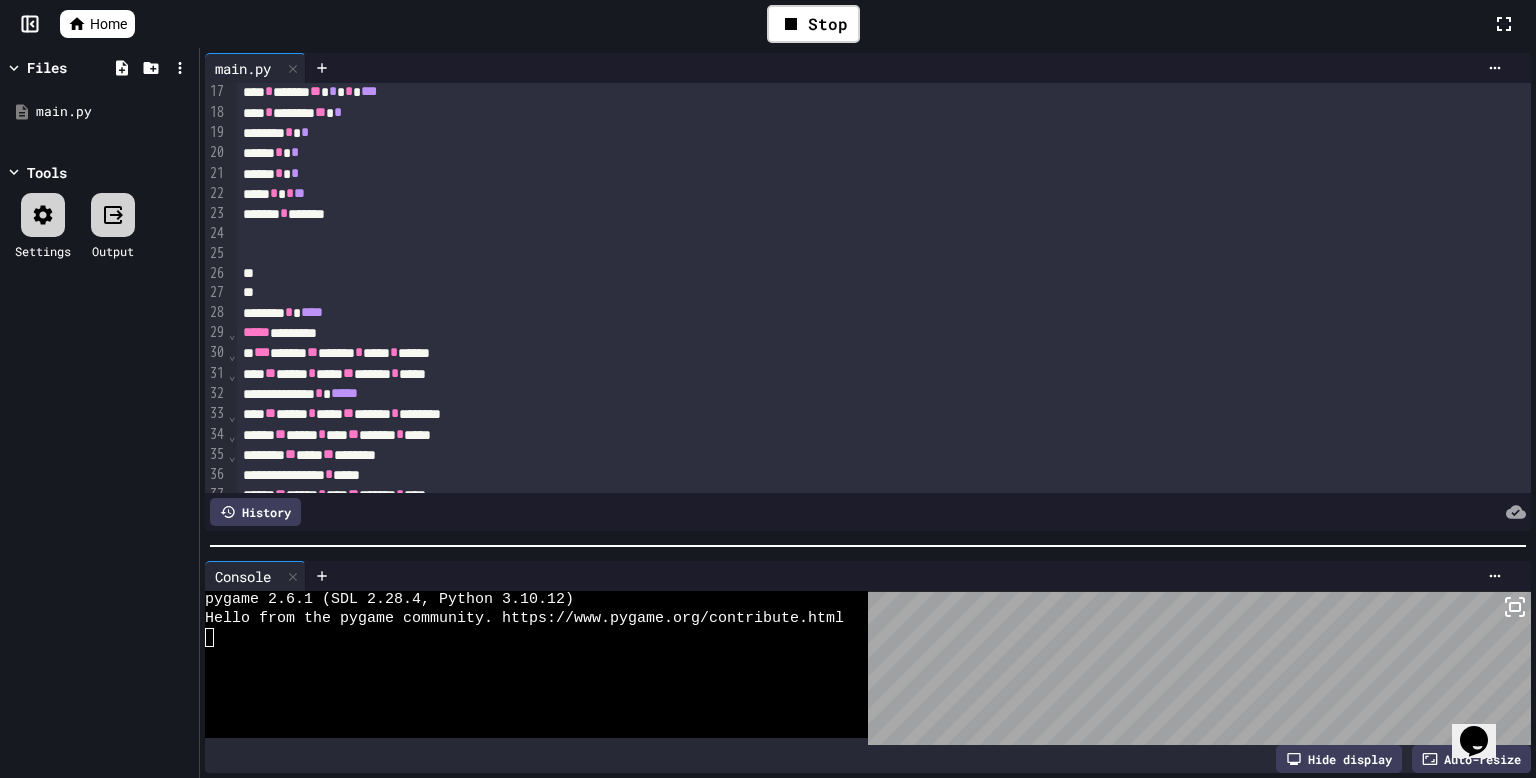 click at bounding box center (882, 274) 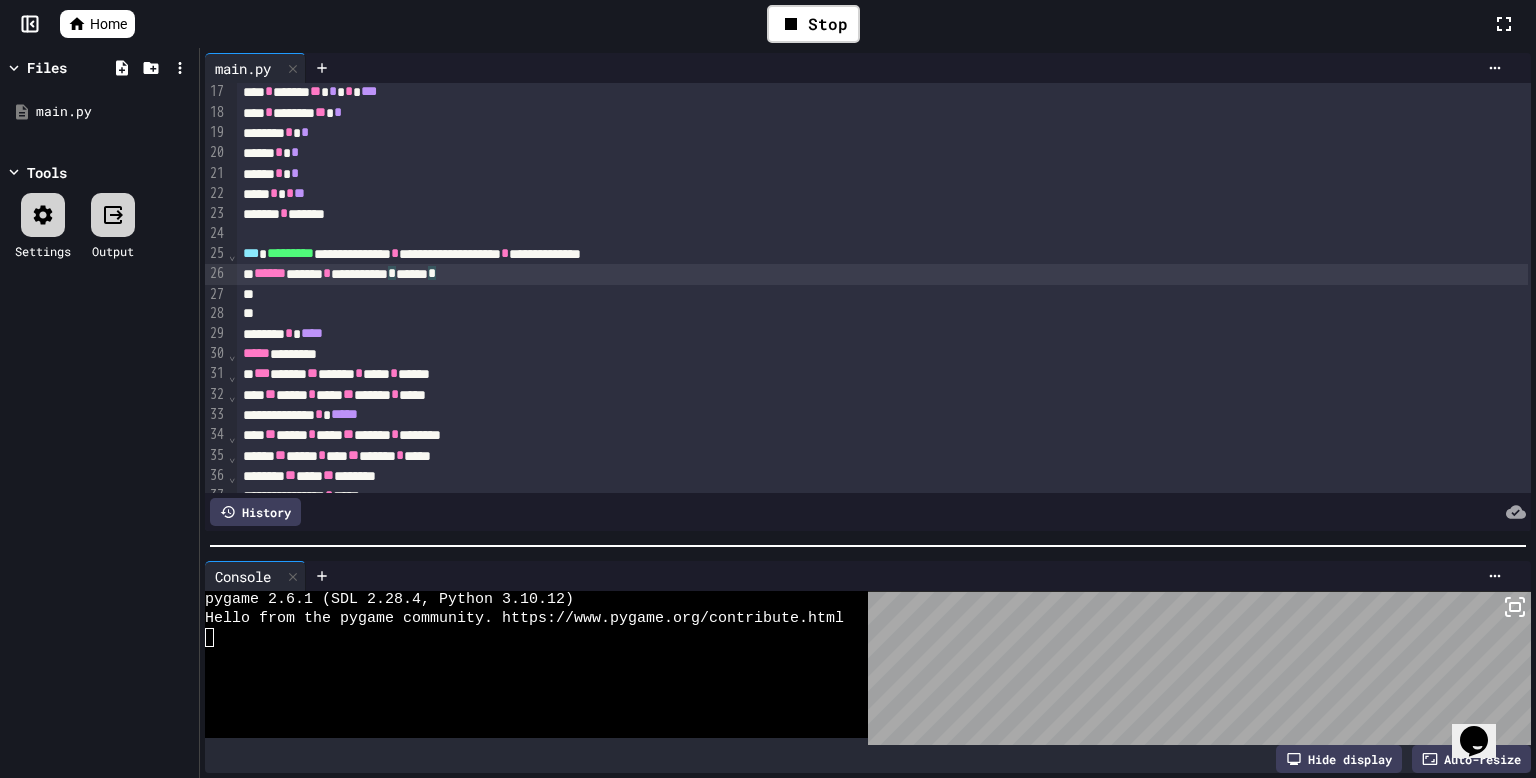 click at bounding box center [882, 314] 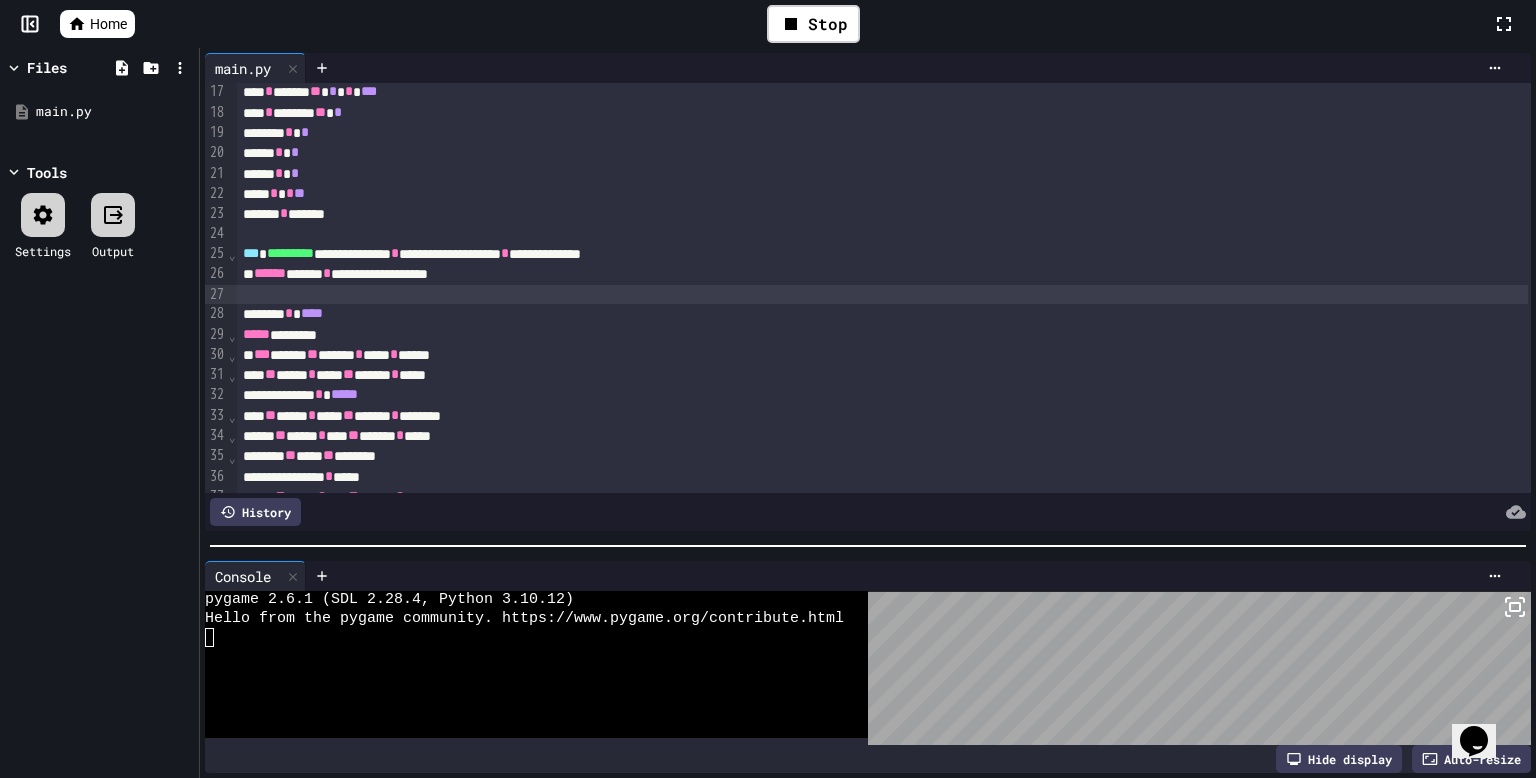 click on "*********" at bounding box center [290, 253] 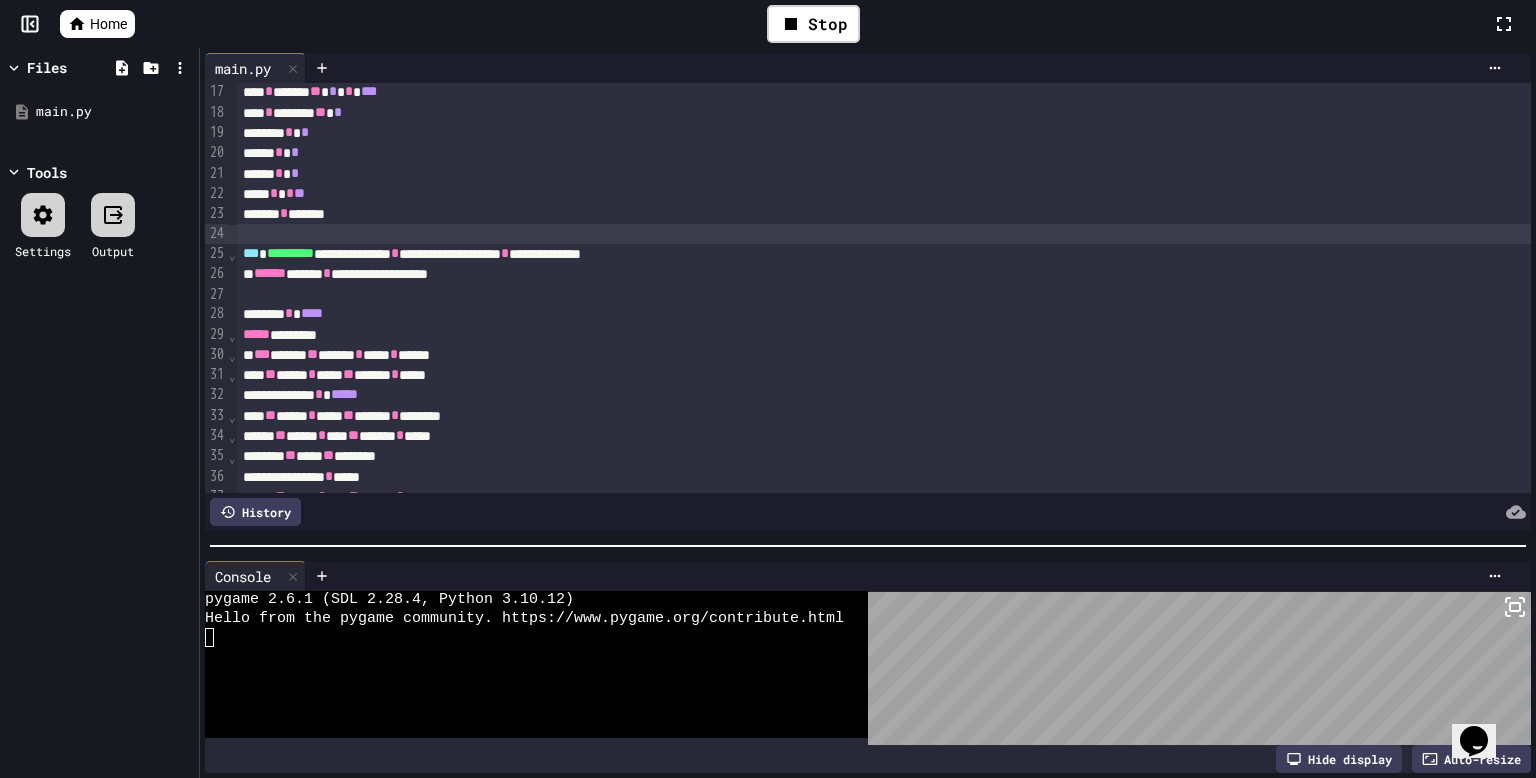 click at bounding box center [884, 234] 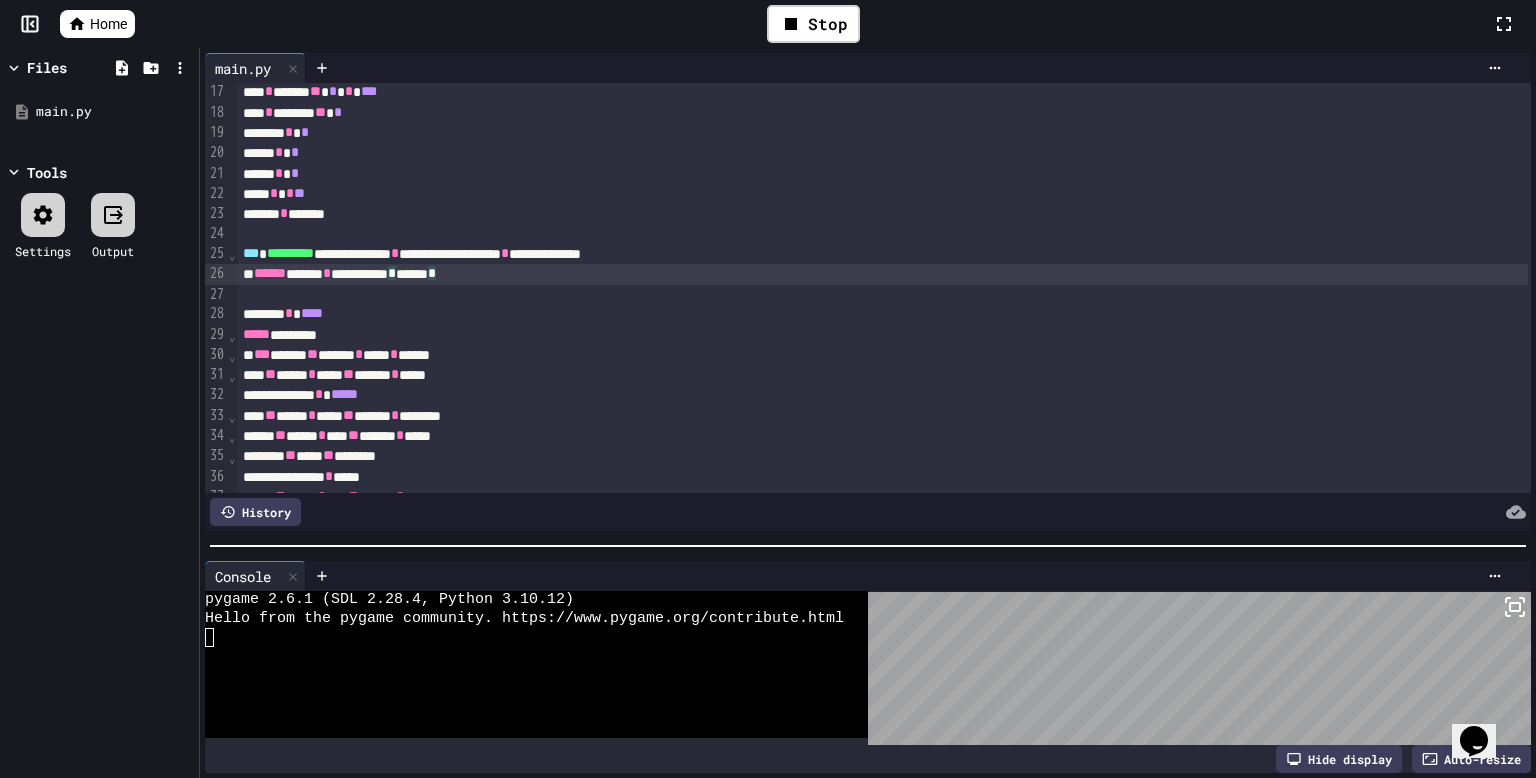 click on "**********" at bounding box center [882, 274] 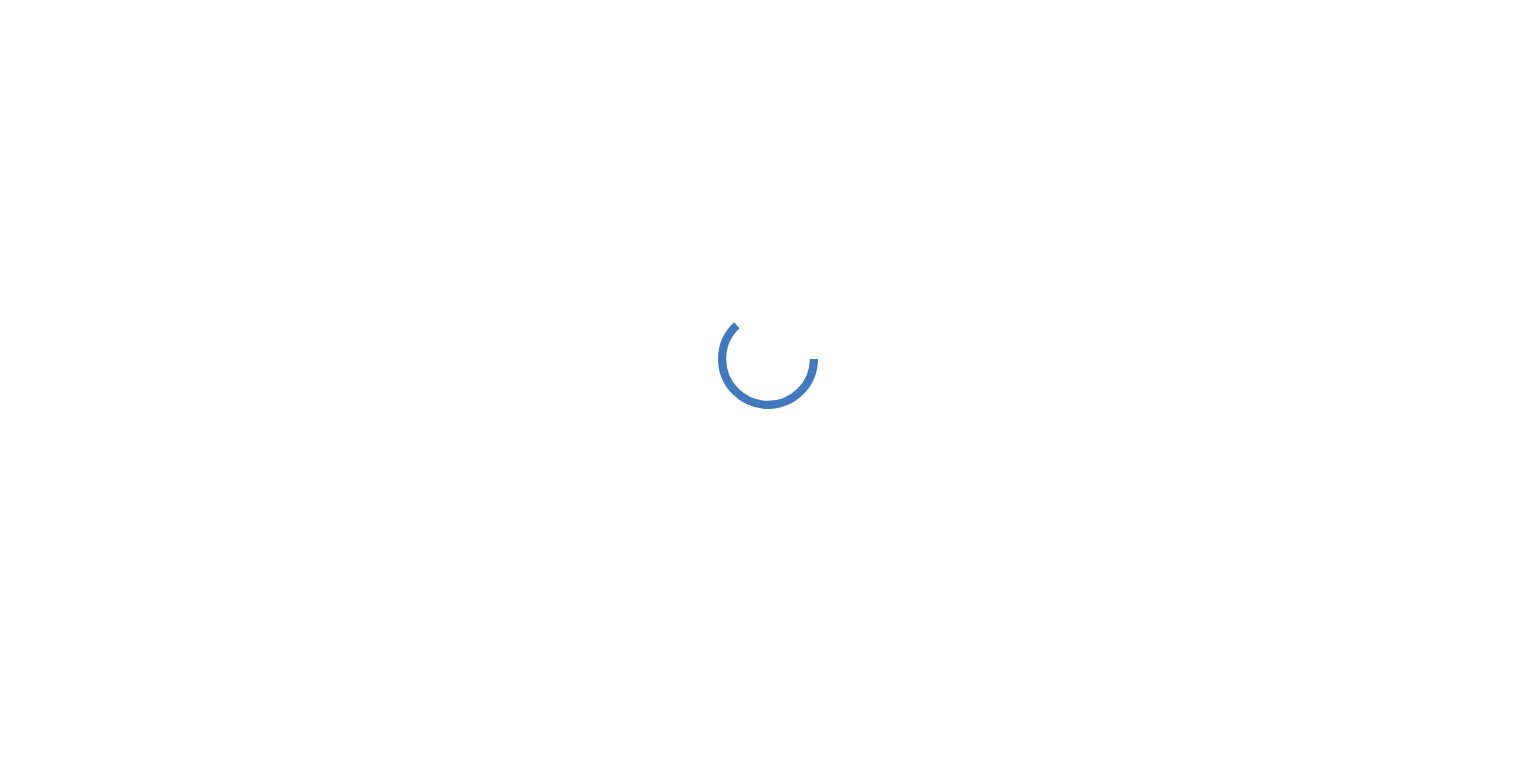 scroll, scrollTop: 0, scrollLeft: 0, axis: both 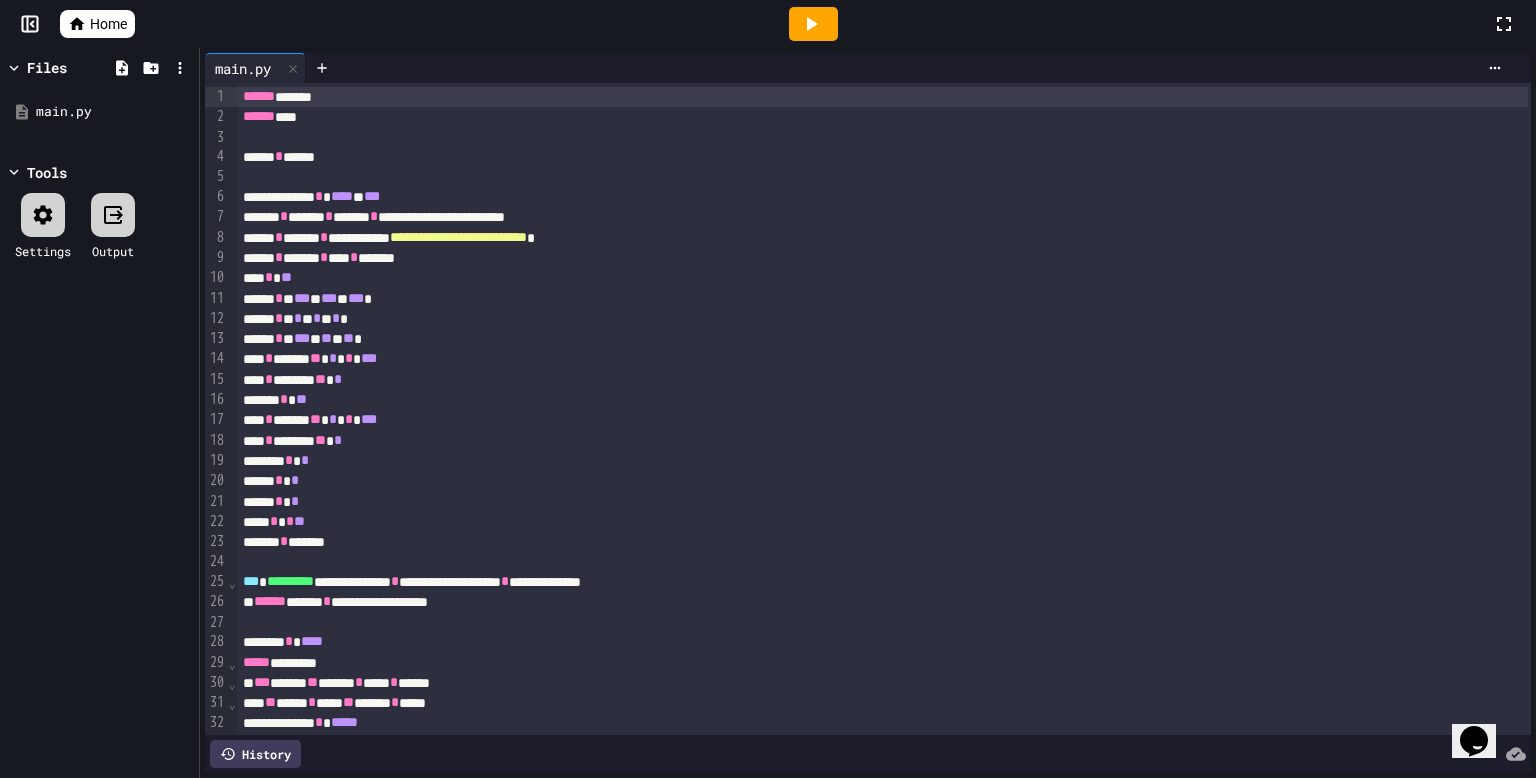 click on "***** *   *" at bounding box center (882, 502) 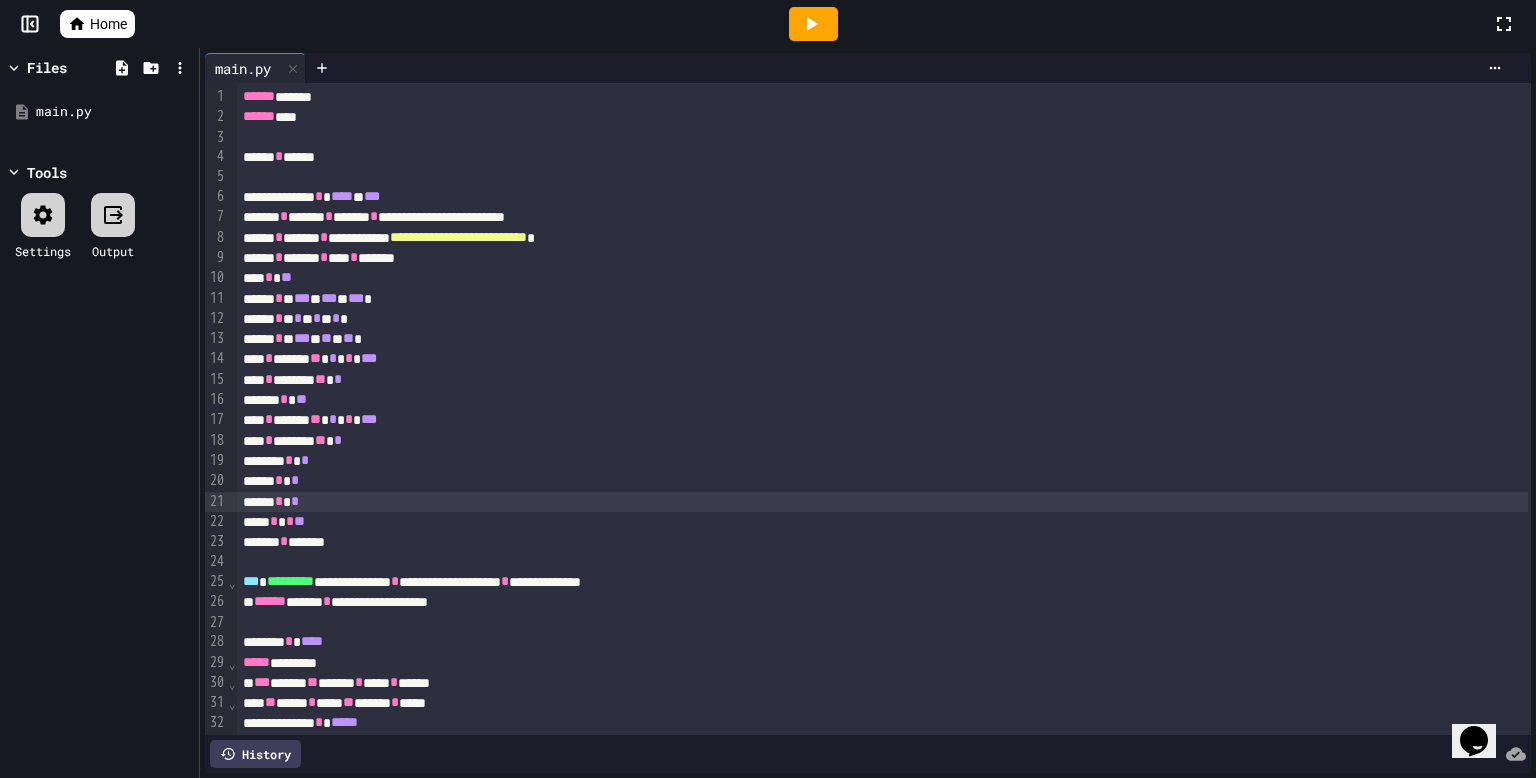 click at bounding box center [813, 24] 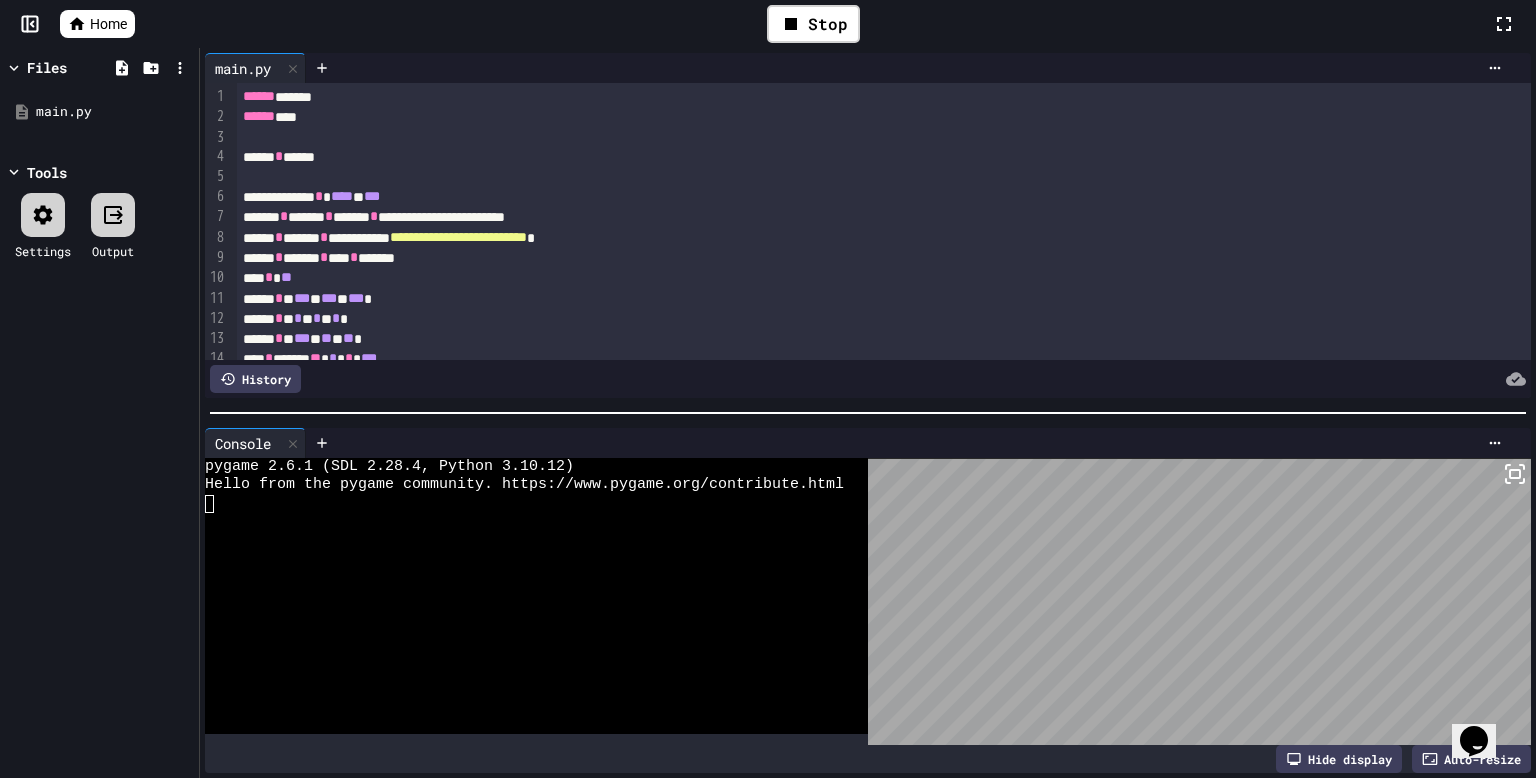 click 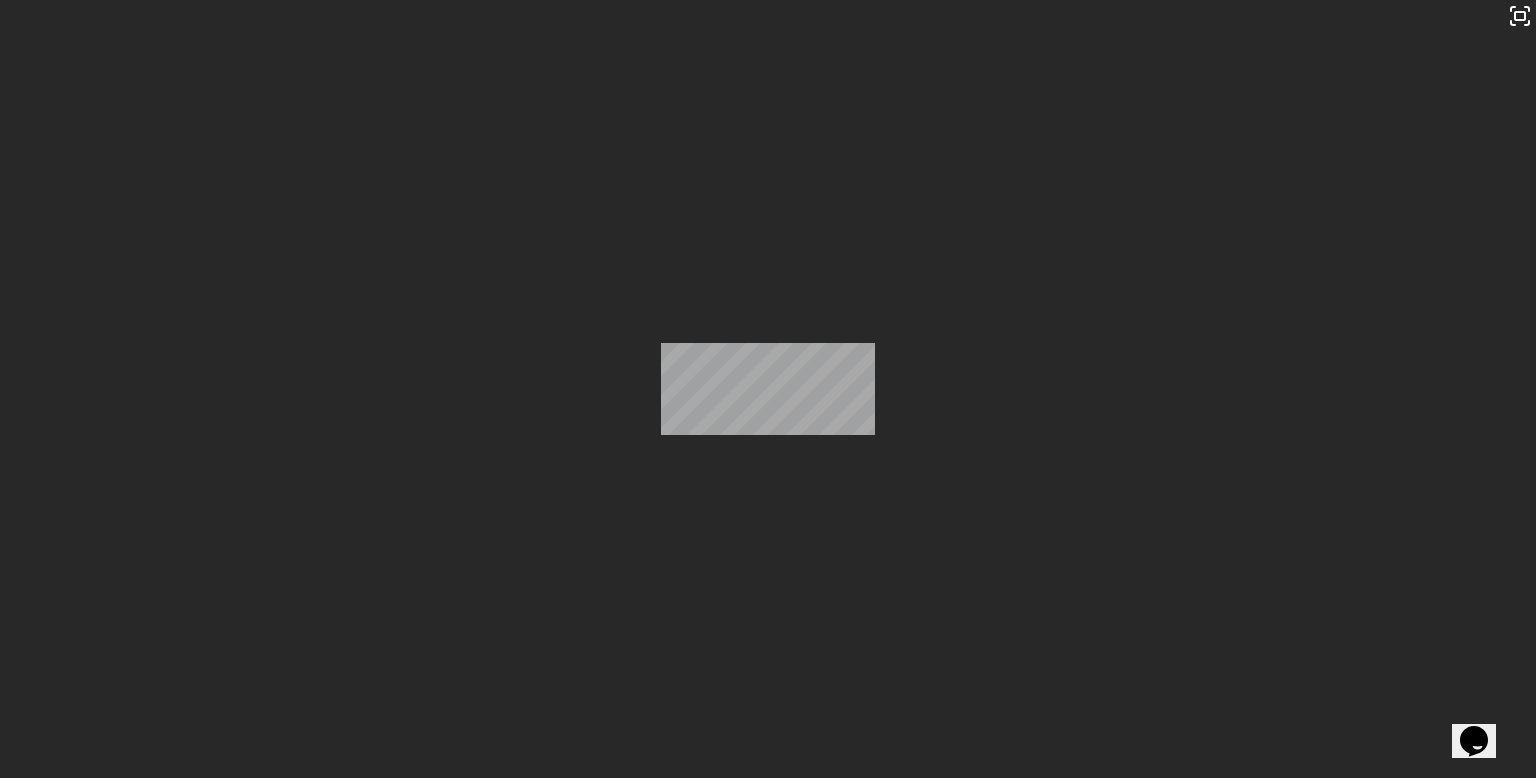 click at bounding box center (868, 608) 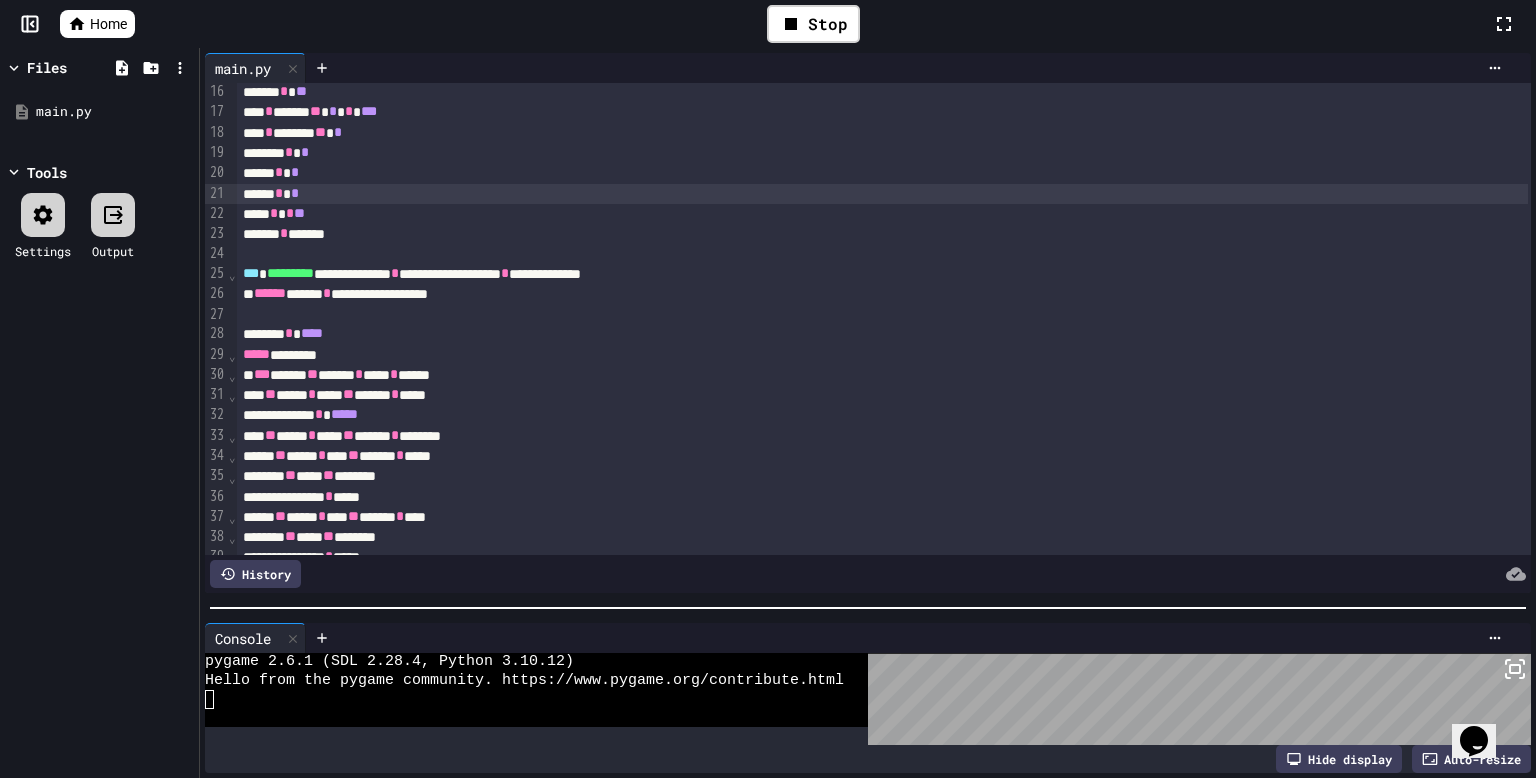 scroll, scrollTop: 310, scrollLeft: 0, axis: vertical 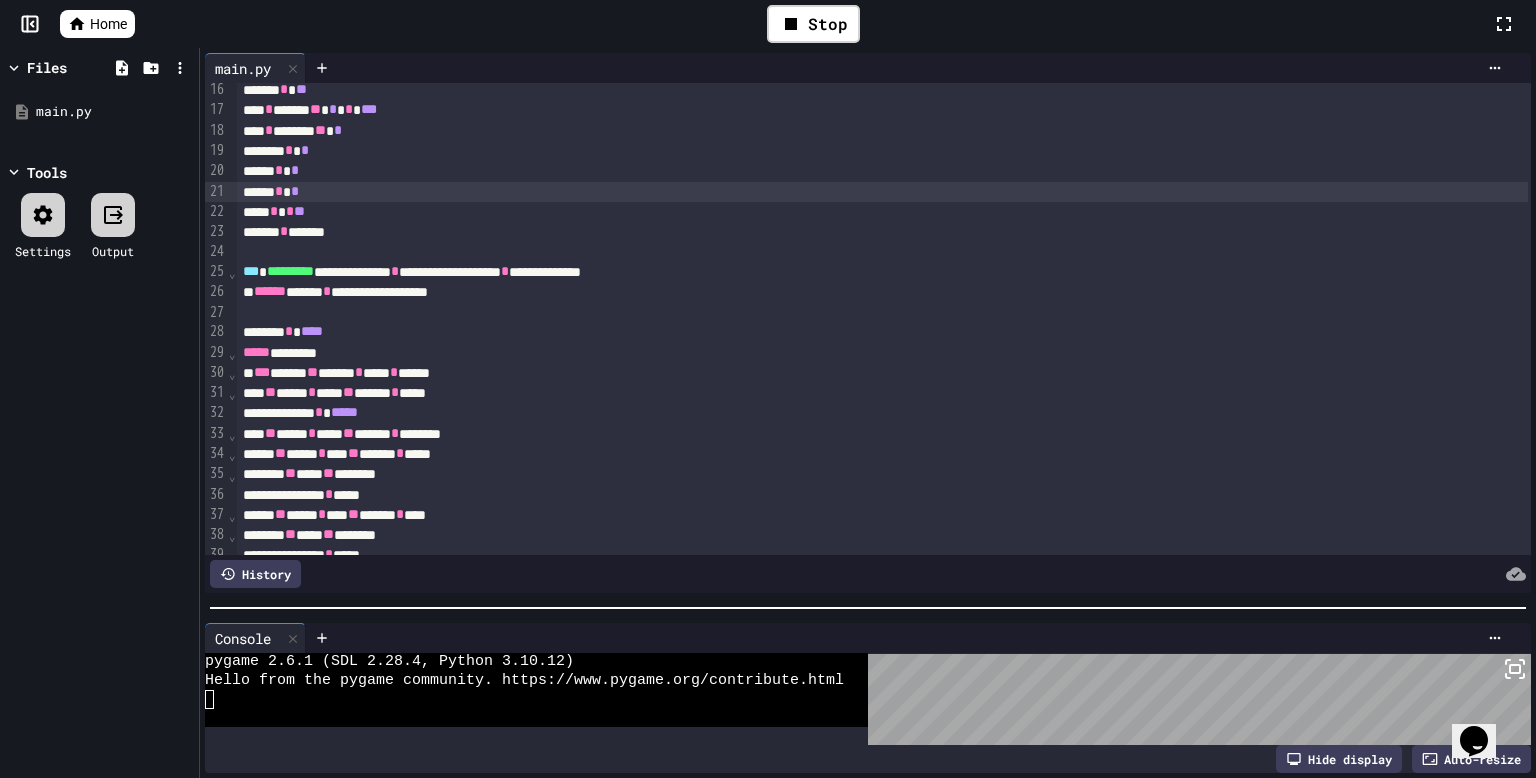 click at bounding box center (884, 313) 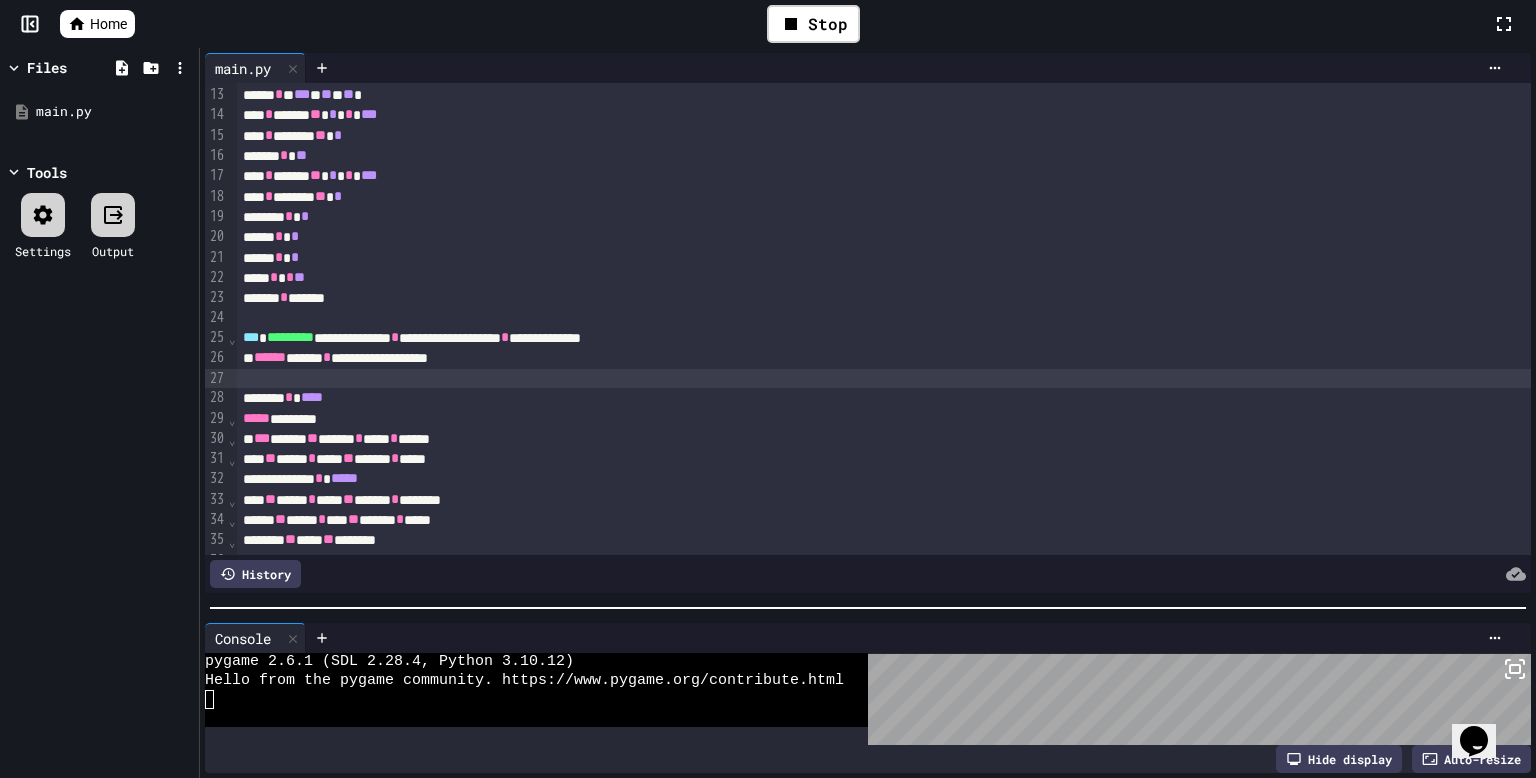 scroll, scrollTop: 240, scrollLeft: 0, axis: vertical 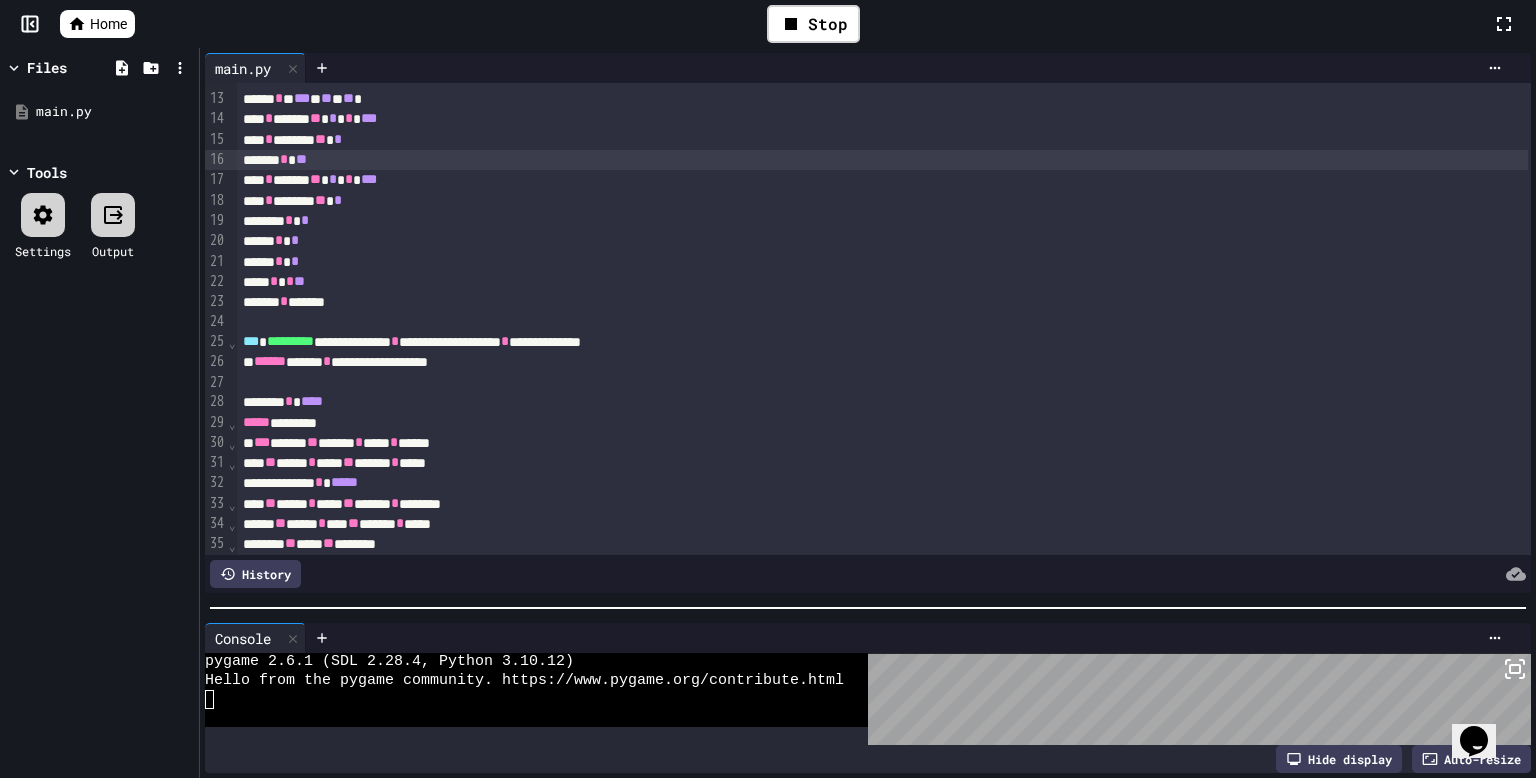 click on "****** *   **" at bounding box center [882, 160] 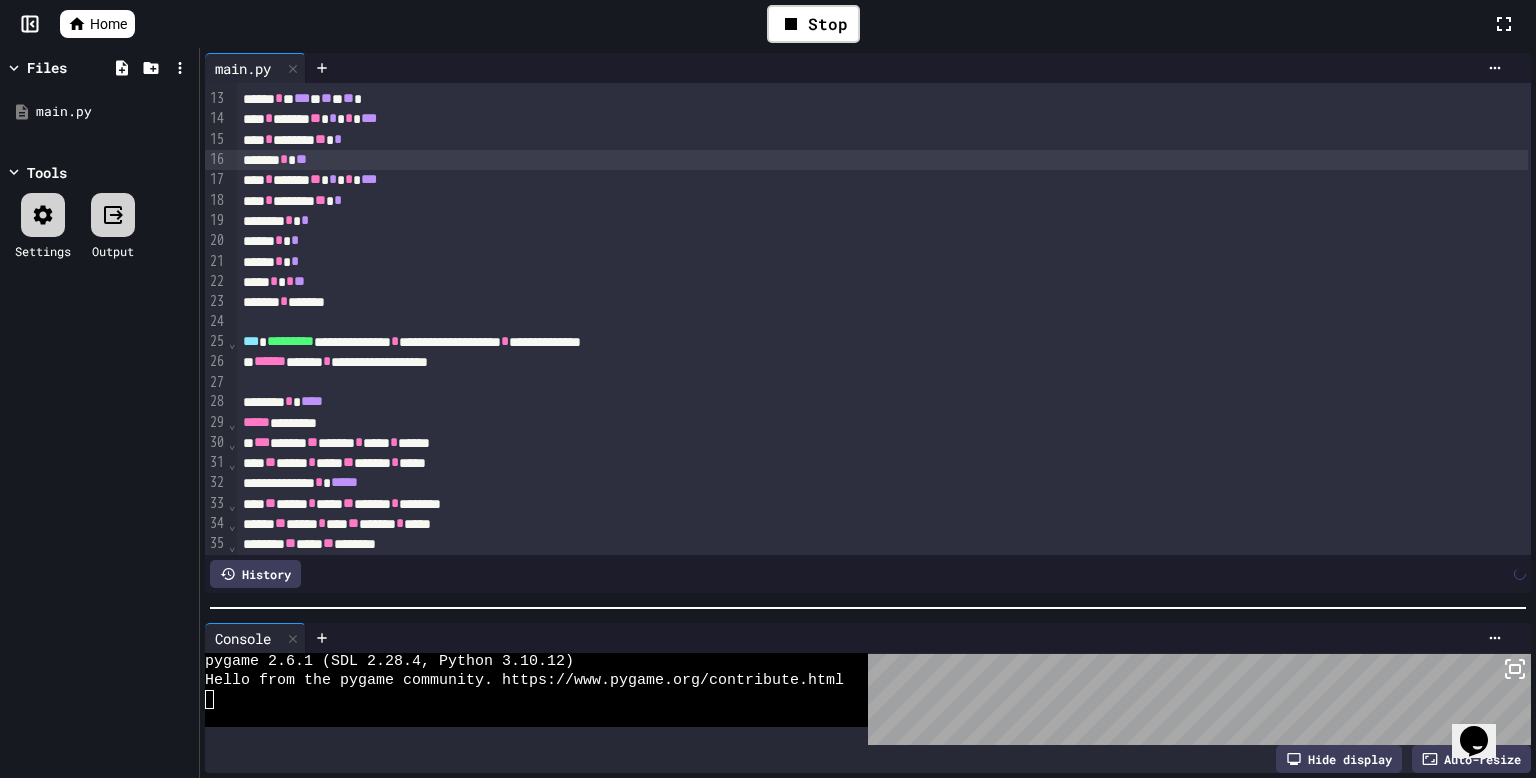 click at bounding box center [884, 322] 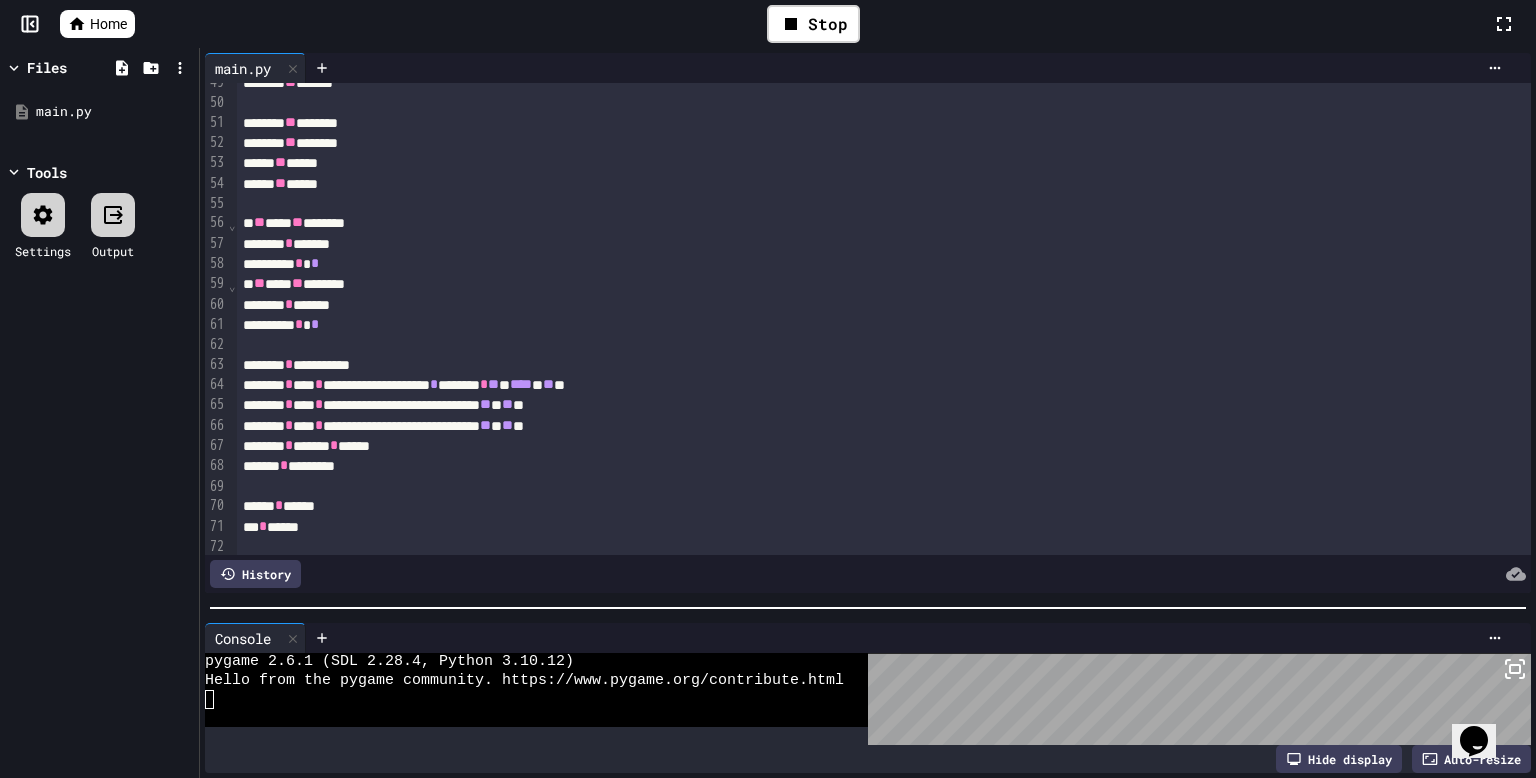 scroll, scrollTop: 990, scrollLeft: 0, axis: vertical 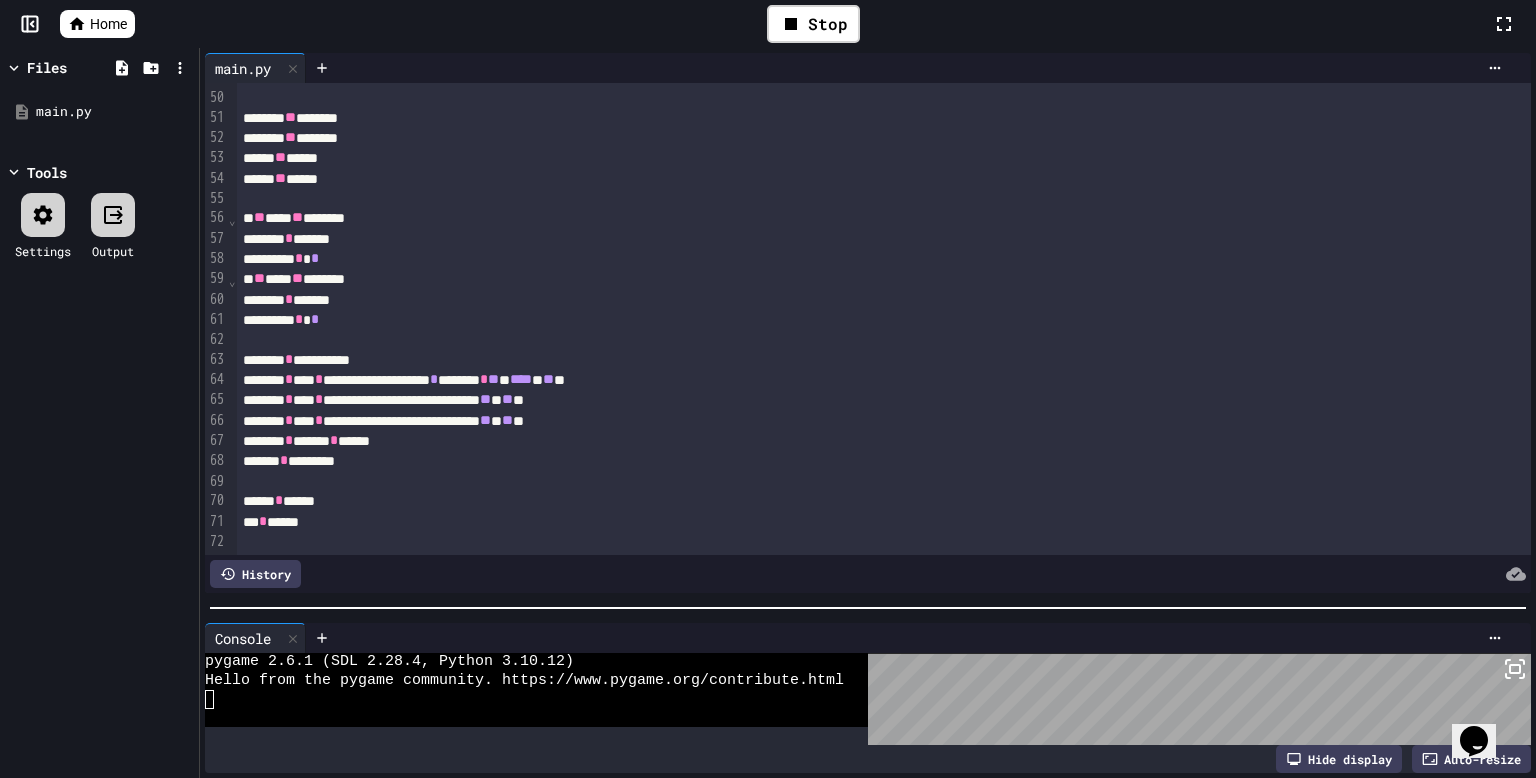 click at bounding box center [884, 340] 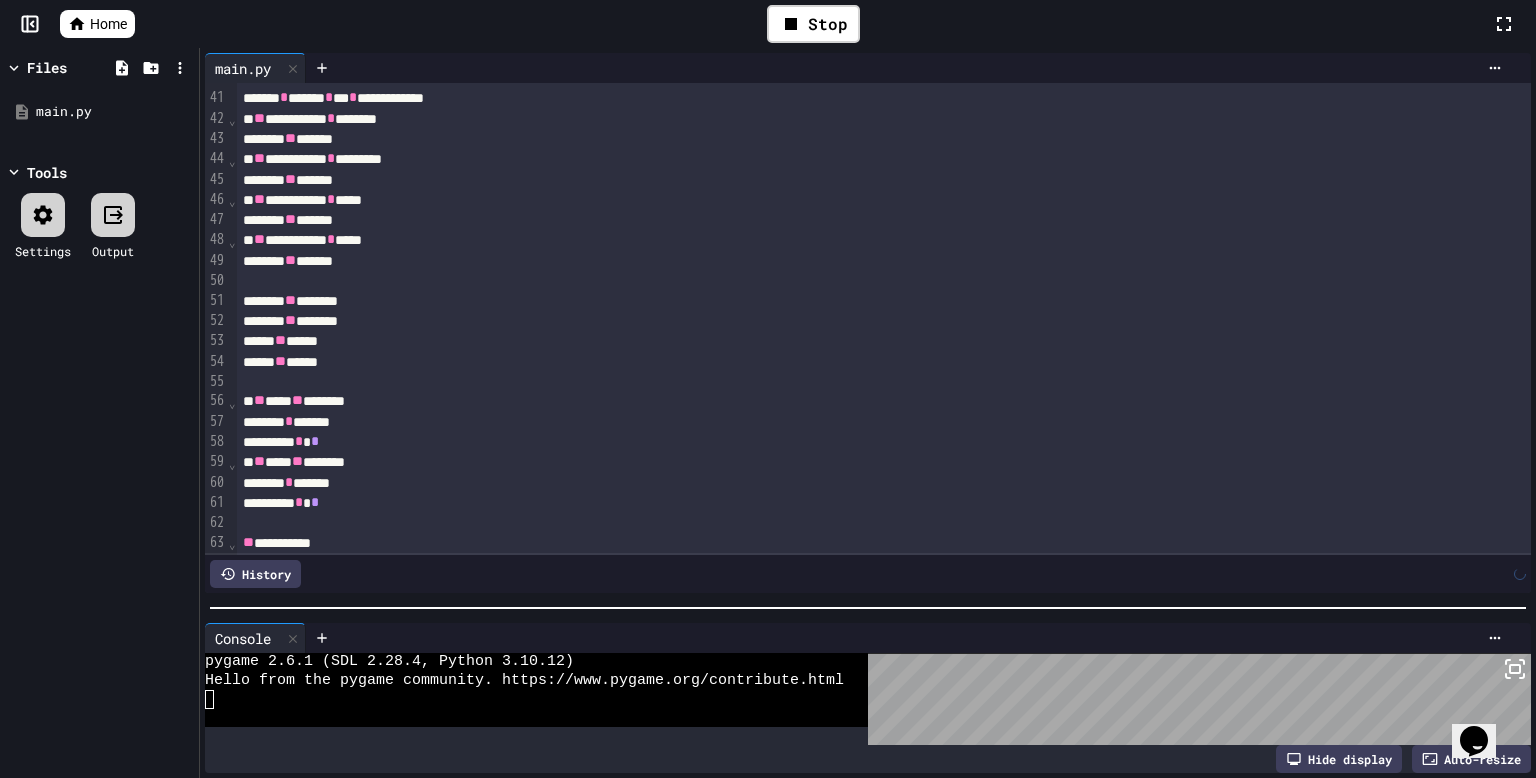 scroll, scrollTop: 827, scrollLeft: 0, axis: vertical 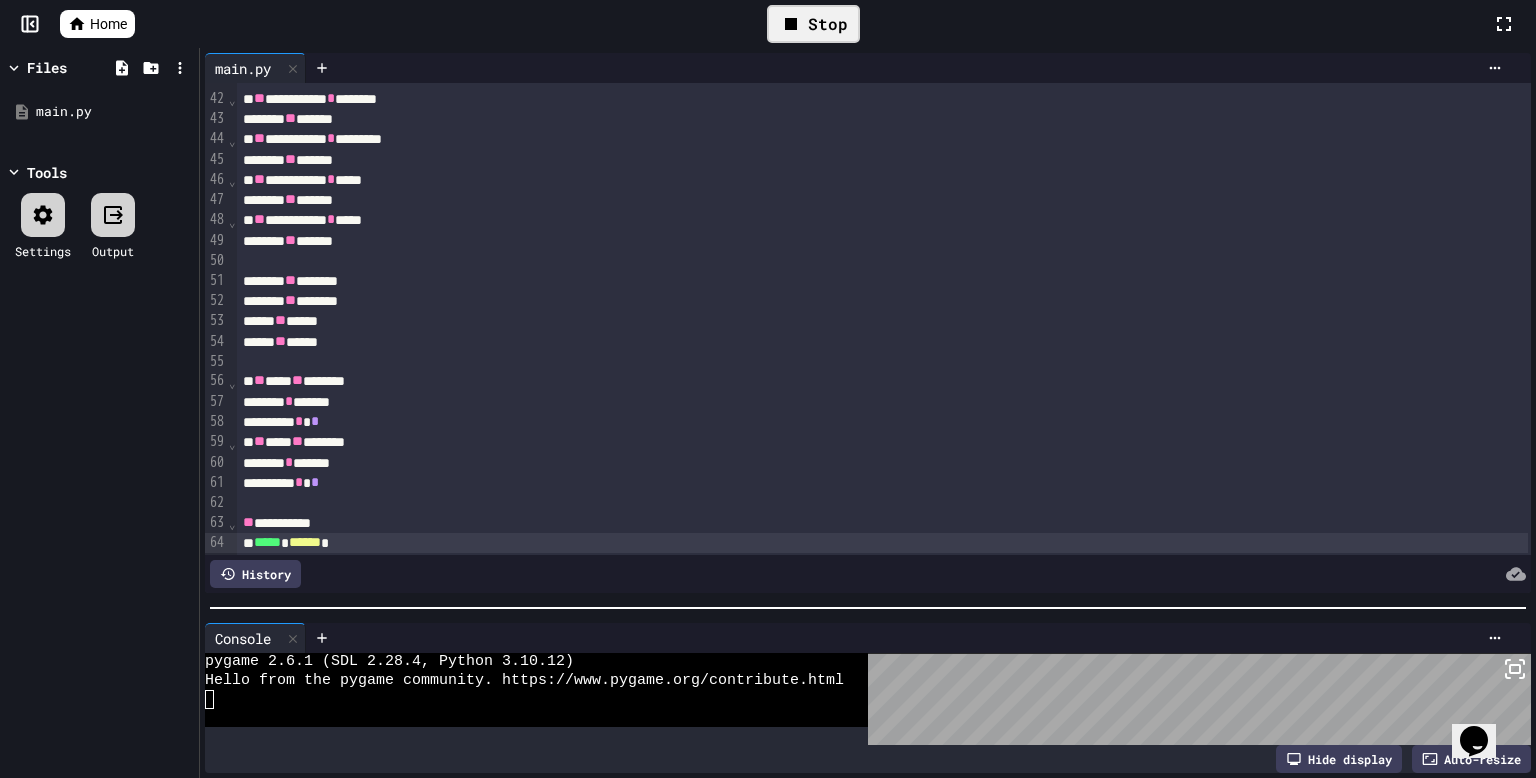 click on "Stop" at bounding box center (813, 24) 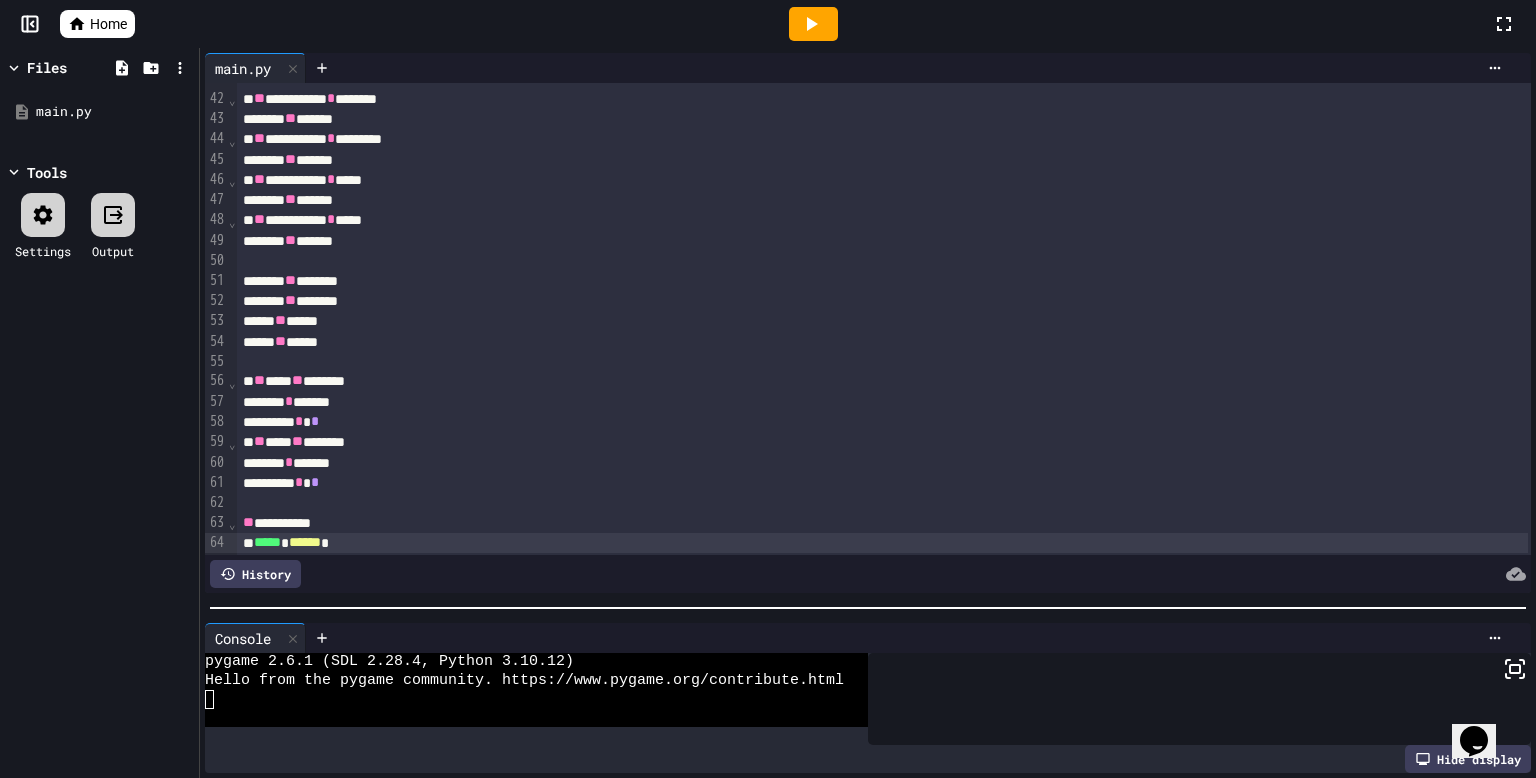 click at bounding box center (813, 24) 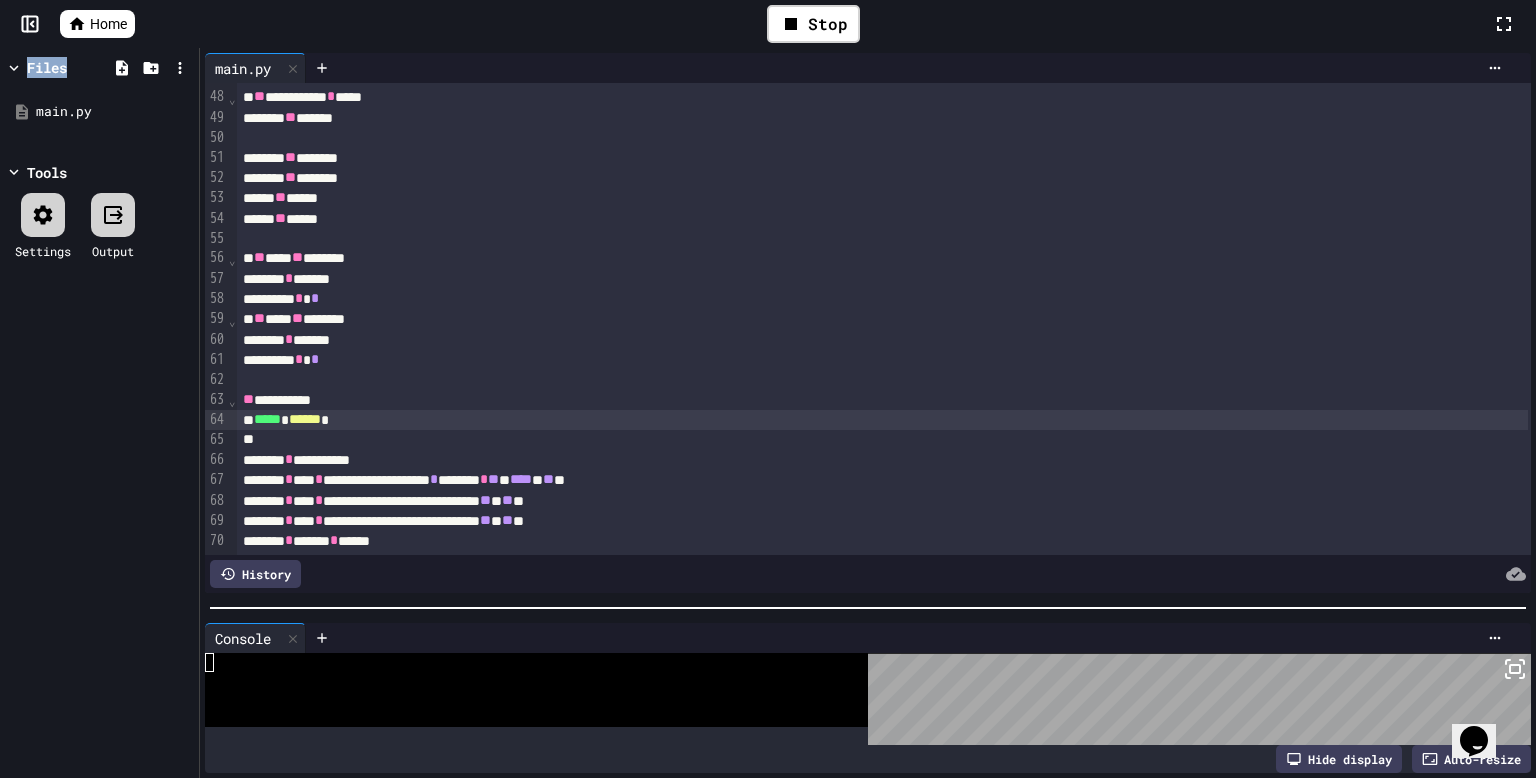 scroll, scrollTop: 974, scrollLeft: 0, axis: vertical 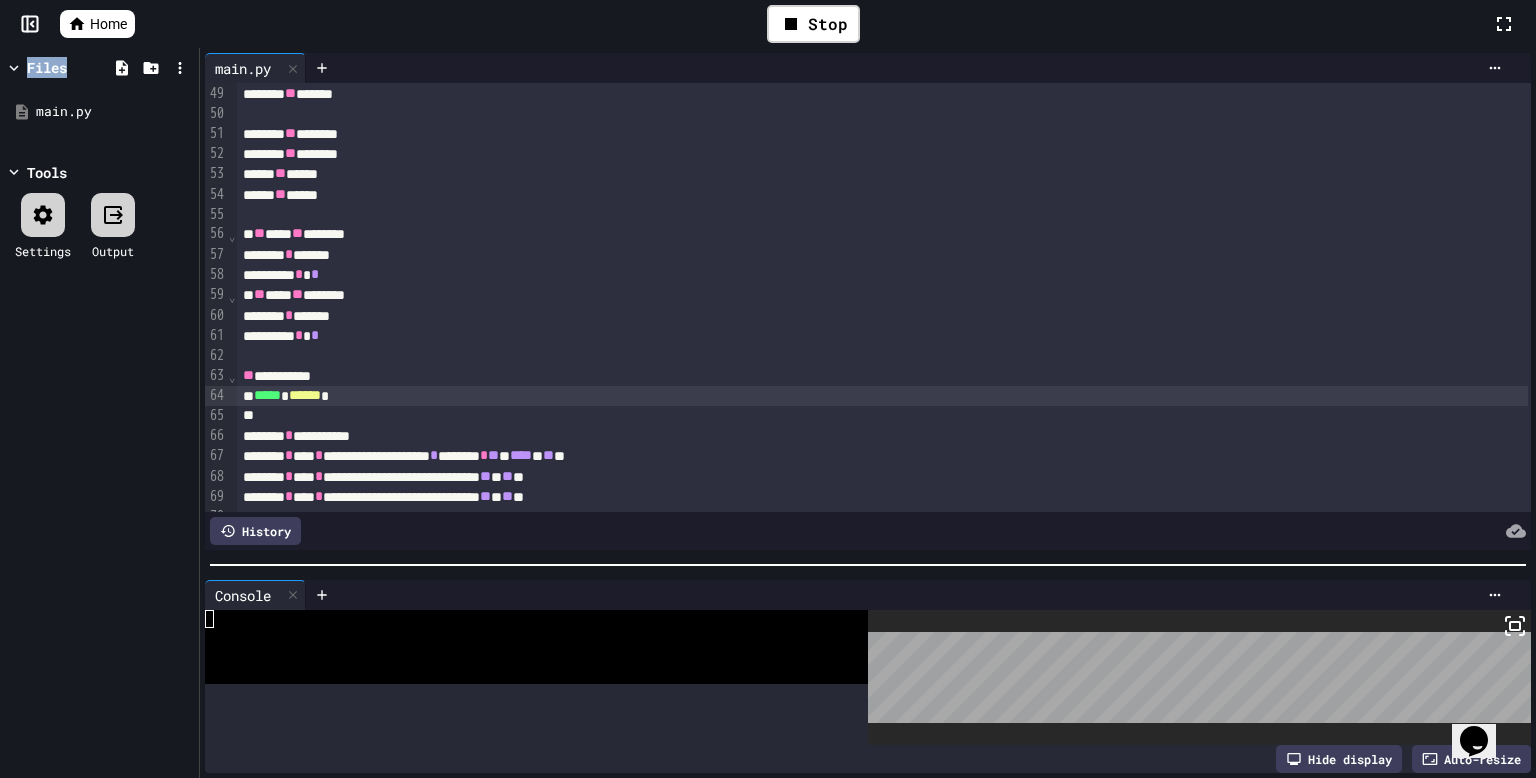 click at bounding box center [868, 565] 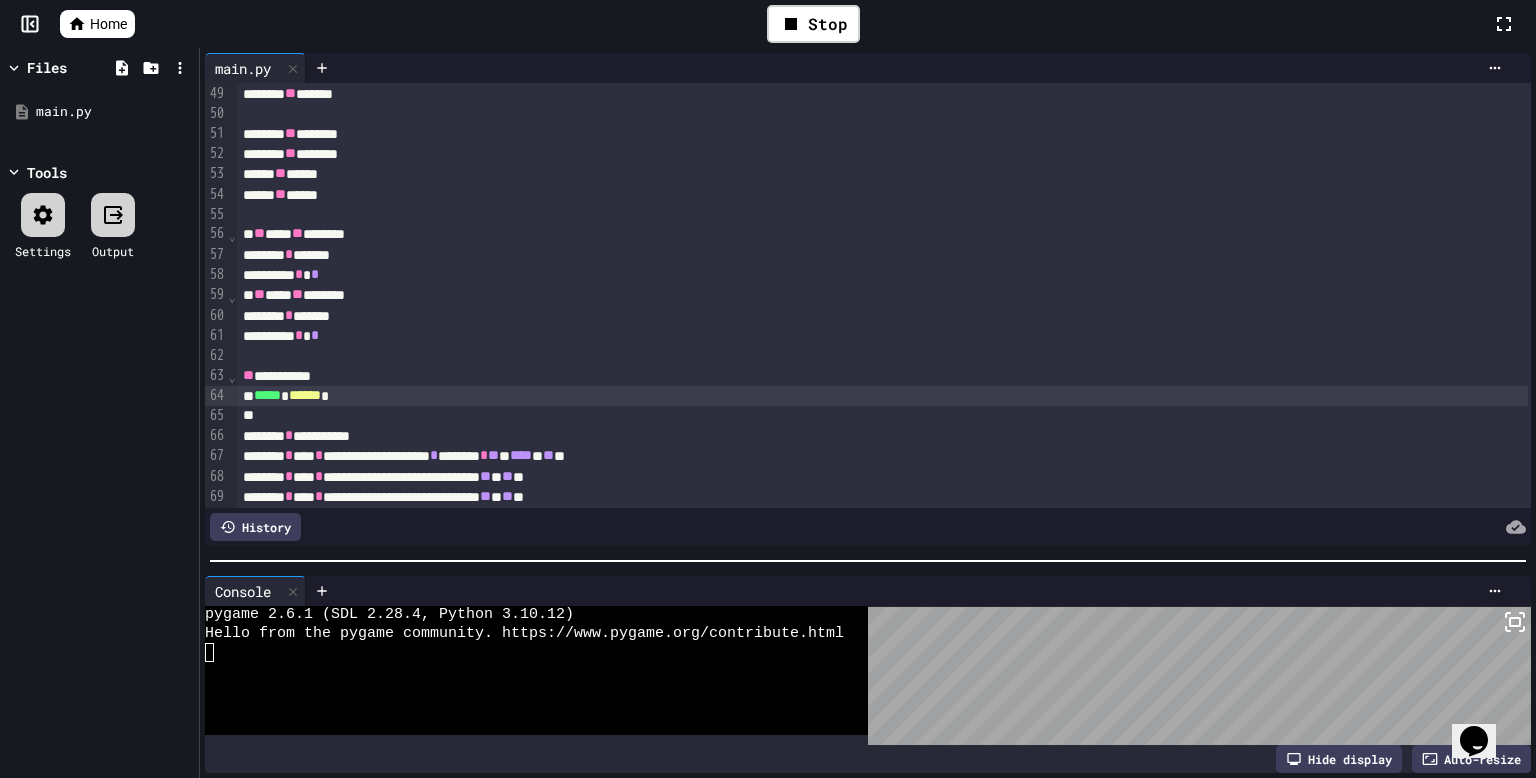 click 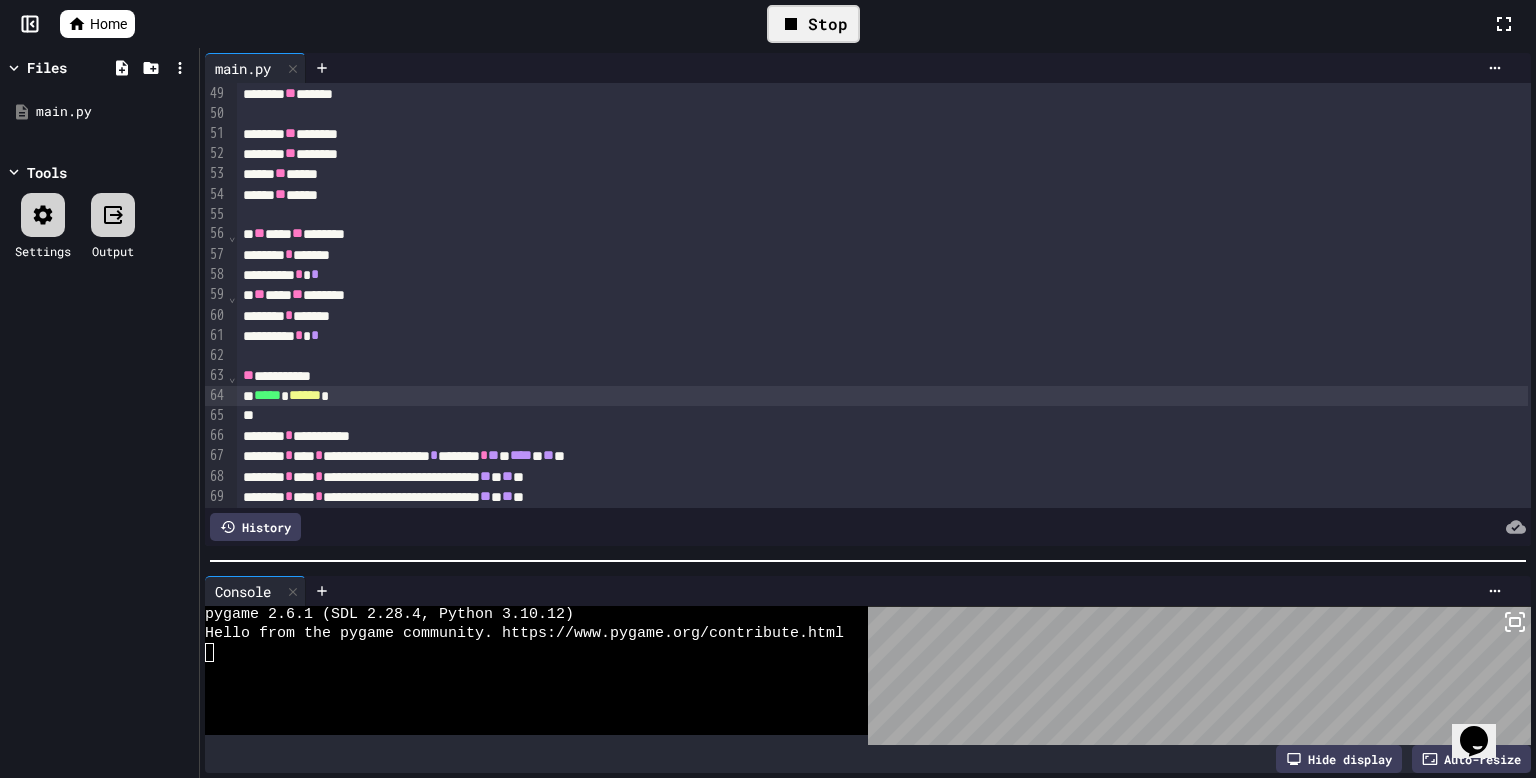 click 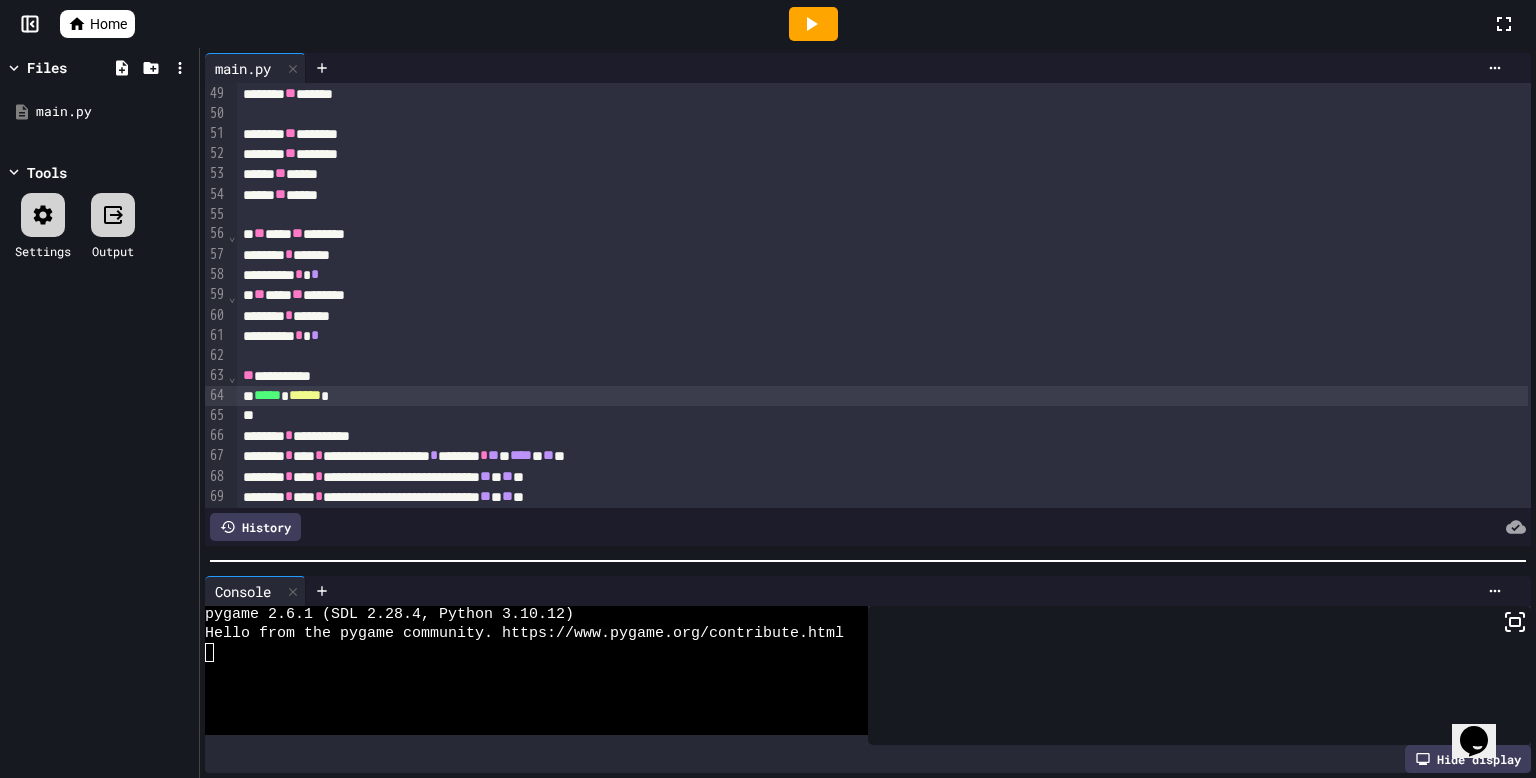click at bounding box center (813, 24) 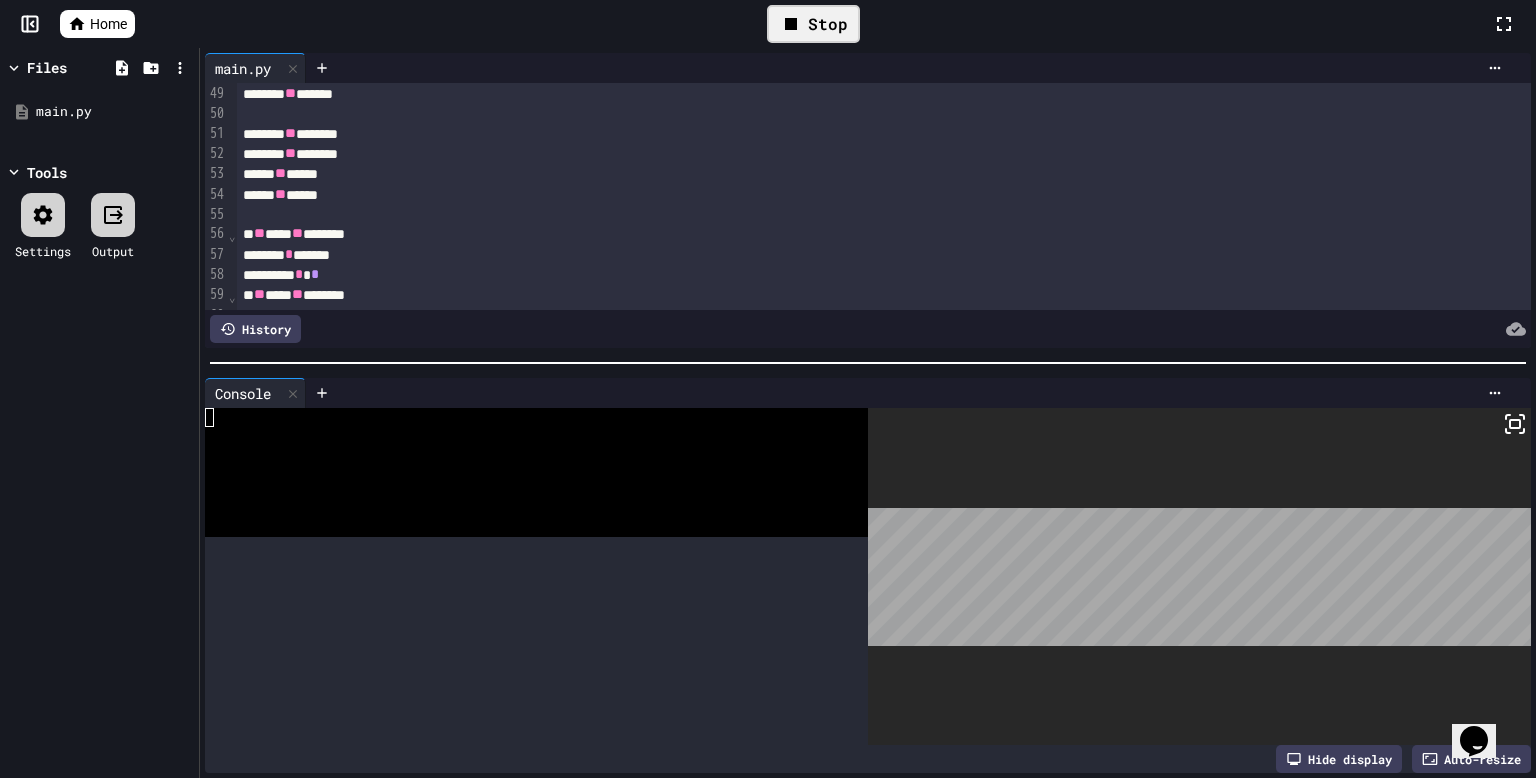 click at bounding box center [868, 363] 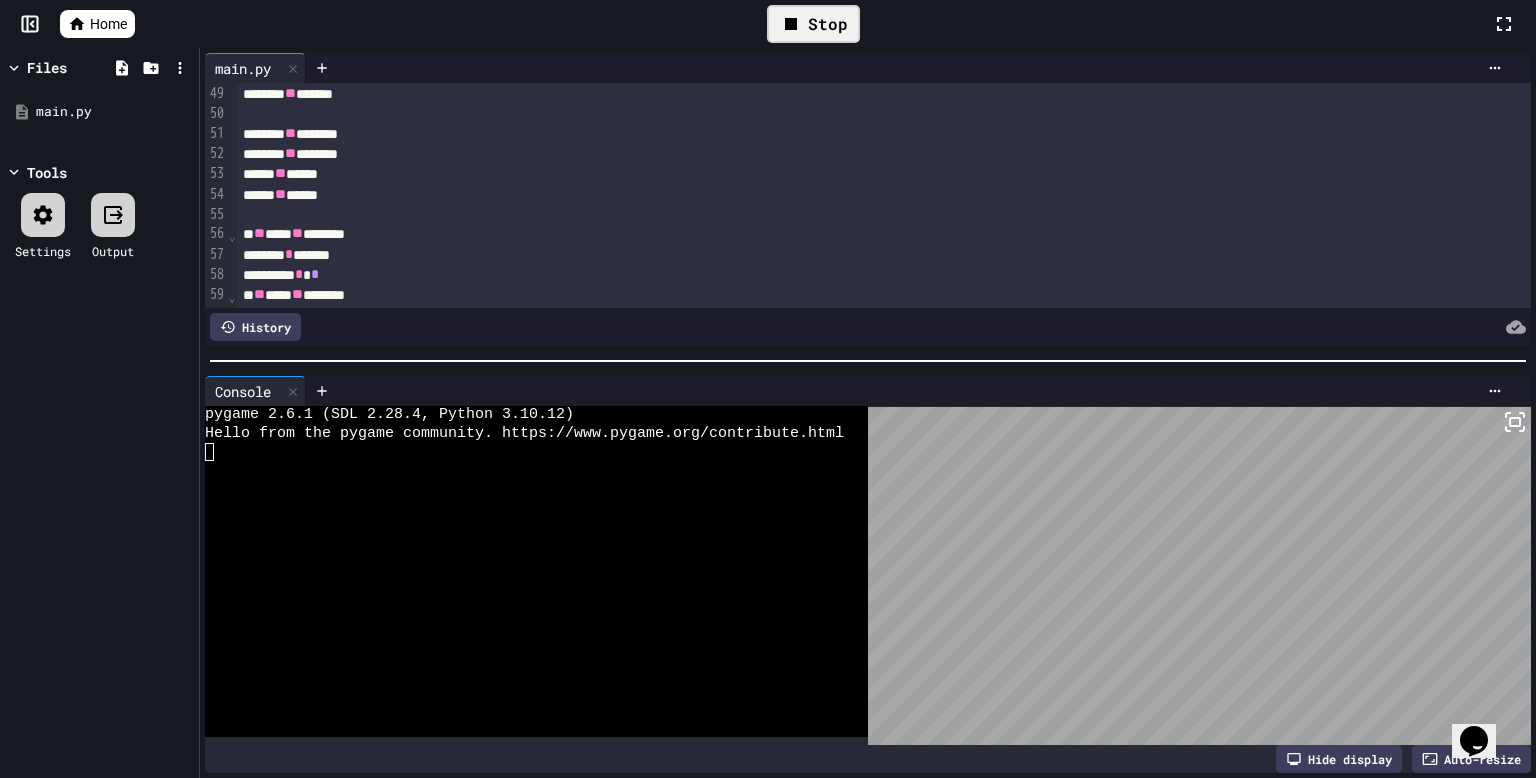 click 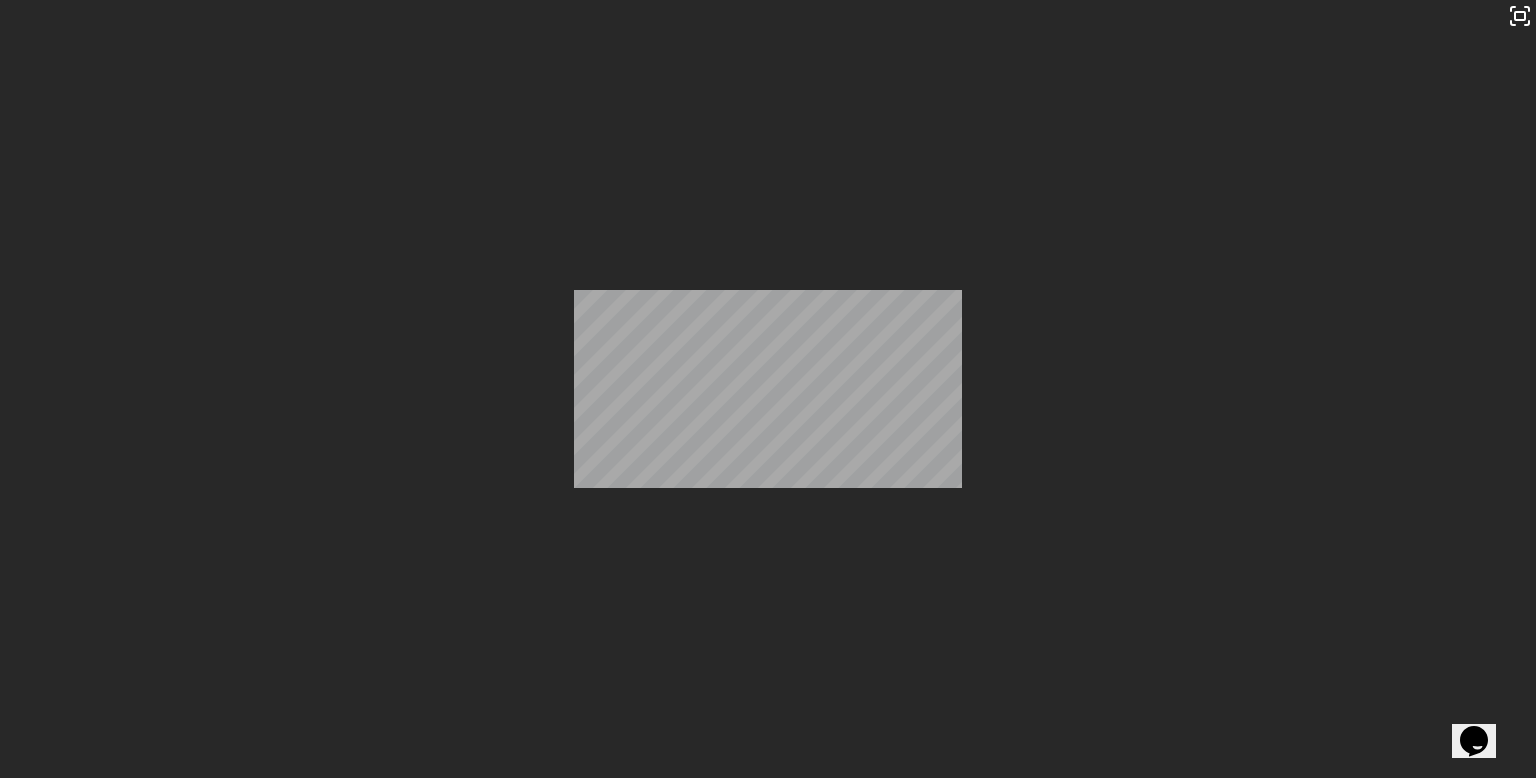 click at bounding box center [868, 502] 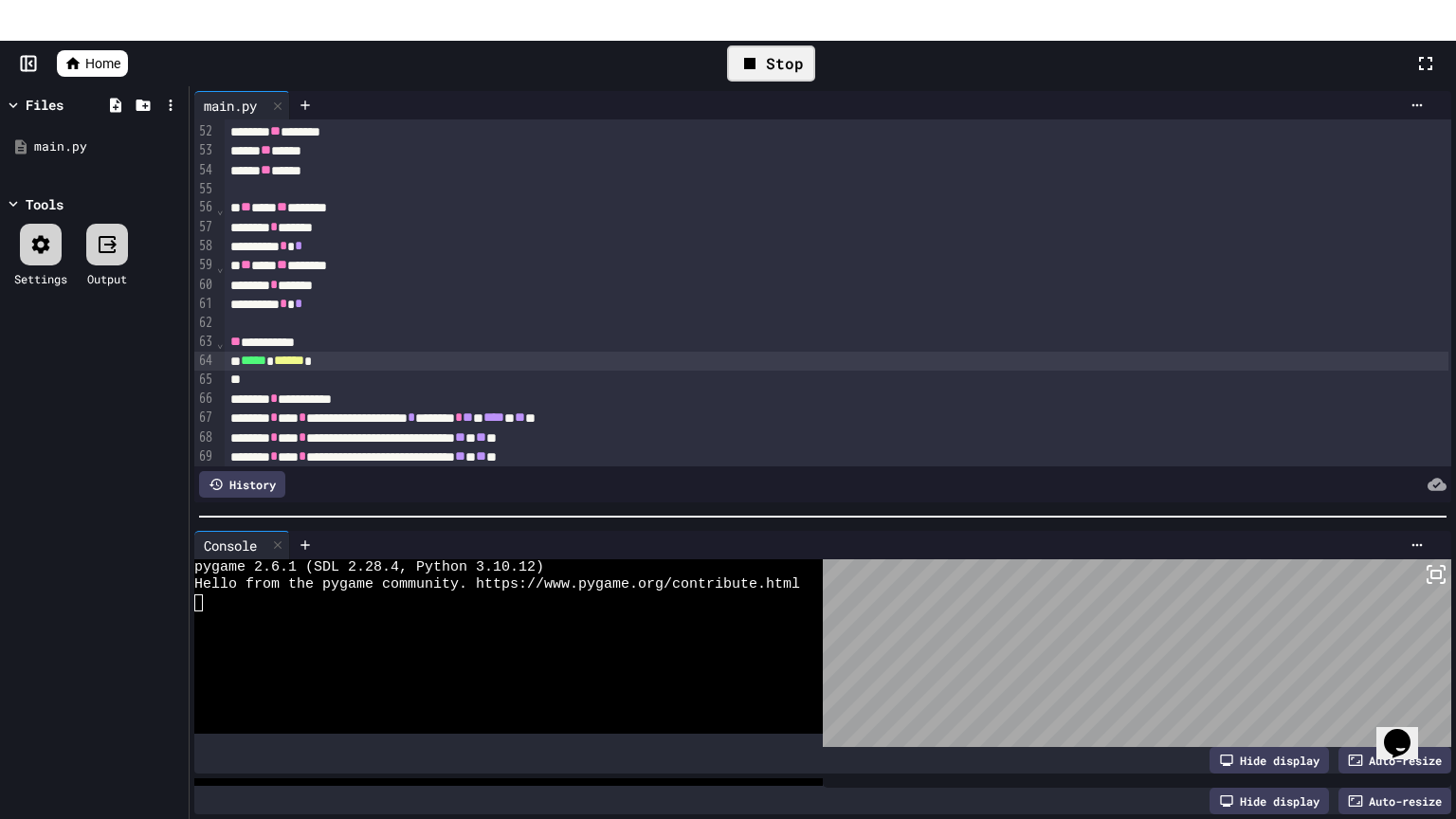 scroll, scrollTop: 982, scrollLeft: 0, axis: vertical 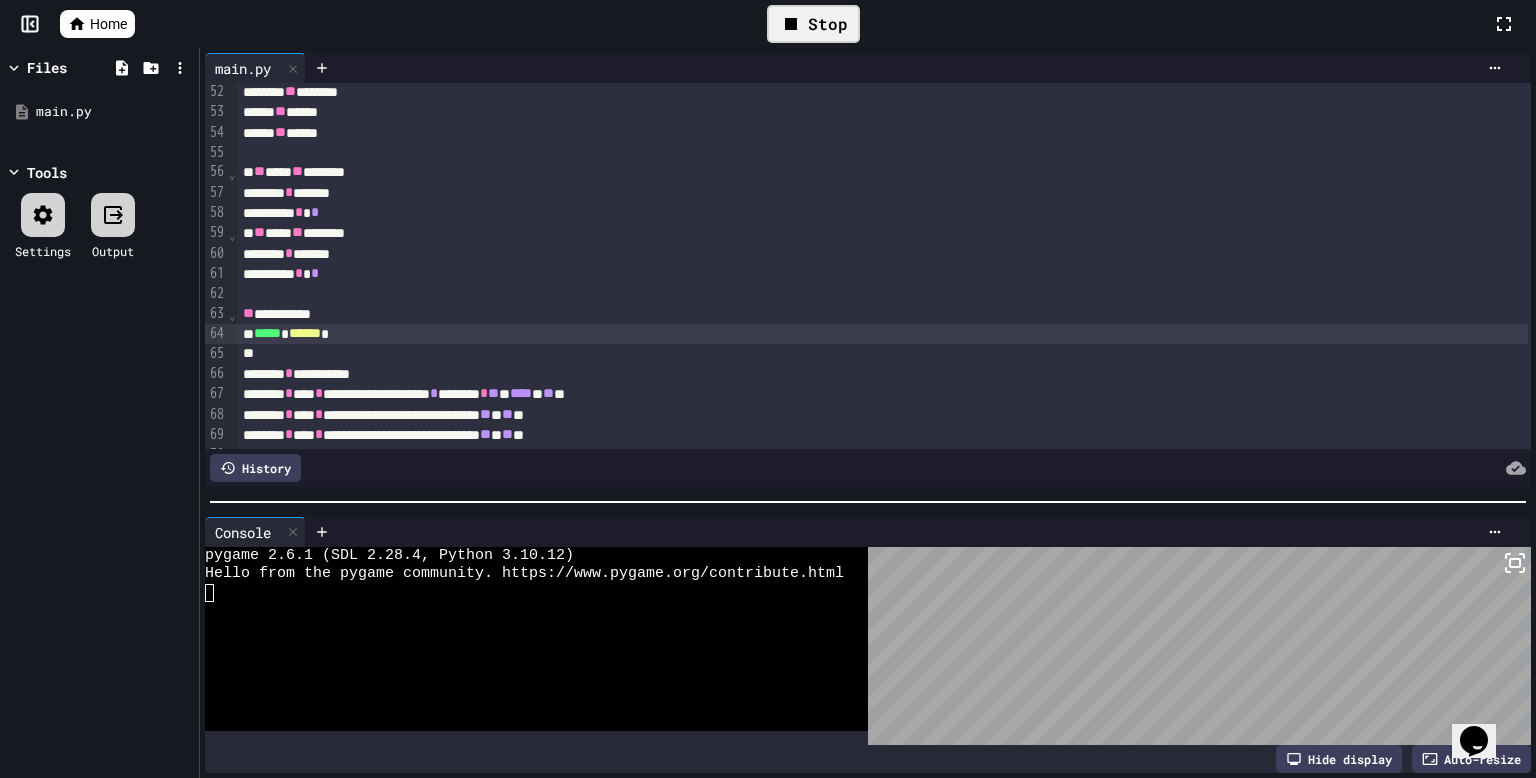 click on "**********" at bounding box center [882, 314] 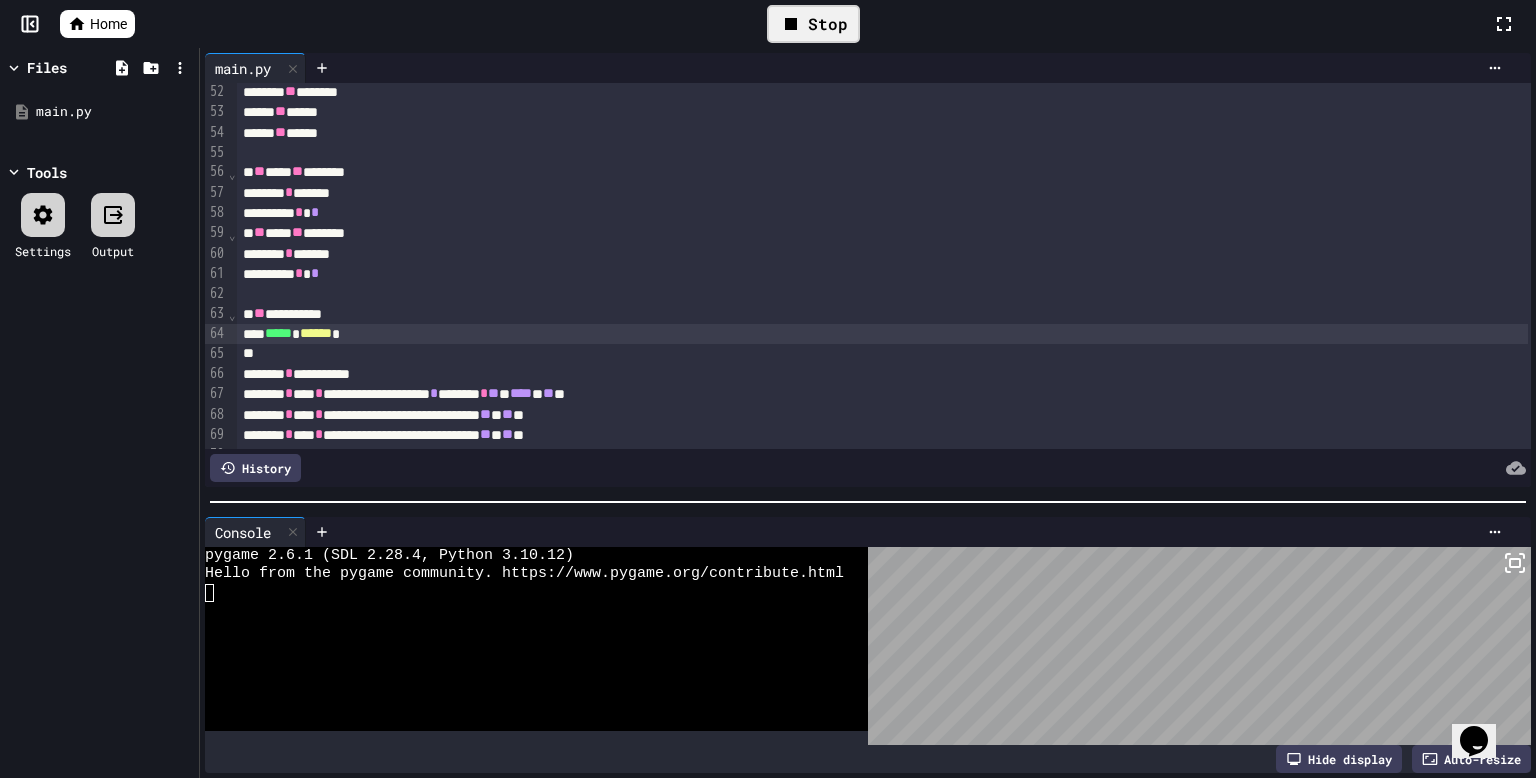 click 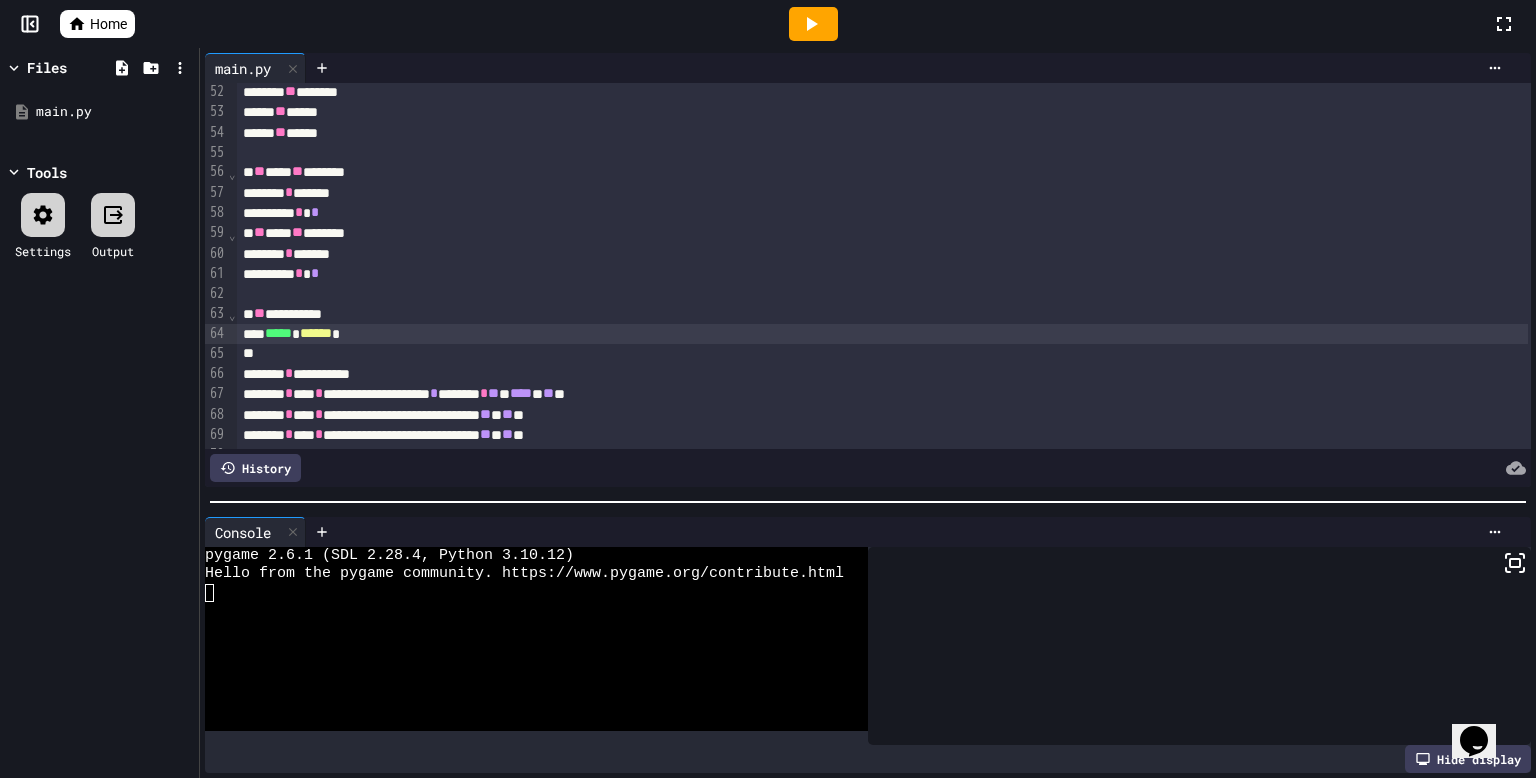 click 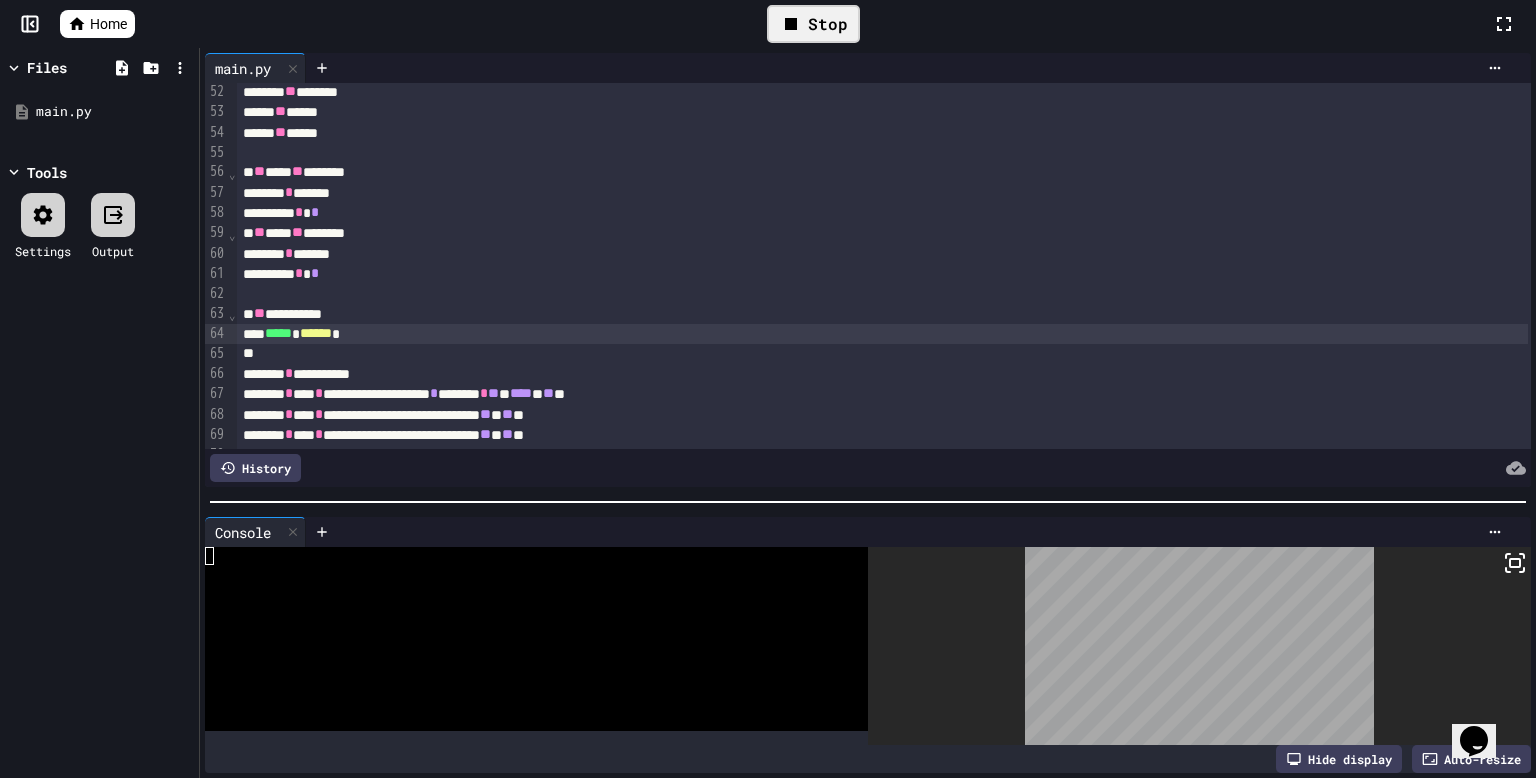 click 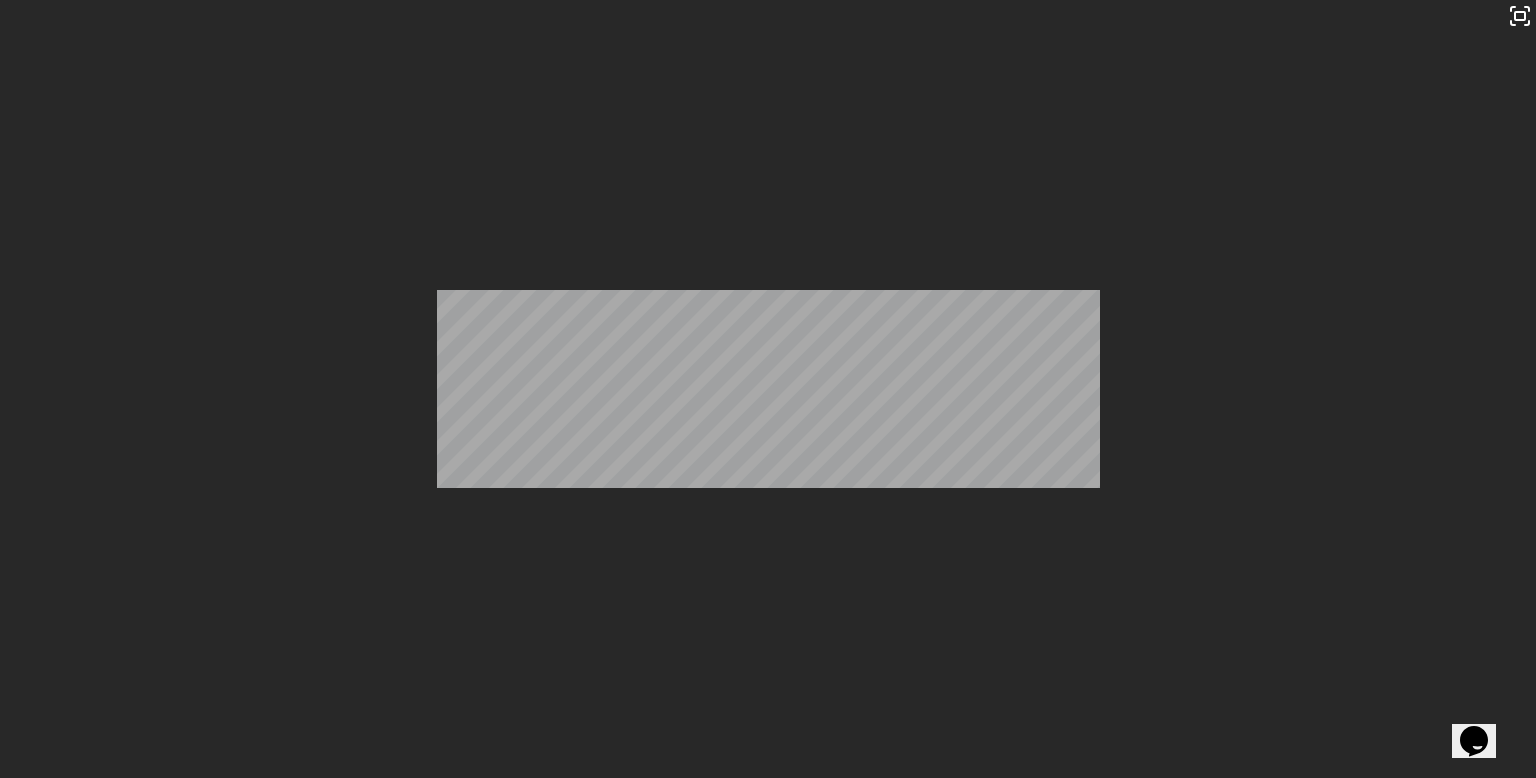 scroll, scrollTop: 5832, scrollLeft: 0, axis: vertical 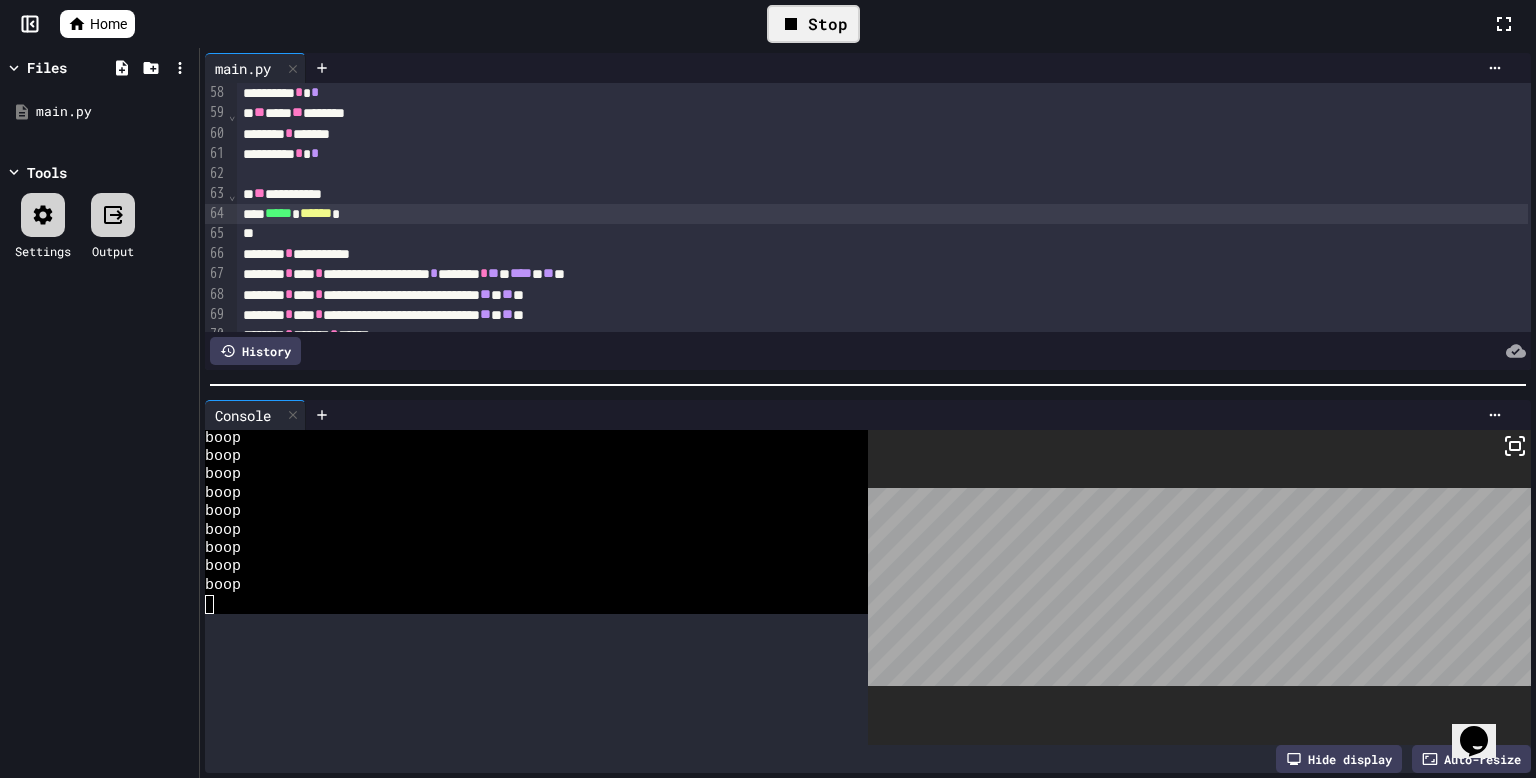 click at bounding box center (868, 385) 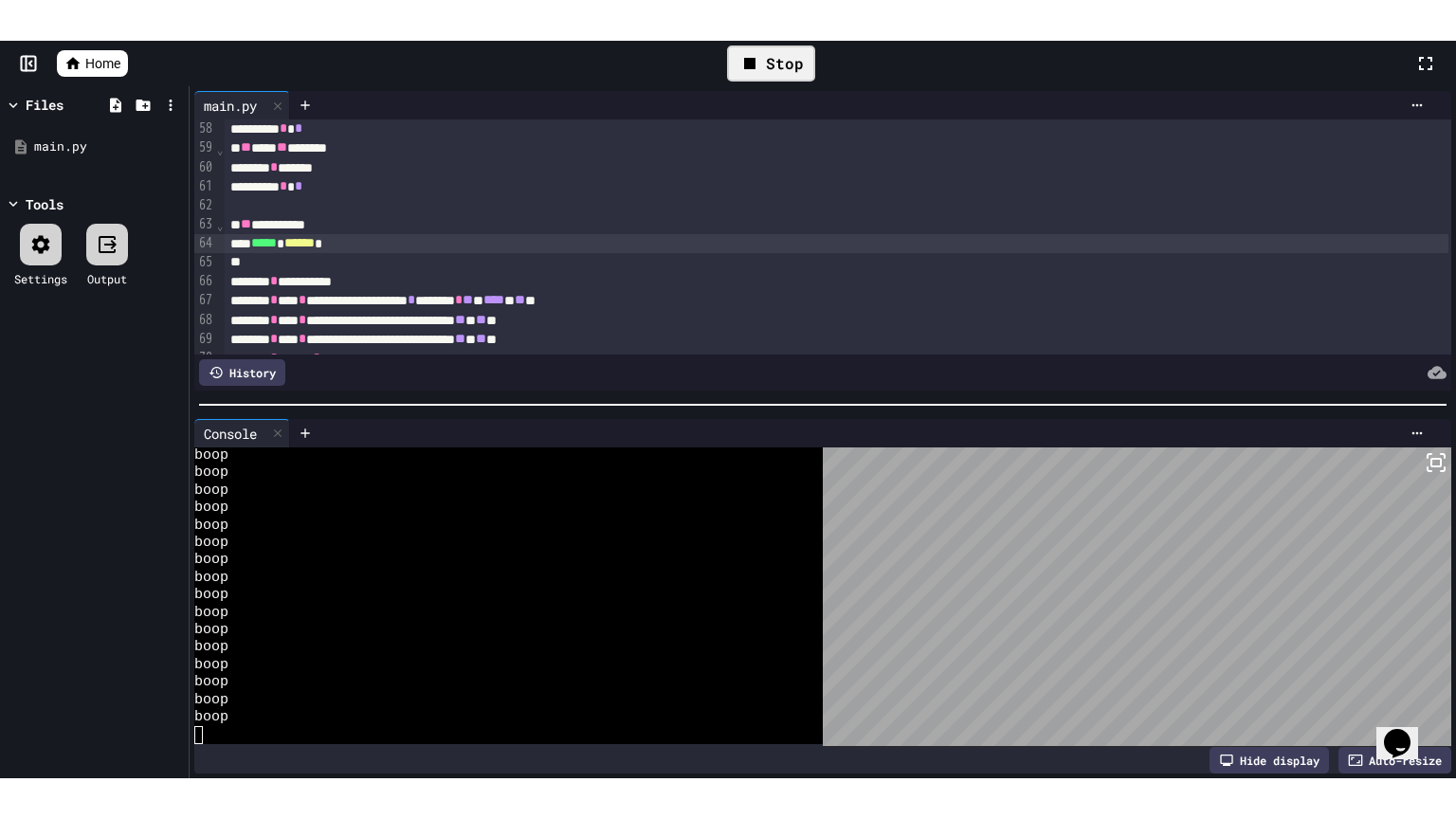 scroll, scrollTop: 17442, scrollLeft: 0, axis: vertical 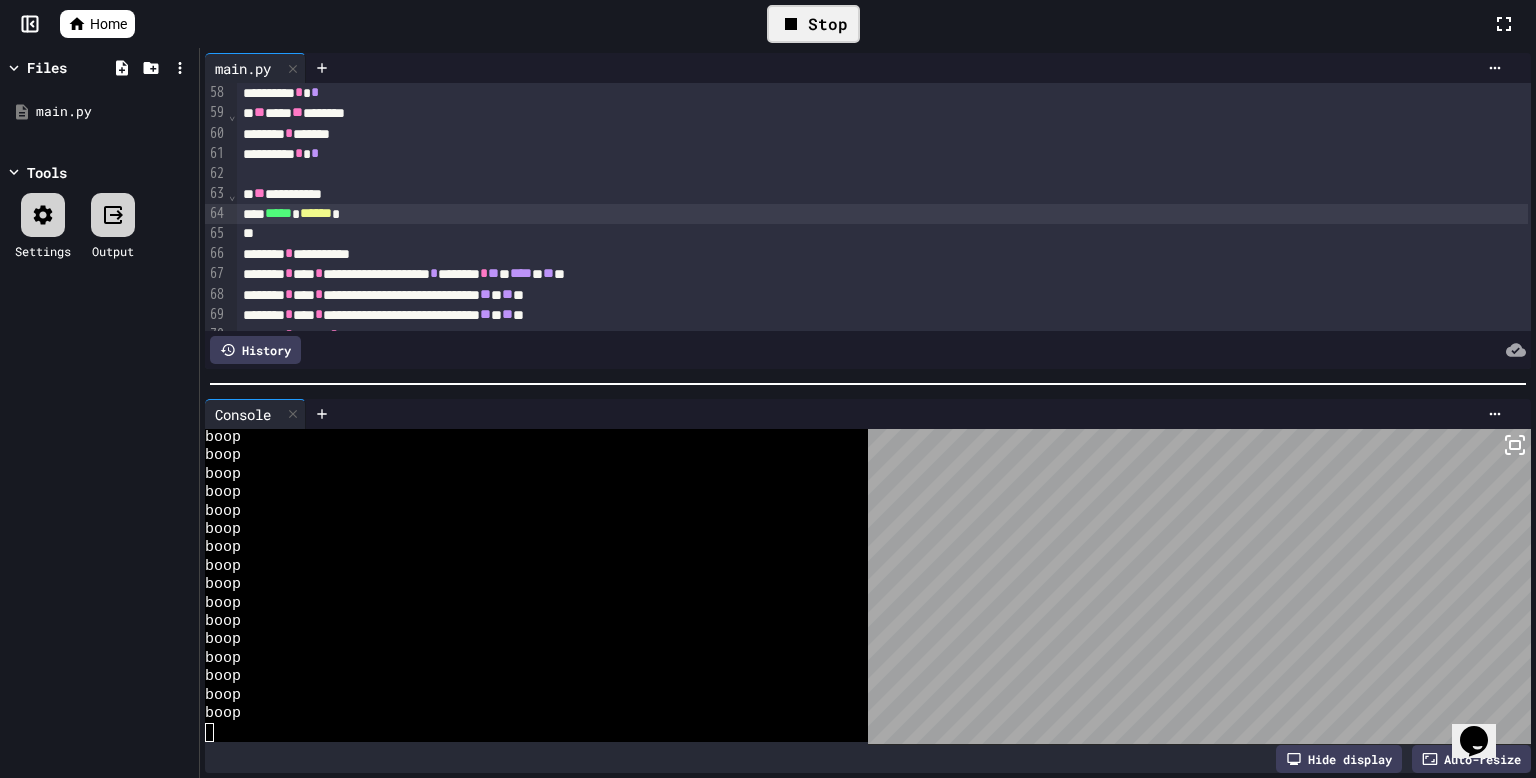 click 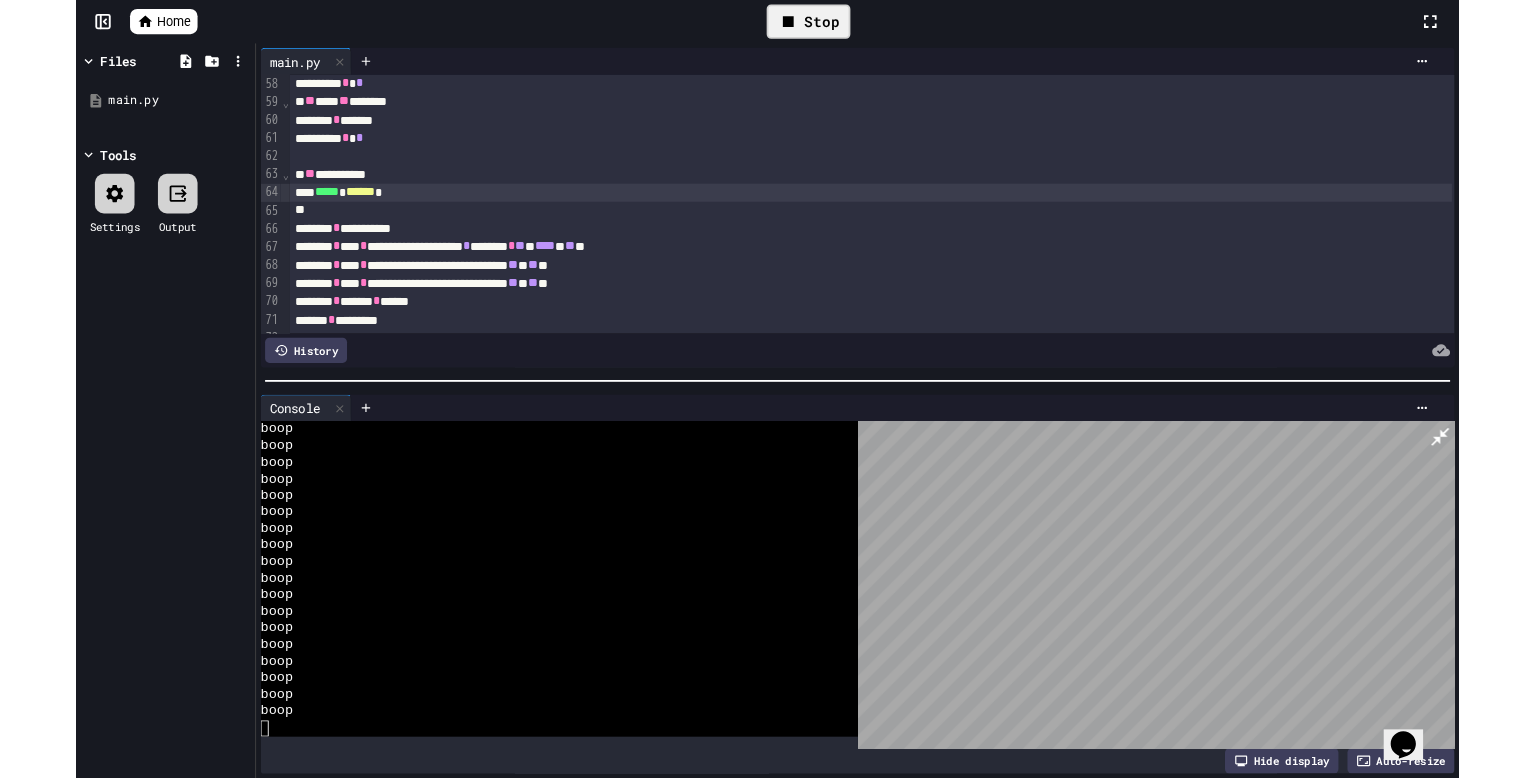 scroll, scrollTop: 18400, scrollLeft: 0, axis: vertical 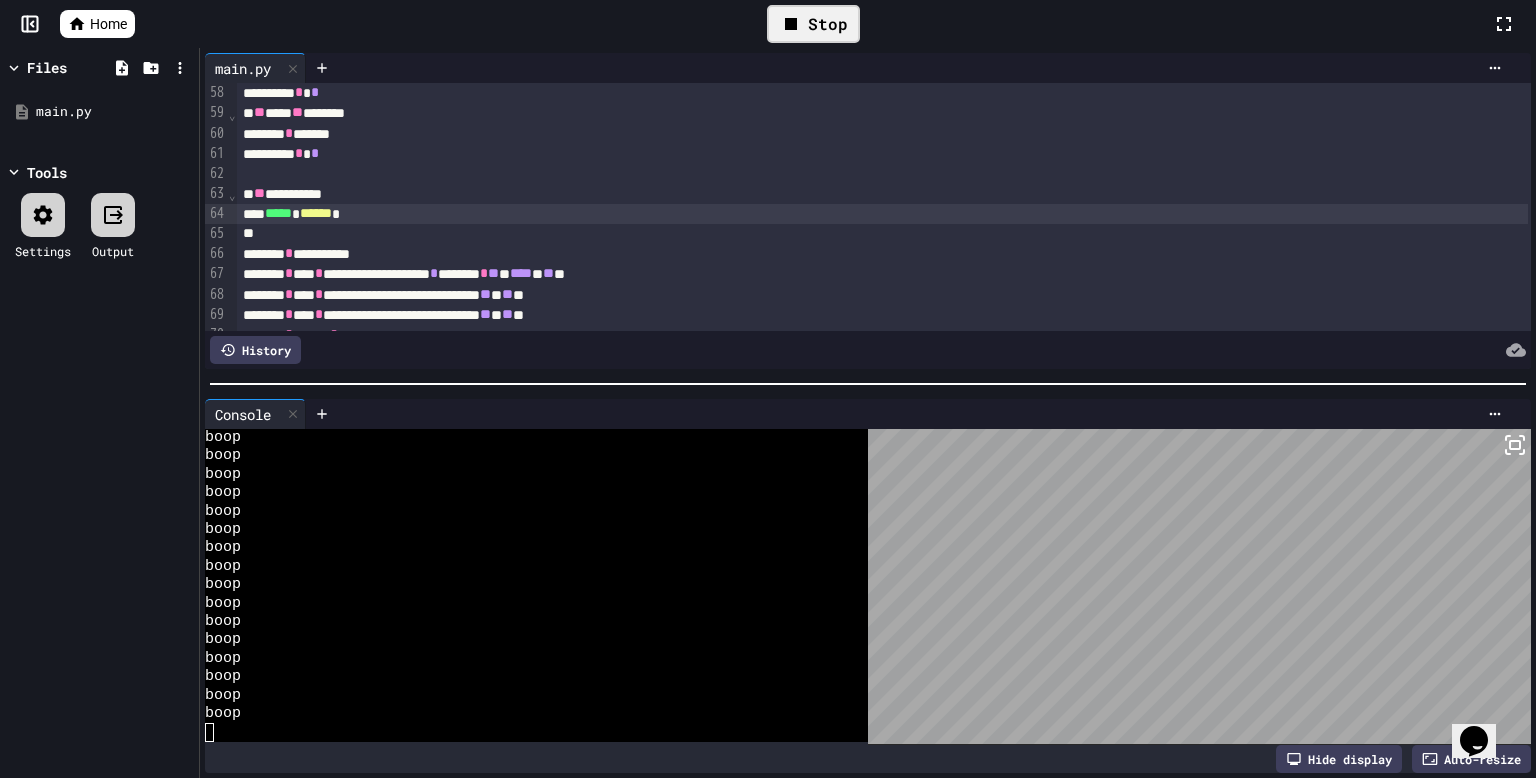 click on "**********" at bounding box center [882, 194] 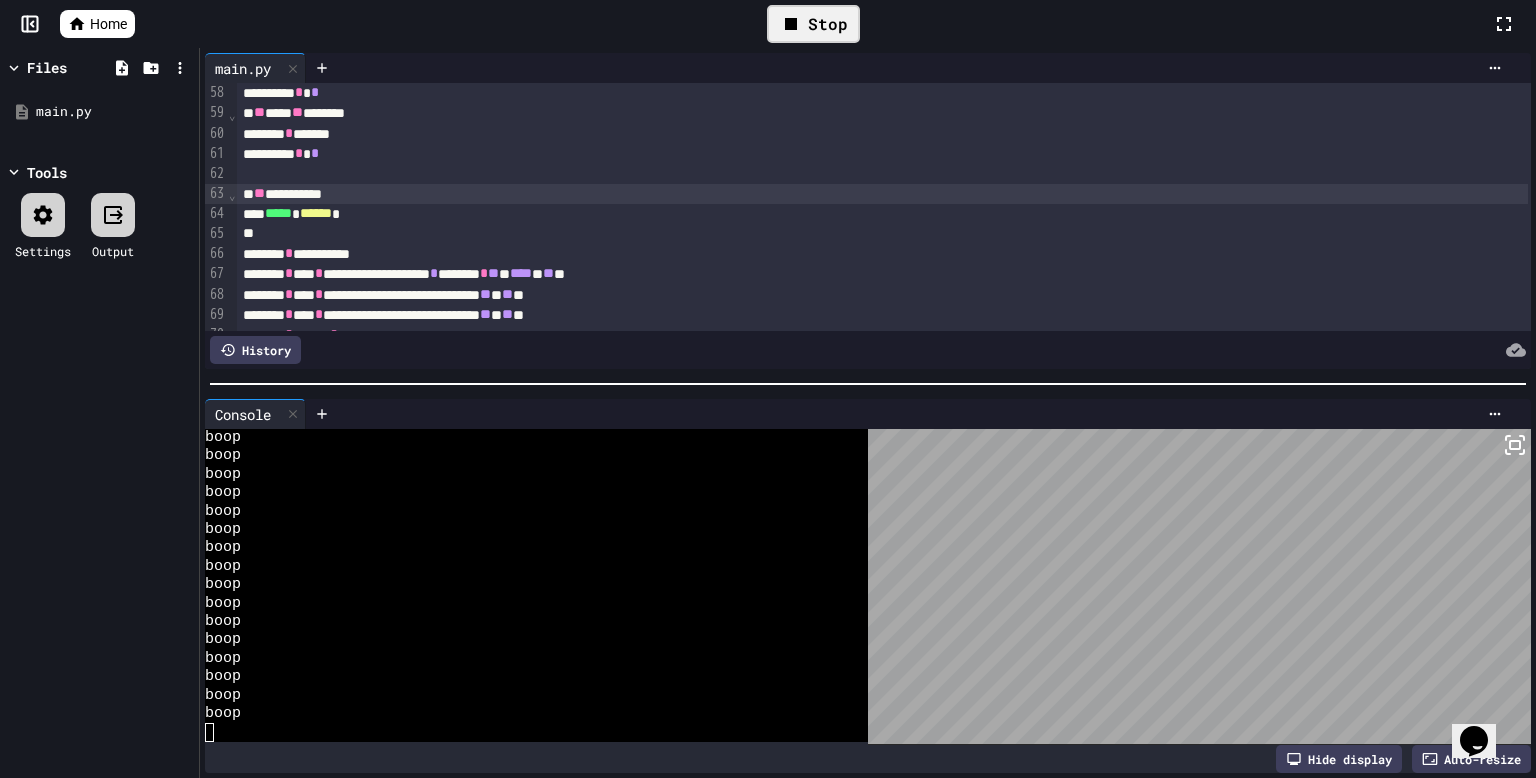 click at bounding box center [768, 780] 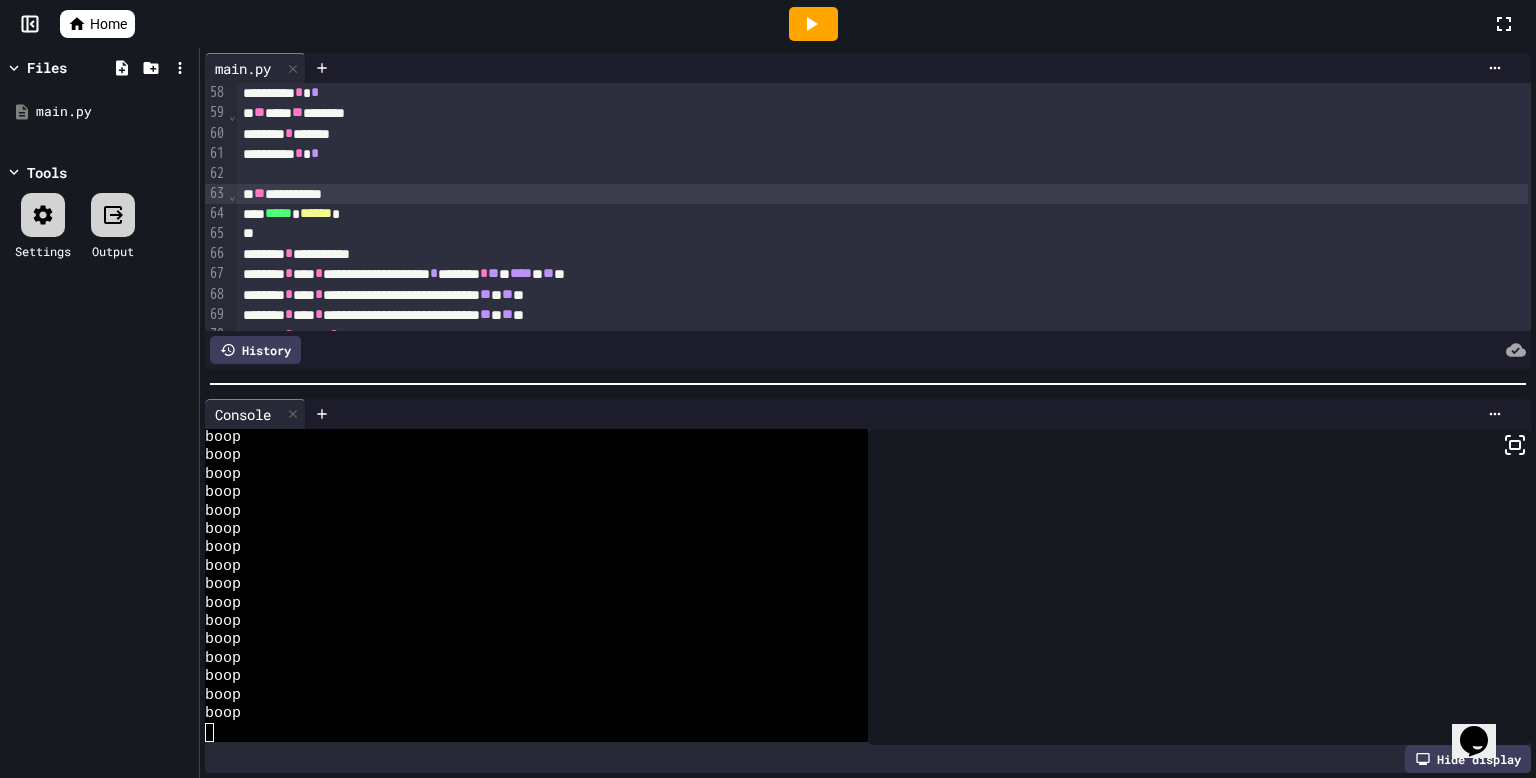 click 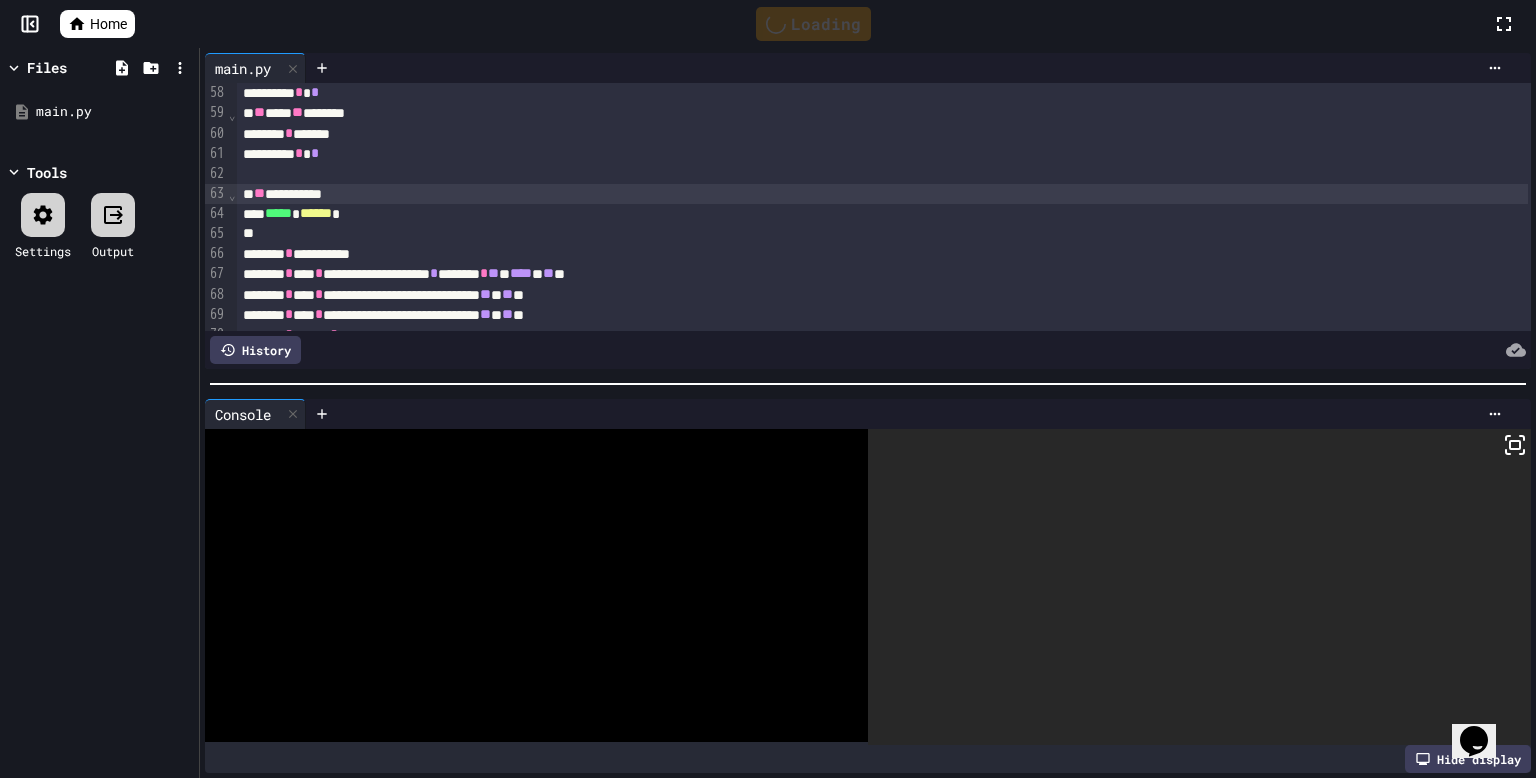 scroll, scrollTop: 0, scrollLeft: 0, axis: both 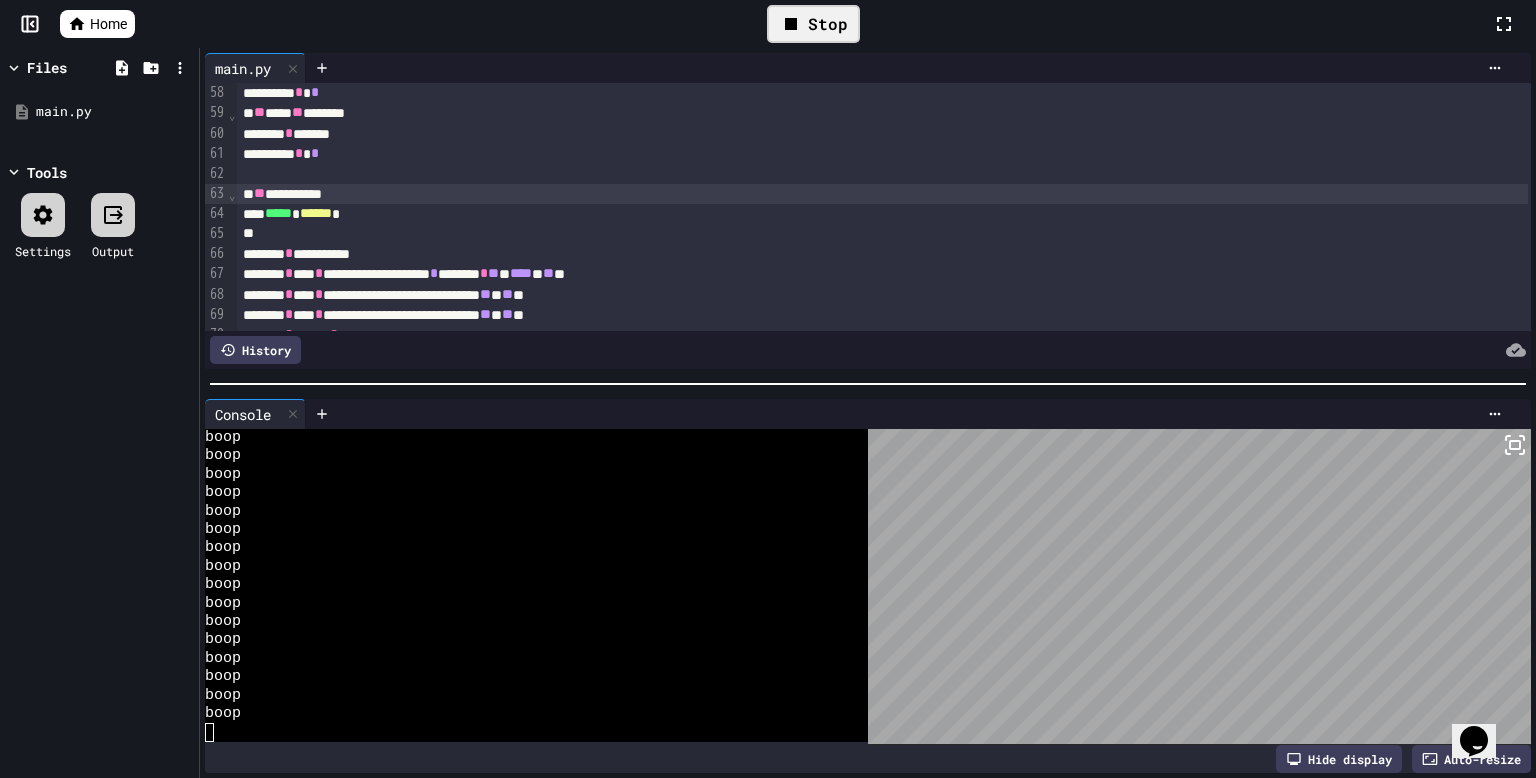 click on "Stop" at bounding box center (813, 24) 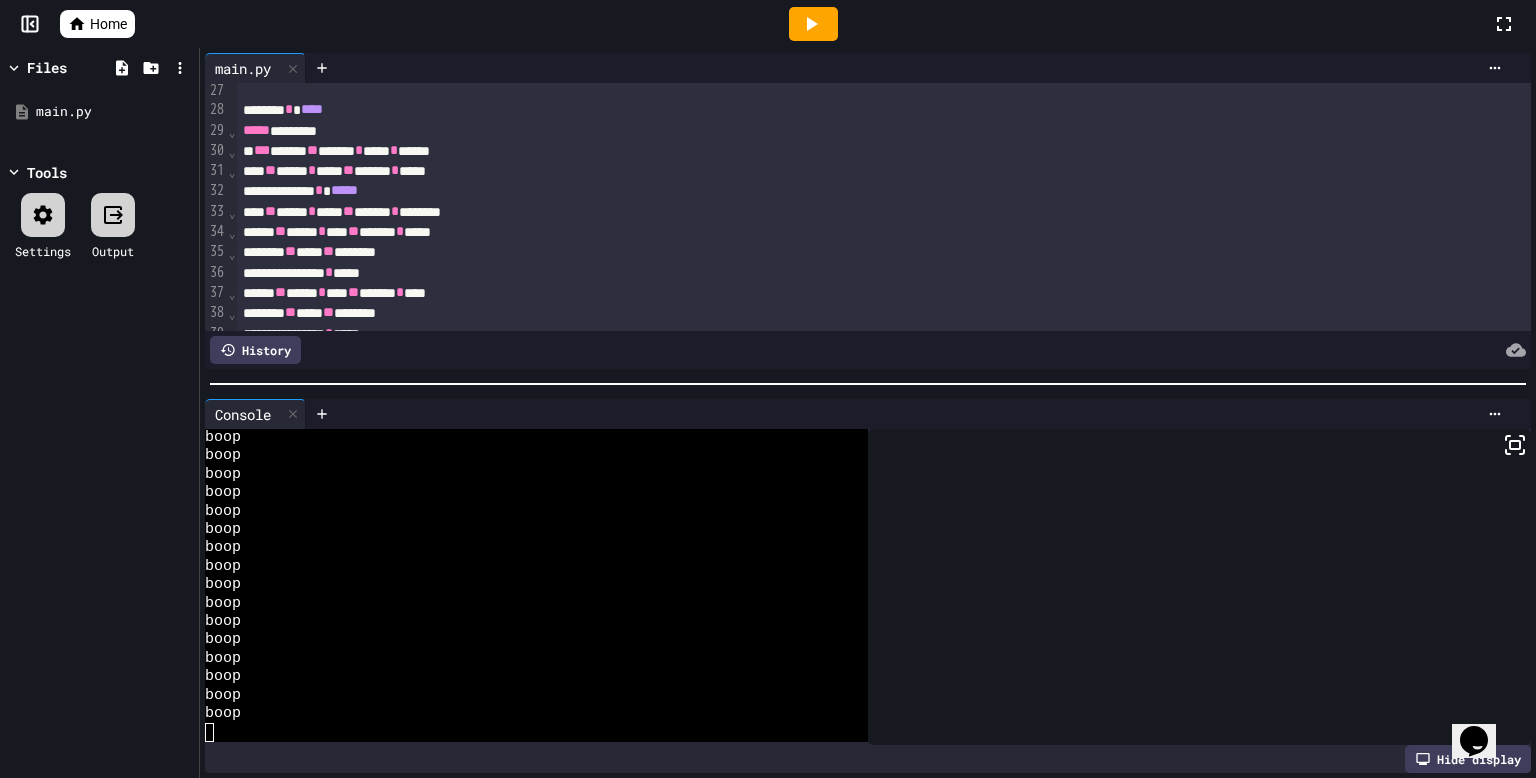 scroll, scrollTop: 528, scrollLeft: 0, axis: vertical 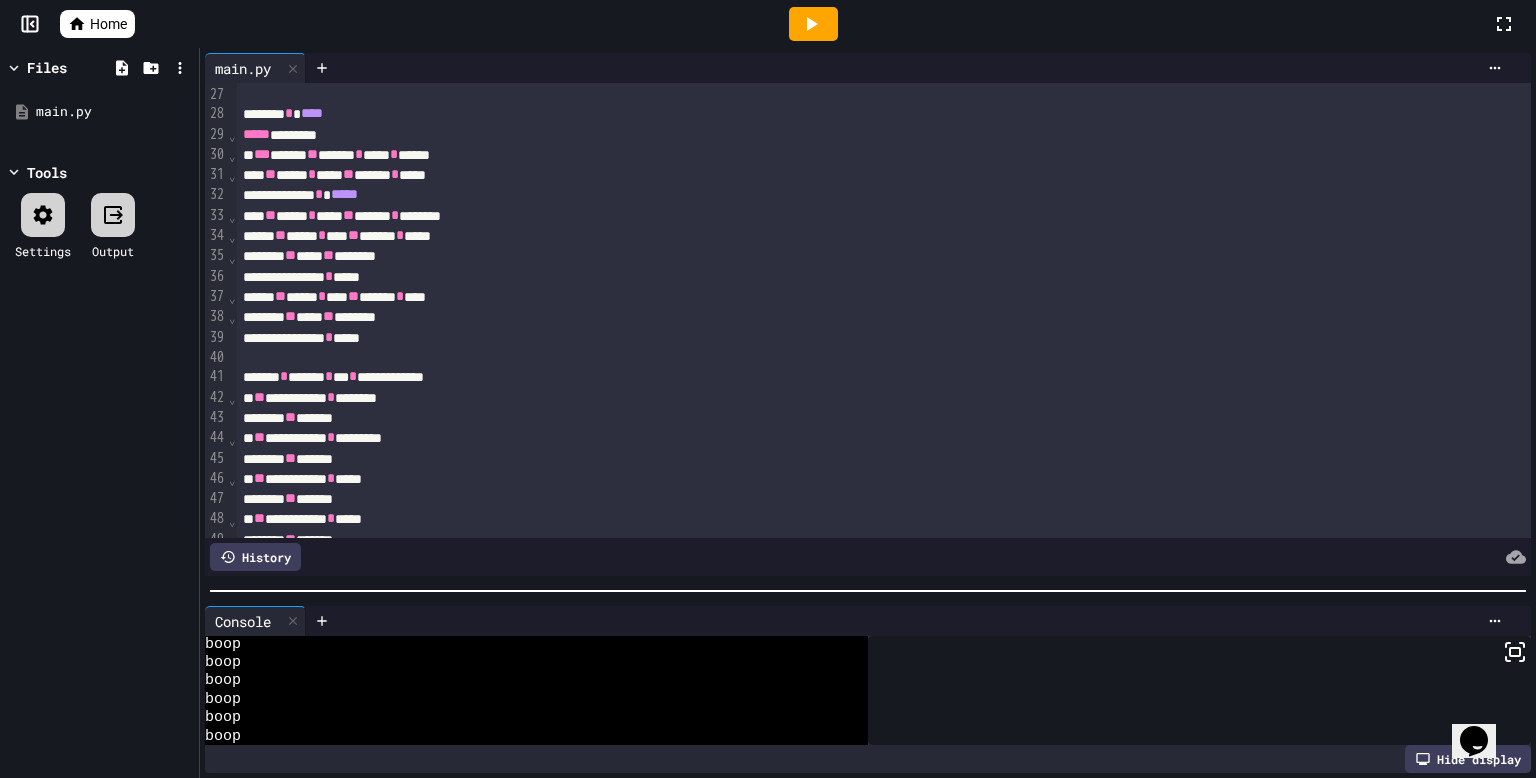 click at bounding box center [868, 591] 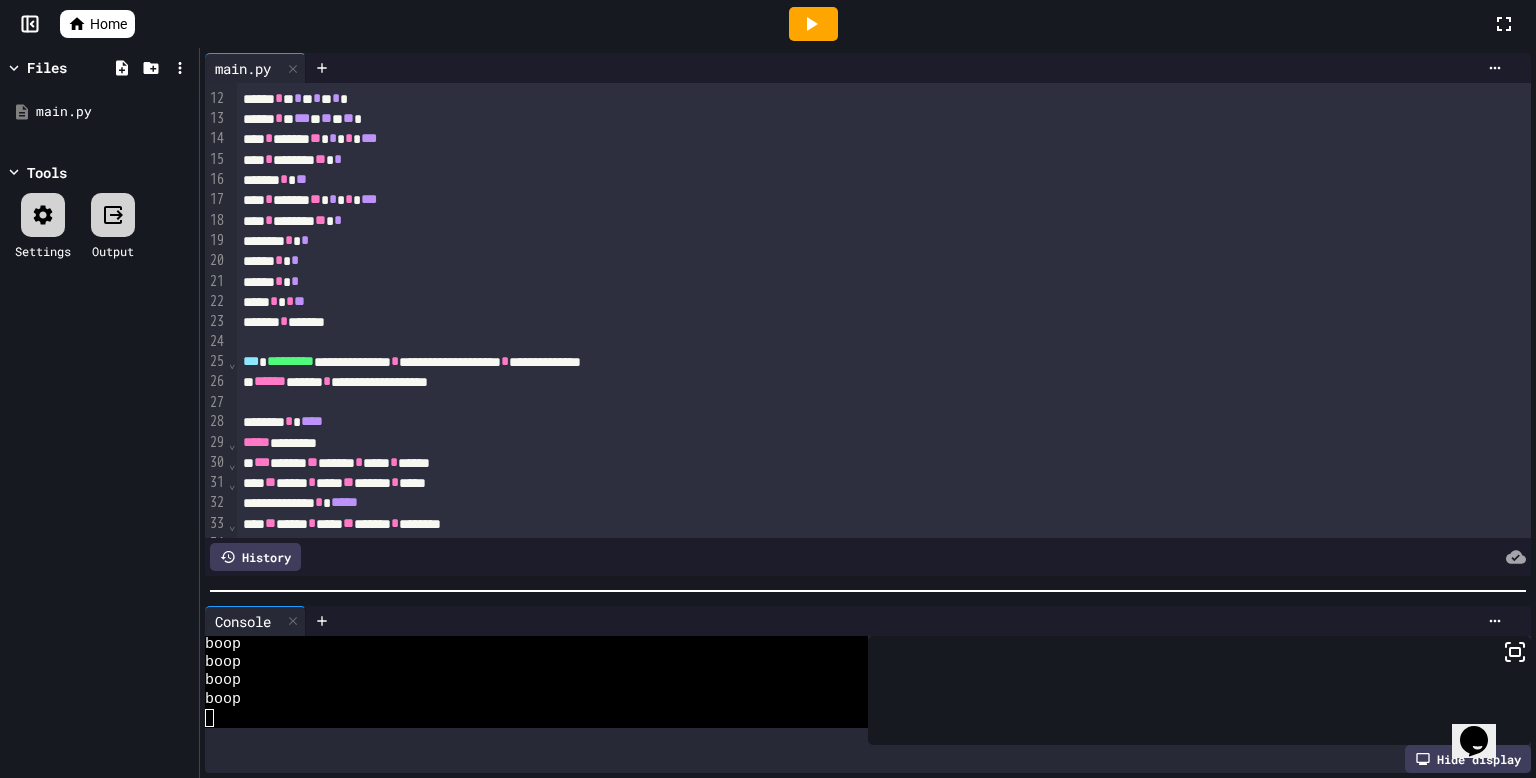 scroll, scrollTop: 219, scrollLeft: 0, axis: vertical 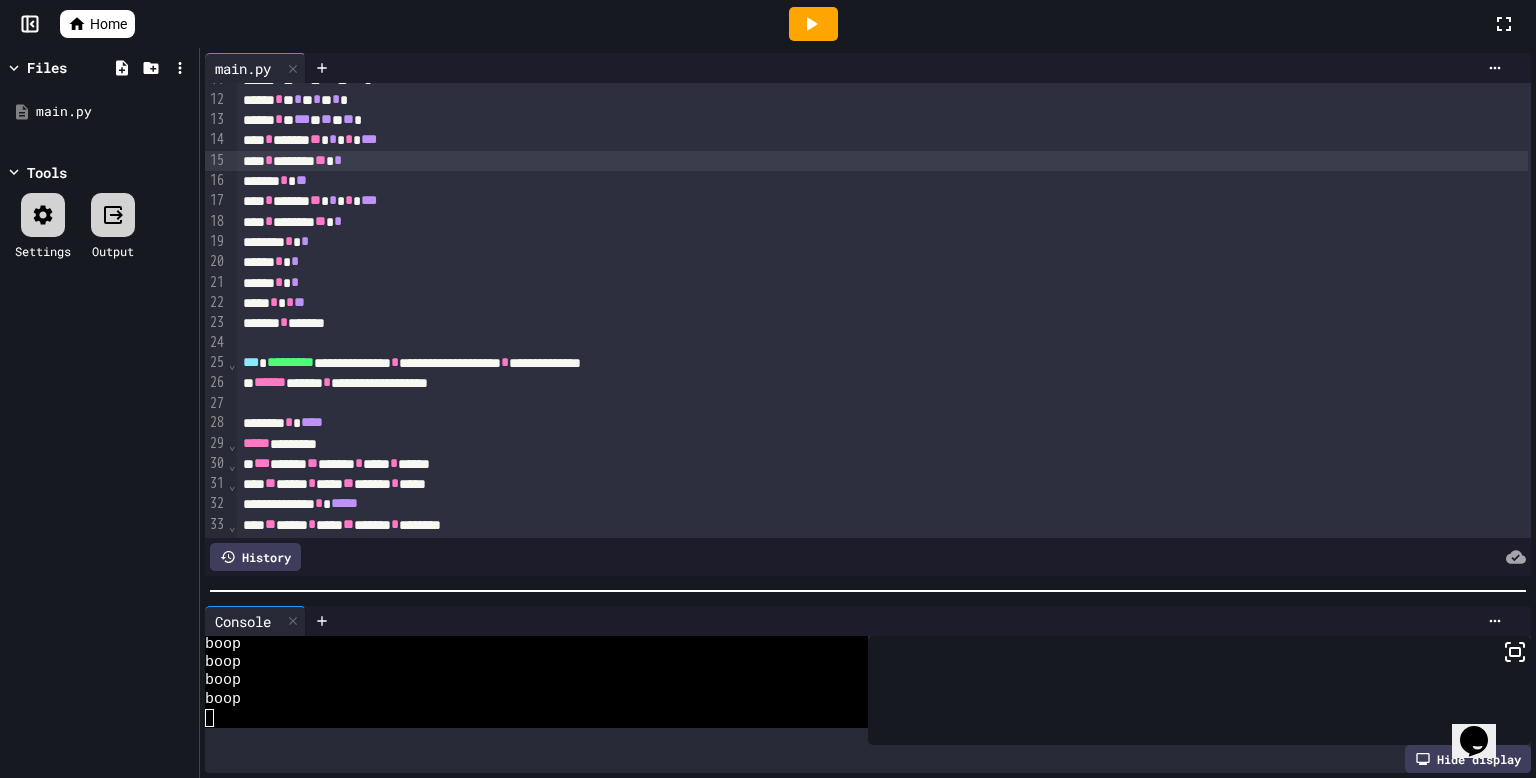 click on "*** * ****** **   *" at bounding box center (882, 161) 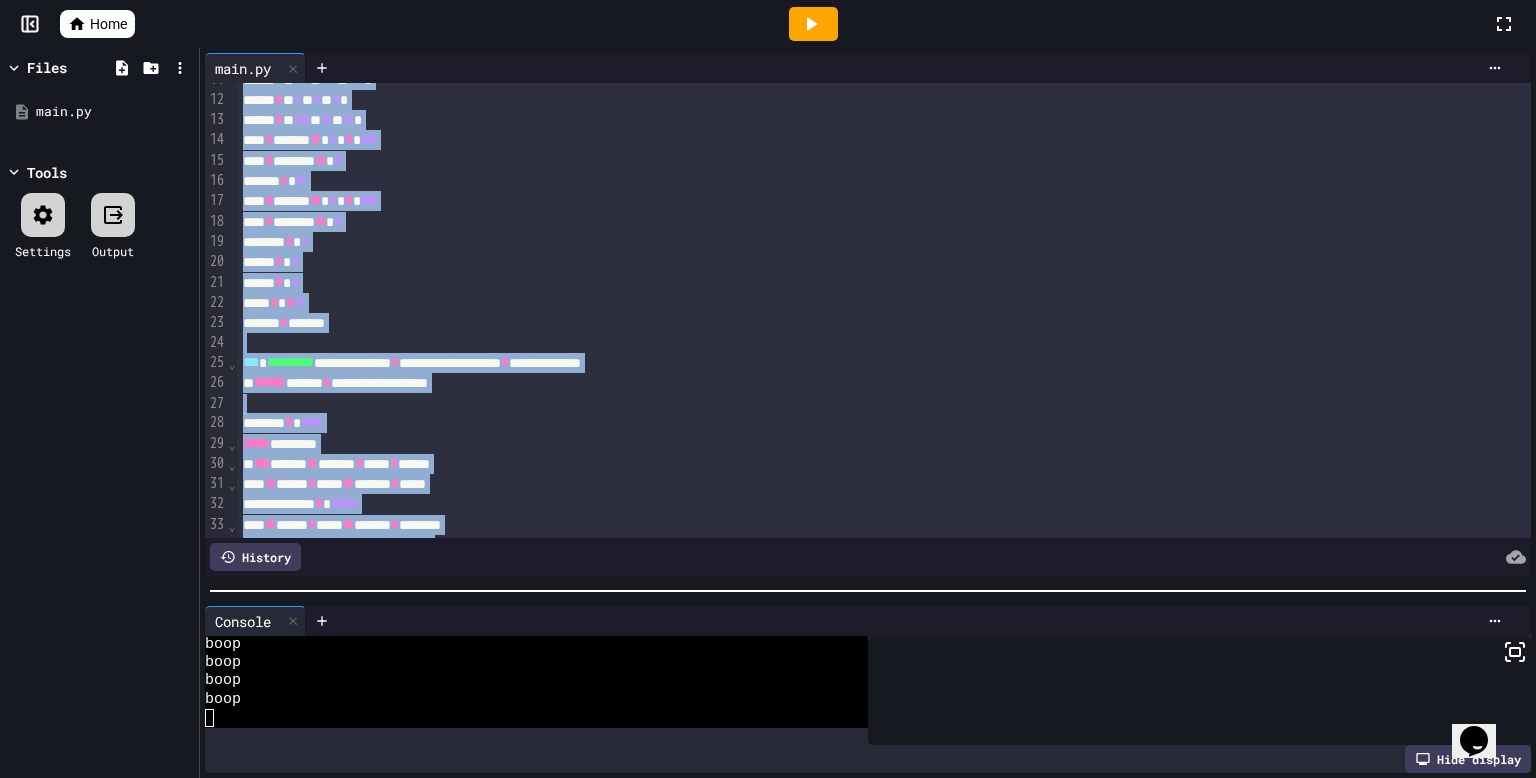 copy on "**********" 